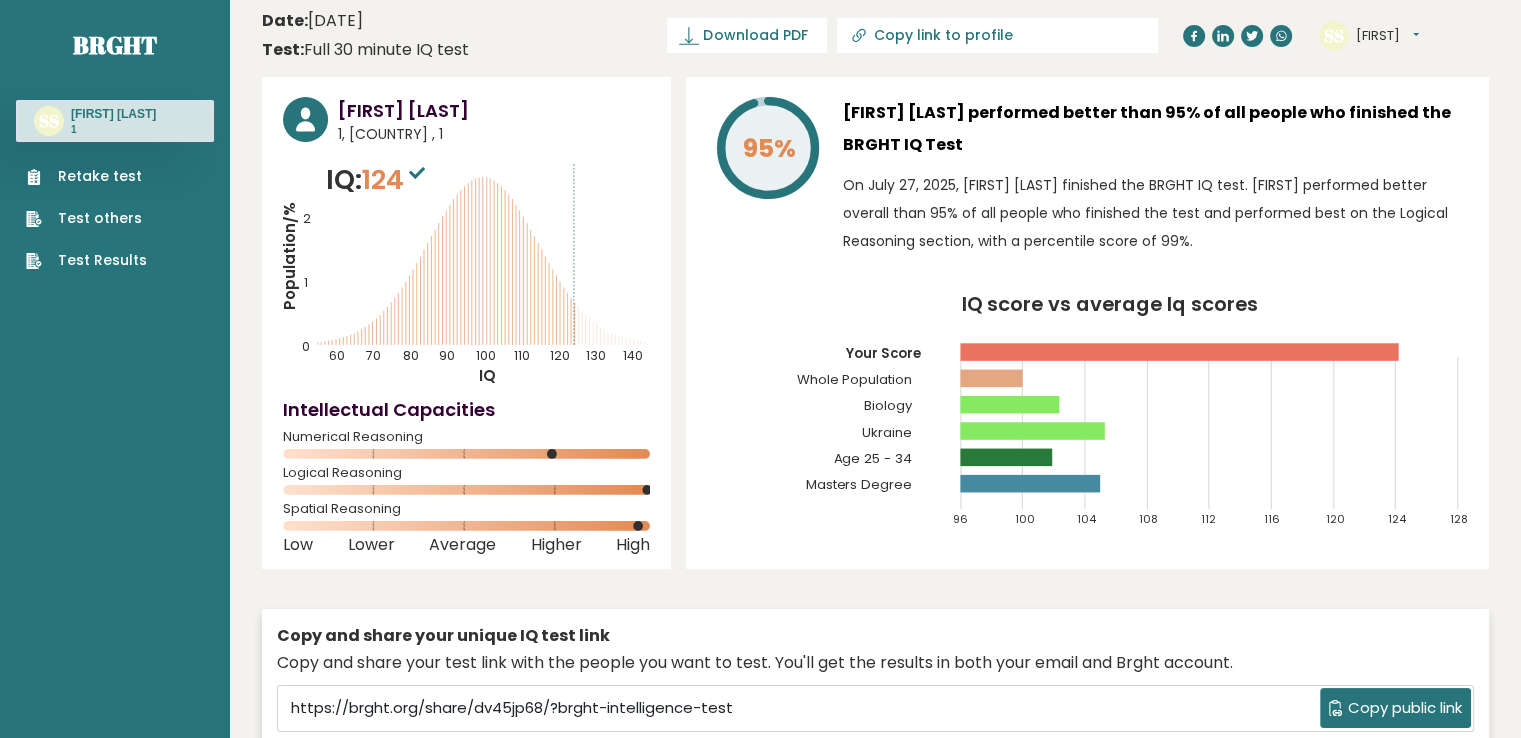 scroll, scrollTop: 0, scrollLeft: 0, axis: both 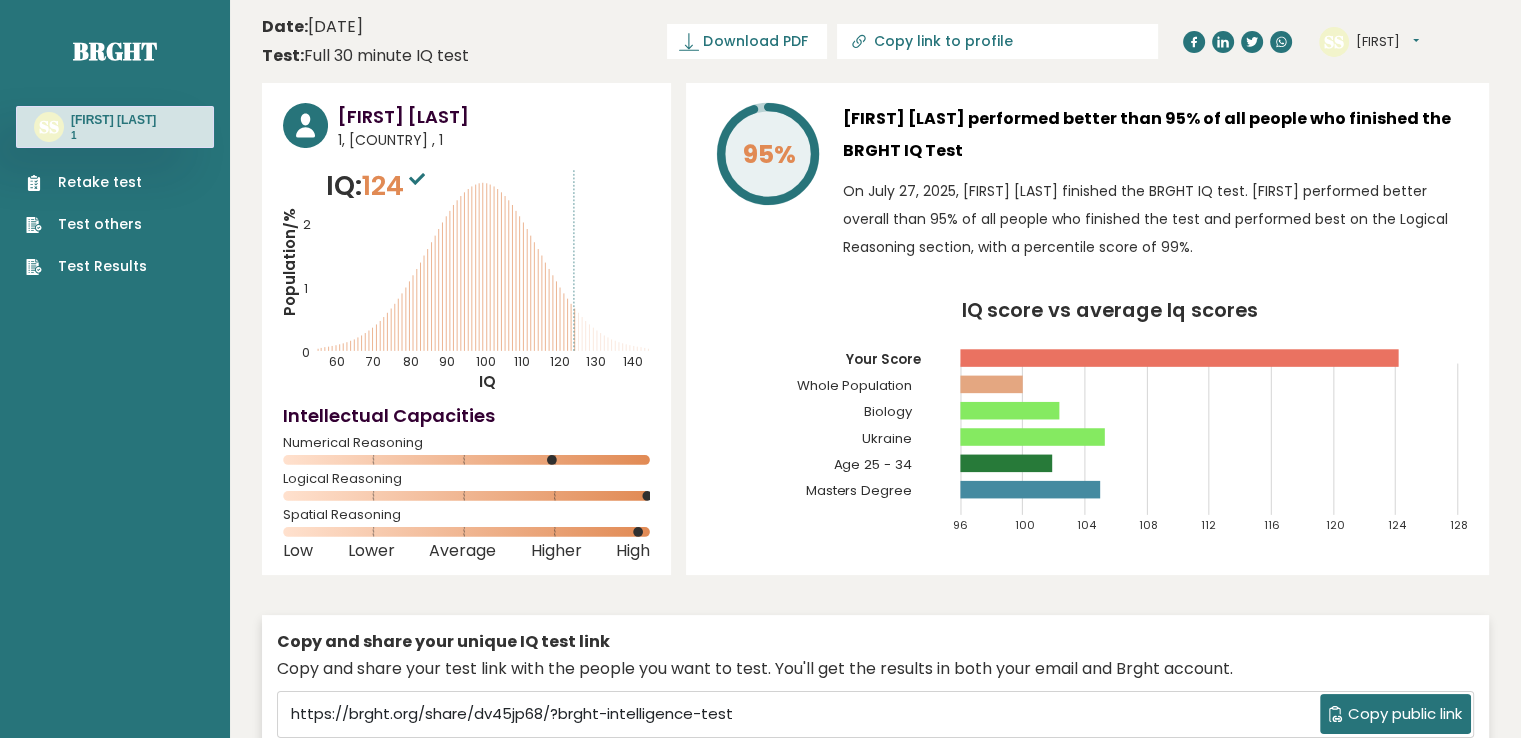 click on "Retake test" at bounding box center (86, 182) 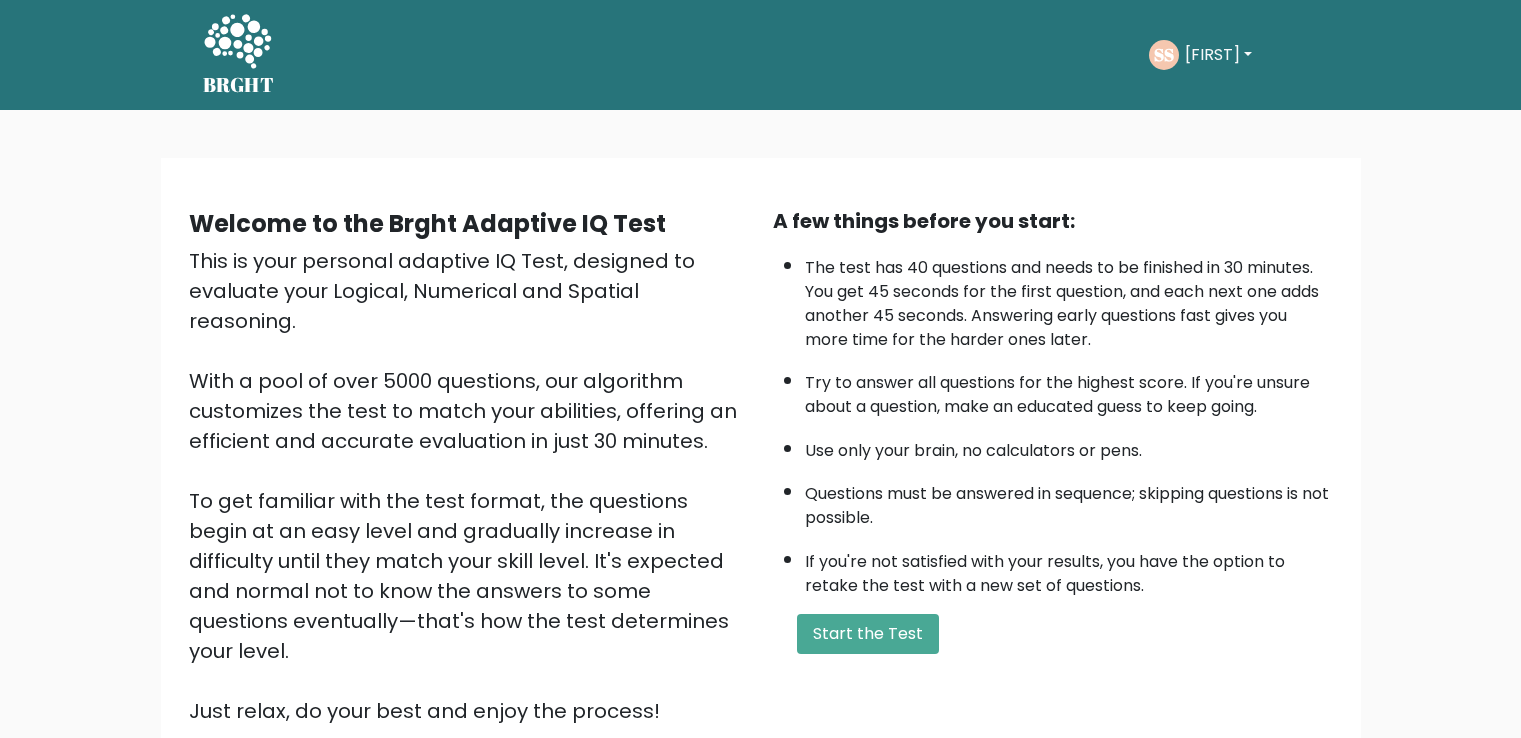 scroll, scrollTop: 0, scrollLeft: 0, axis: both 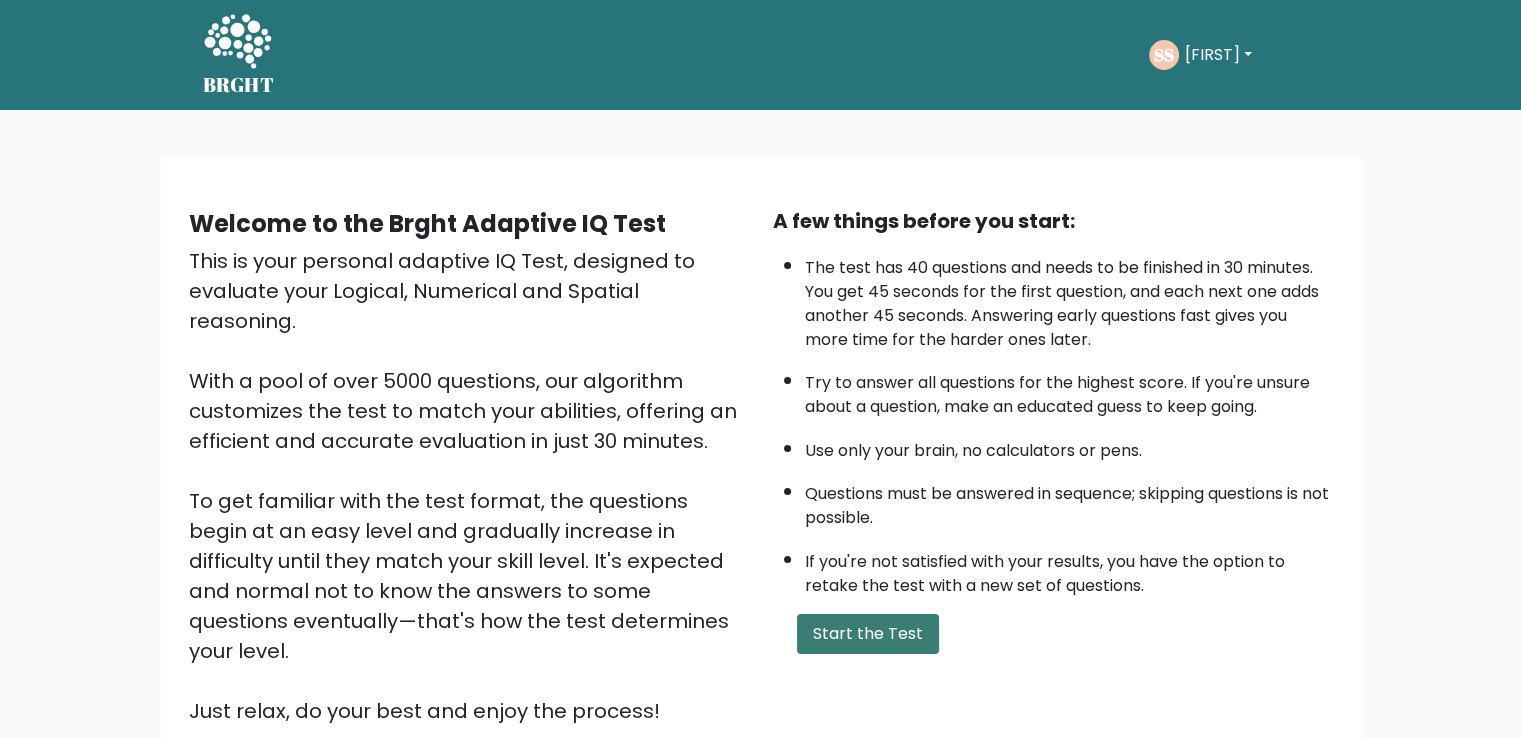 click on "Start the Test" at bounding box center (868, 634) 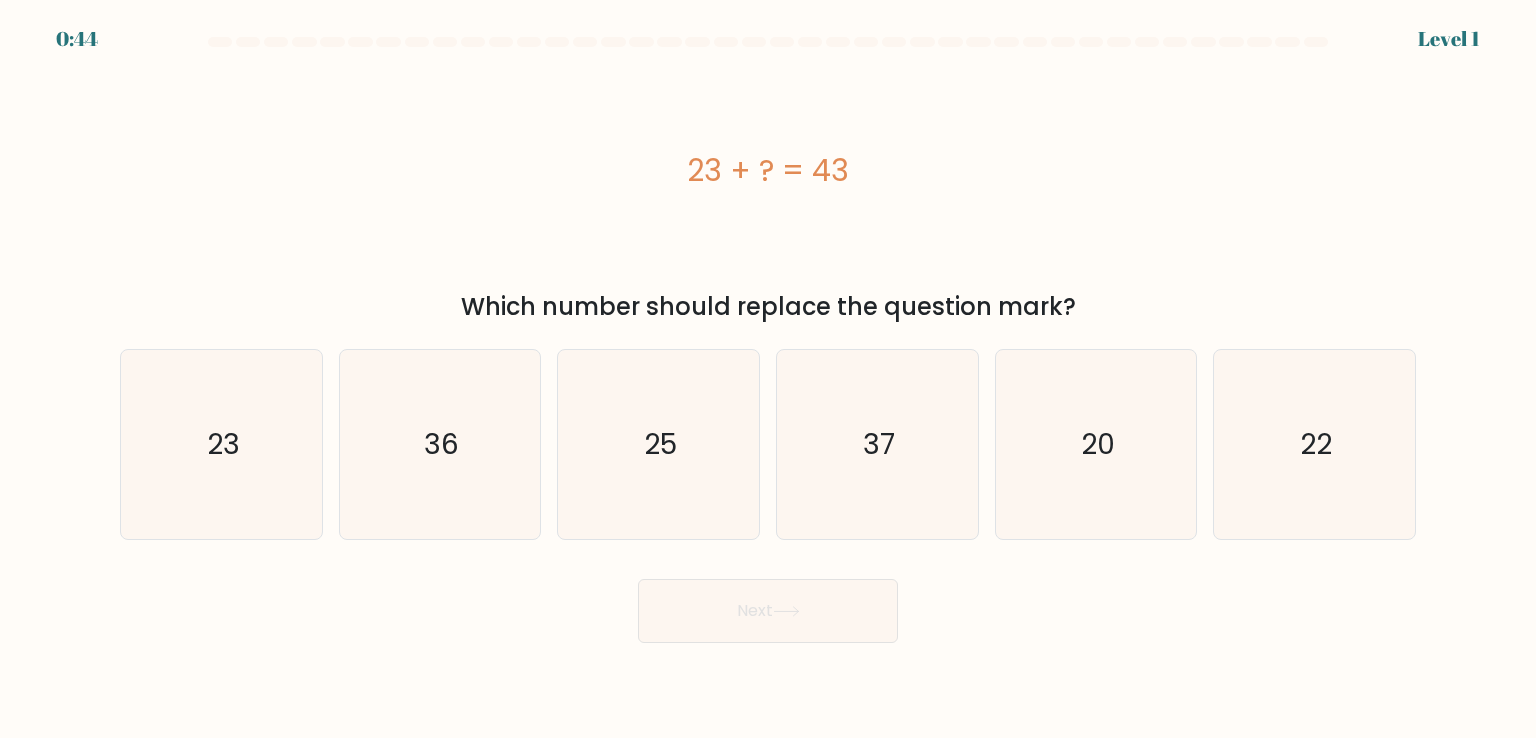 scroll, scrollTop: 0, scrollLeft: 0, axis: both 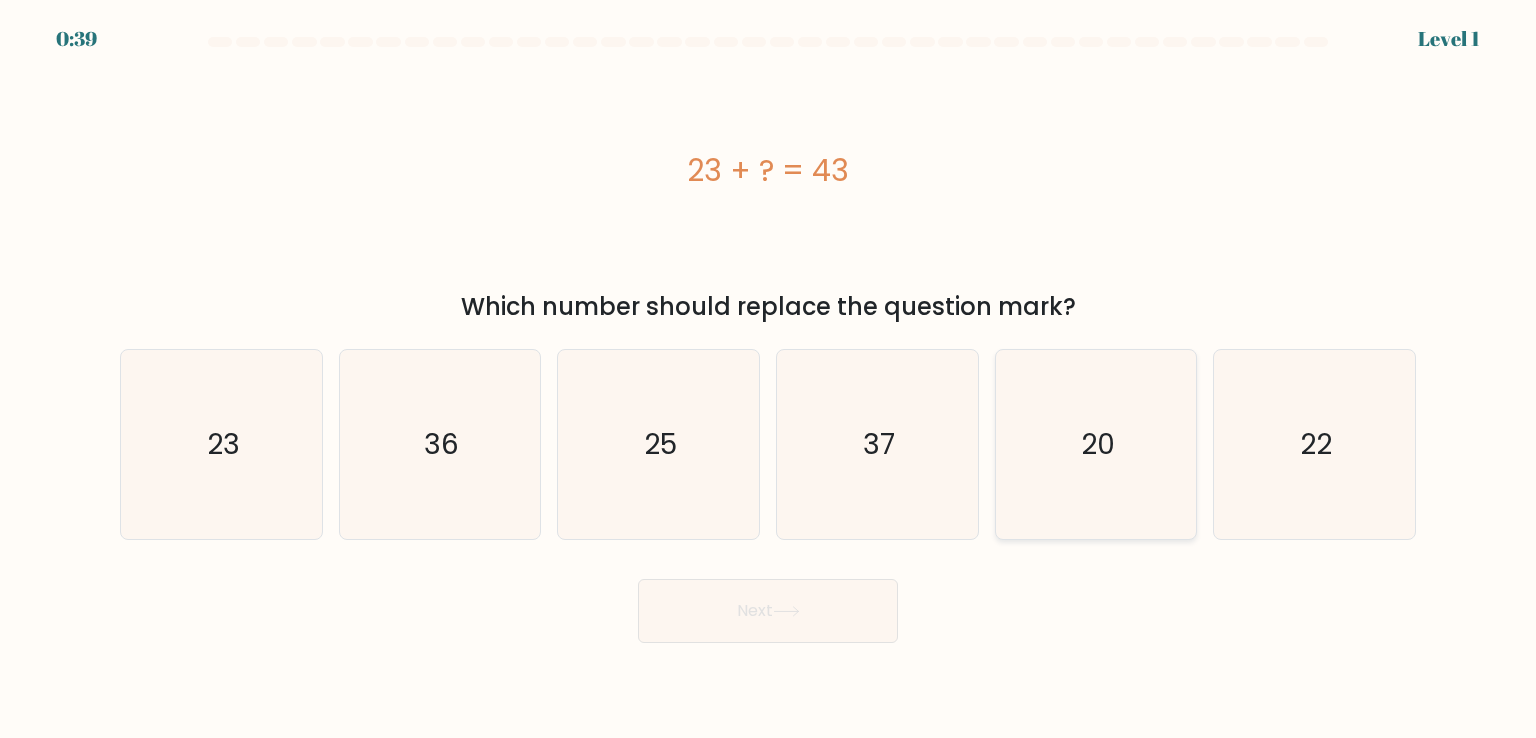 click on "20" 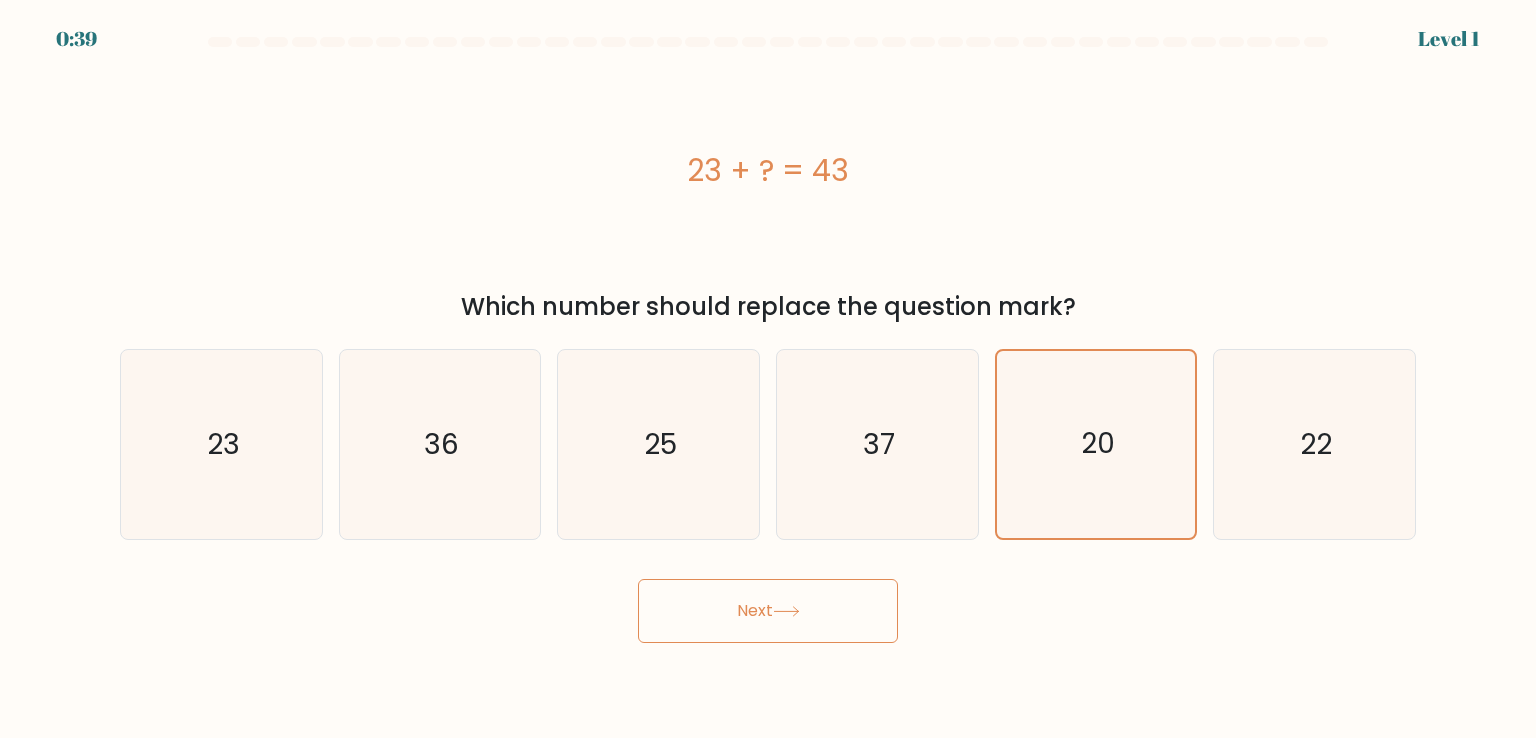 click on "Next" at bounding box center (768, 611) 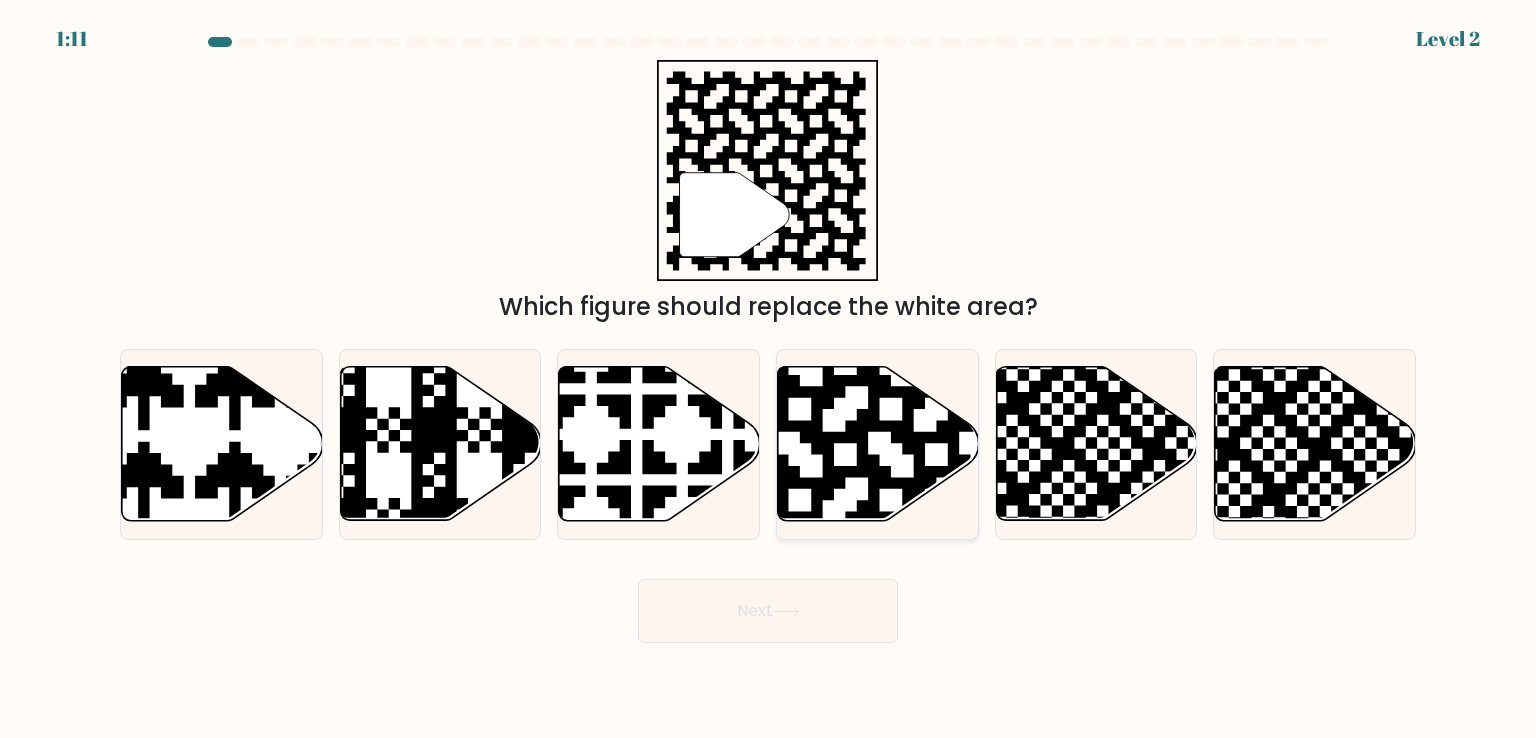 click 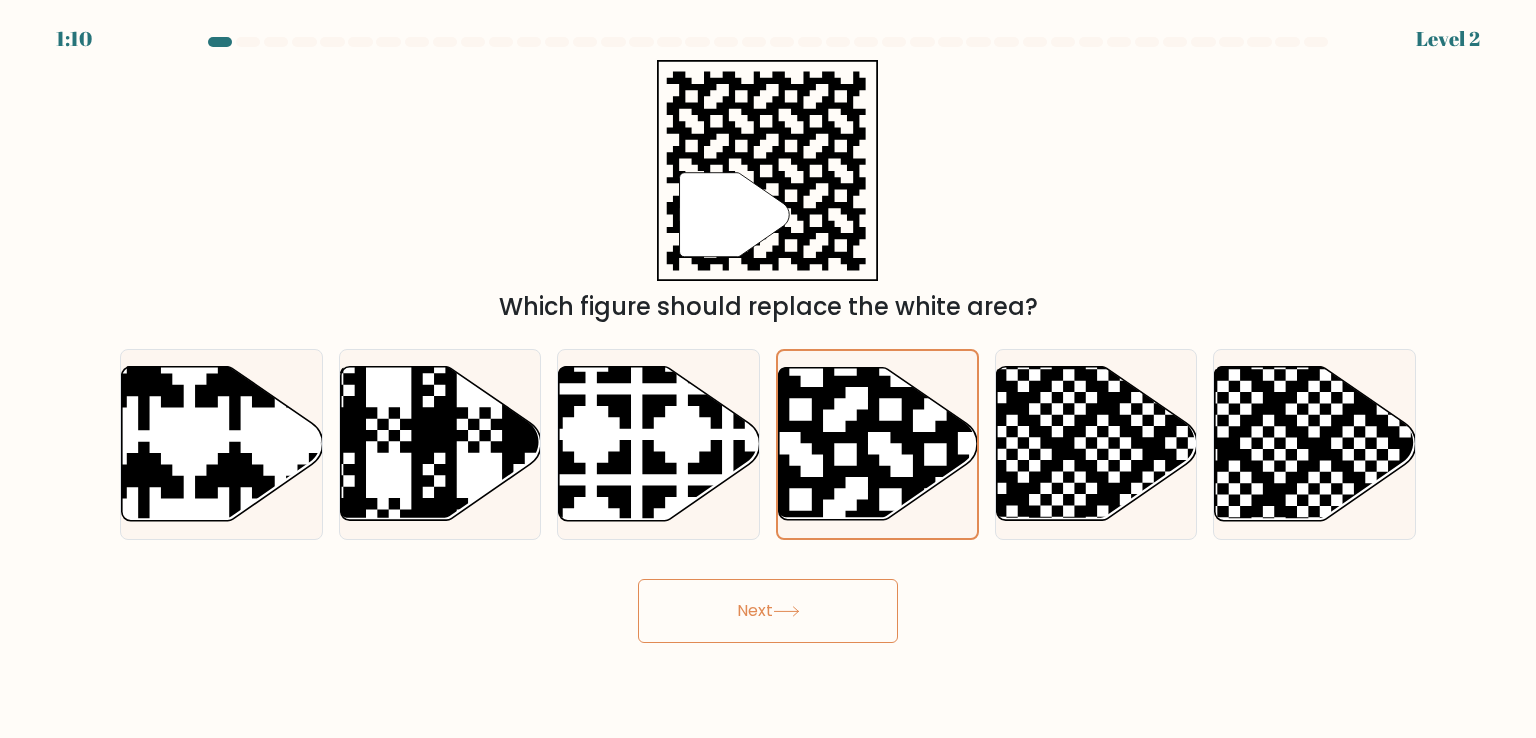 click on "Next" at bounding box center (768, 611) 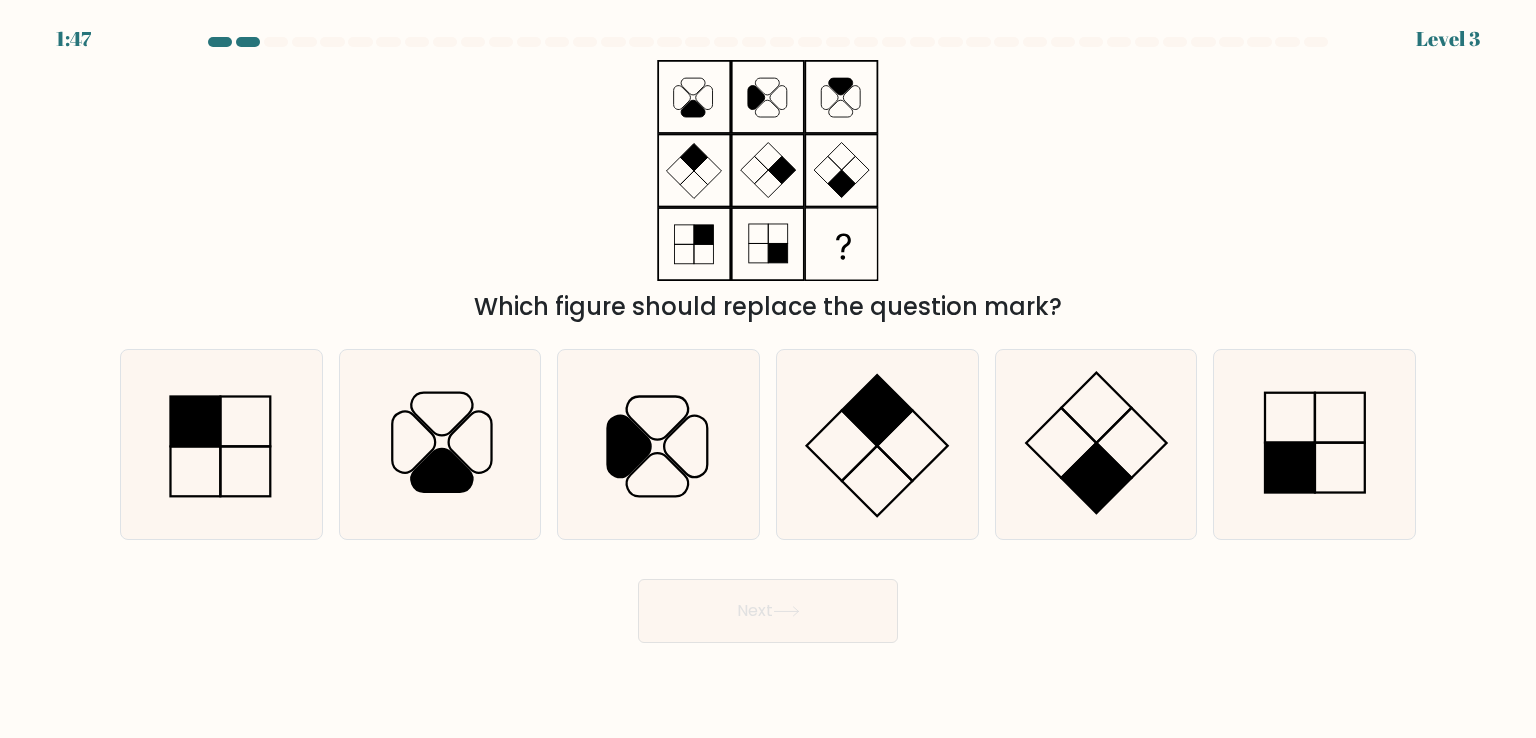 drag, startPoint x: 1238, startPoint y: 467, endPoint x: 1210, endPoint y: 501, distance: 44.04543 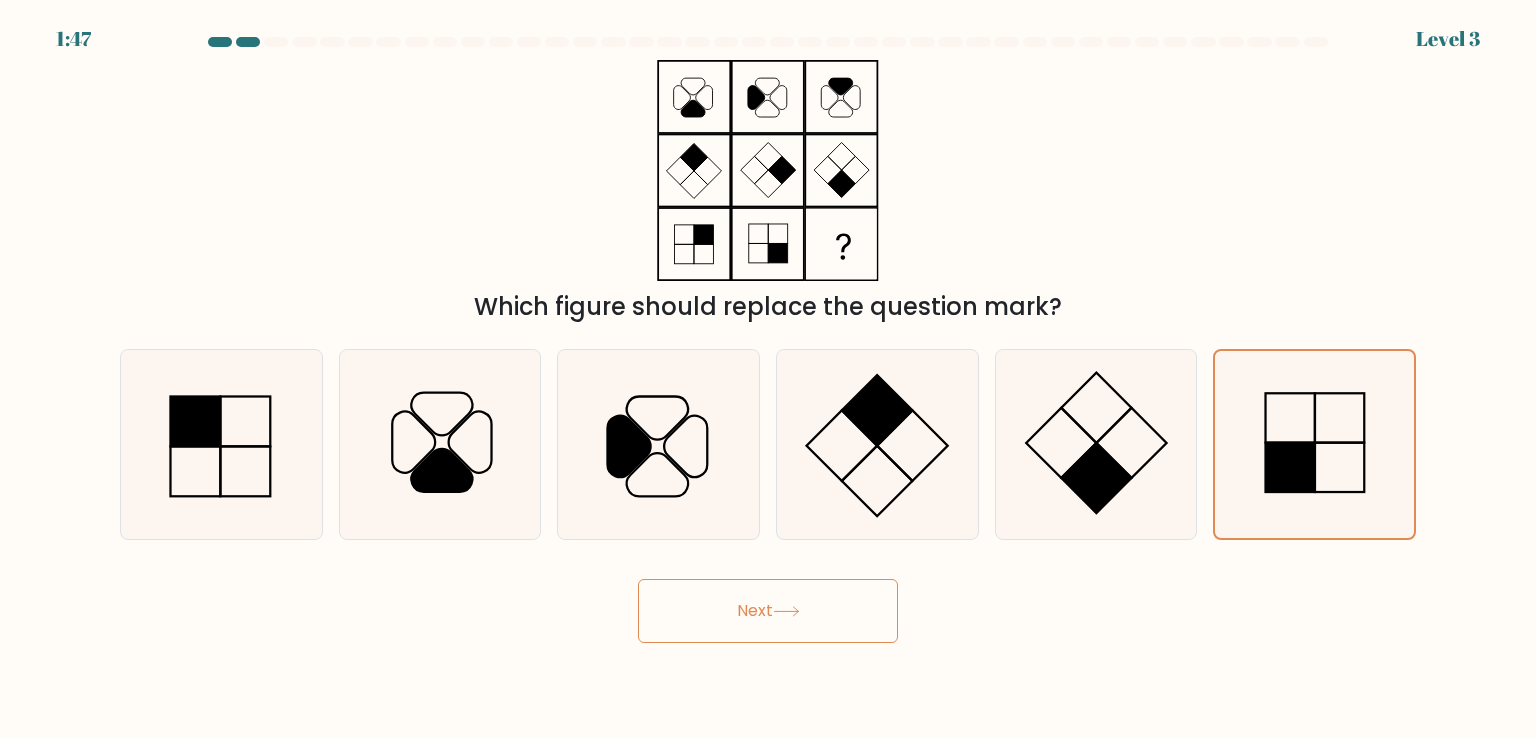 click on "Next" at bounding box center (768, 611) 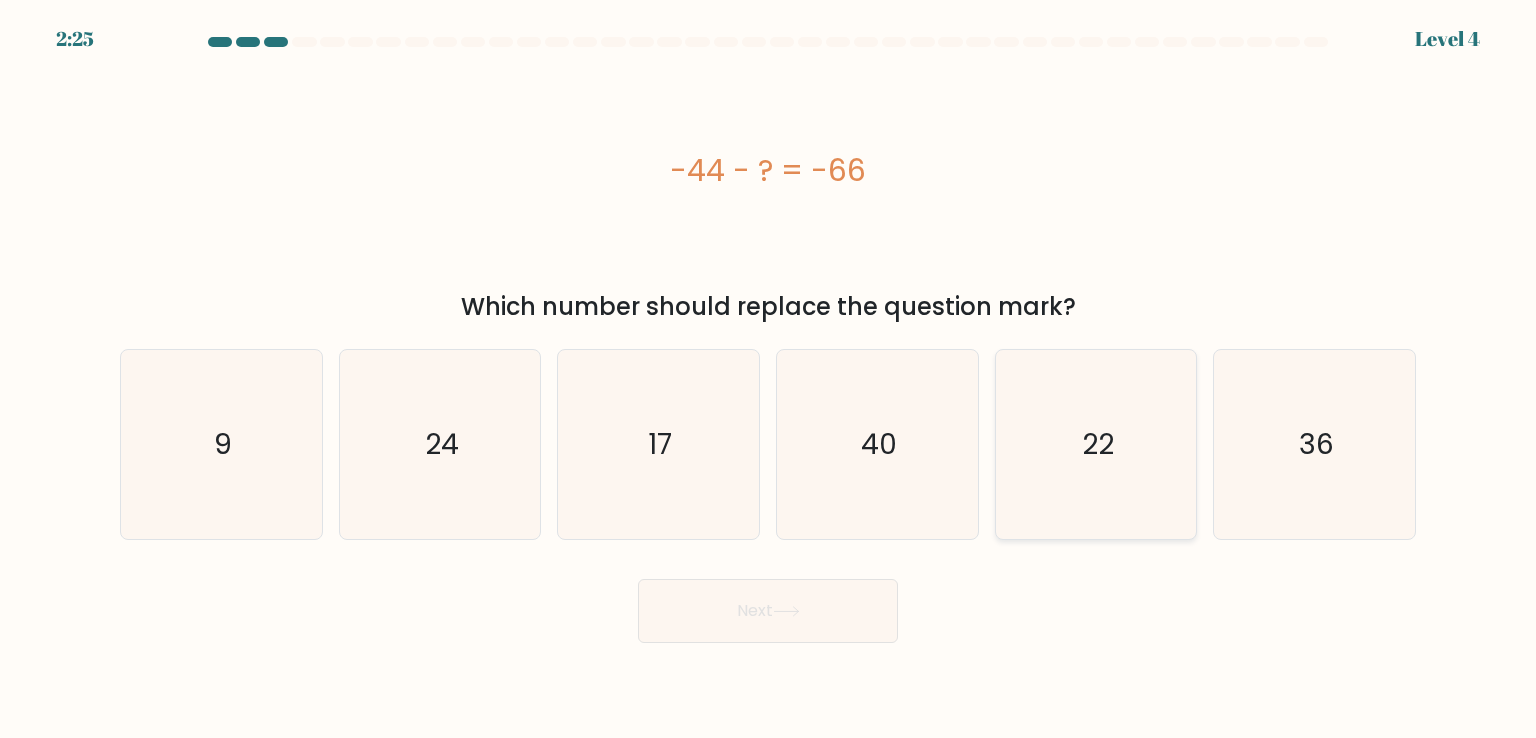 click on "22" 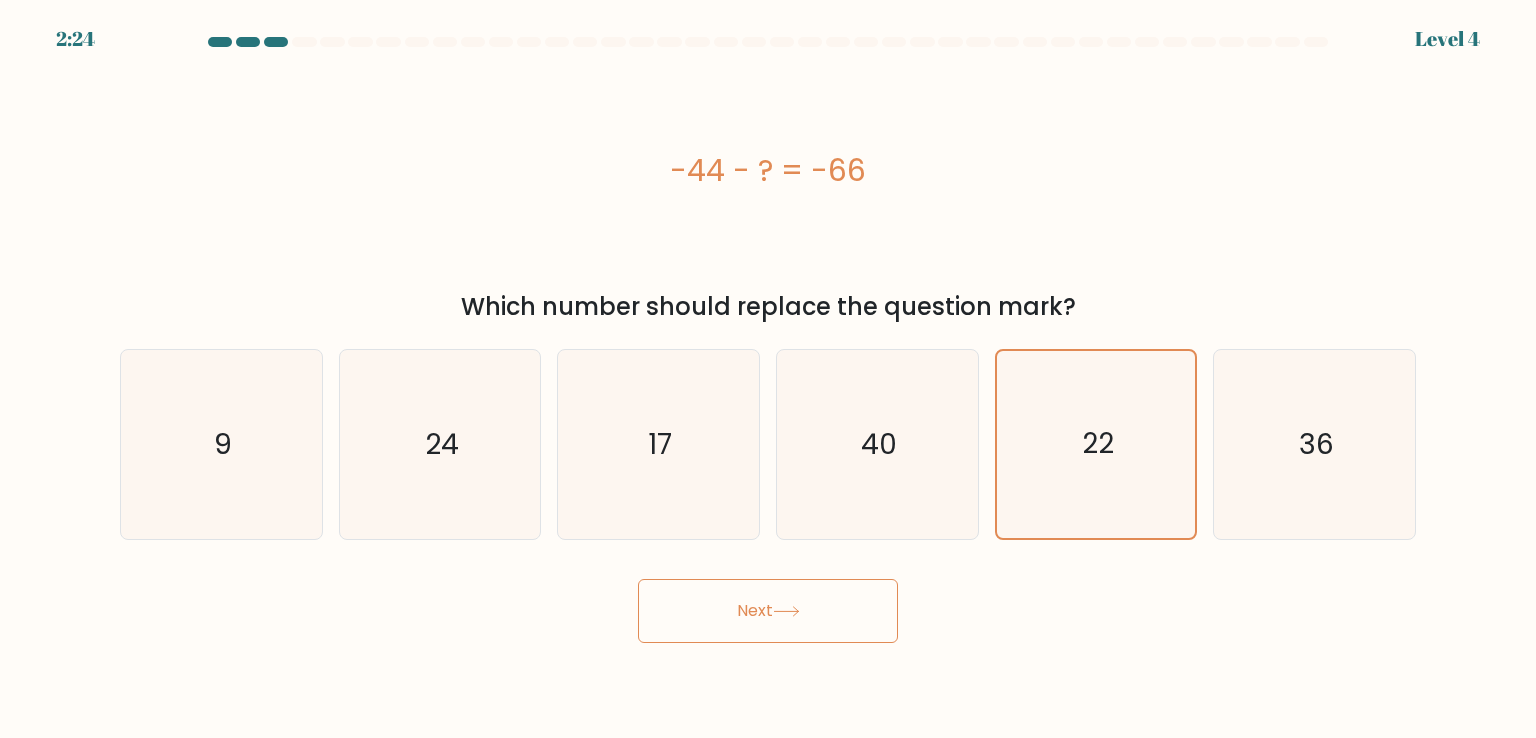 click on "Next" at bounding box center [768, 611] 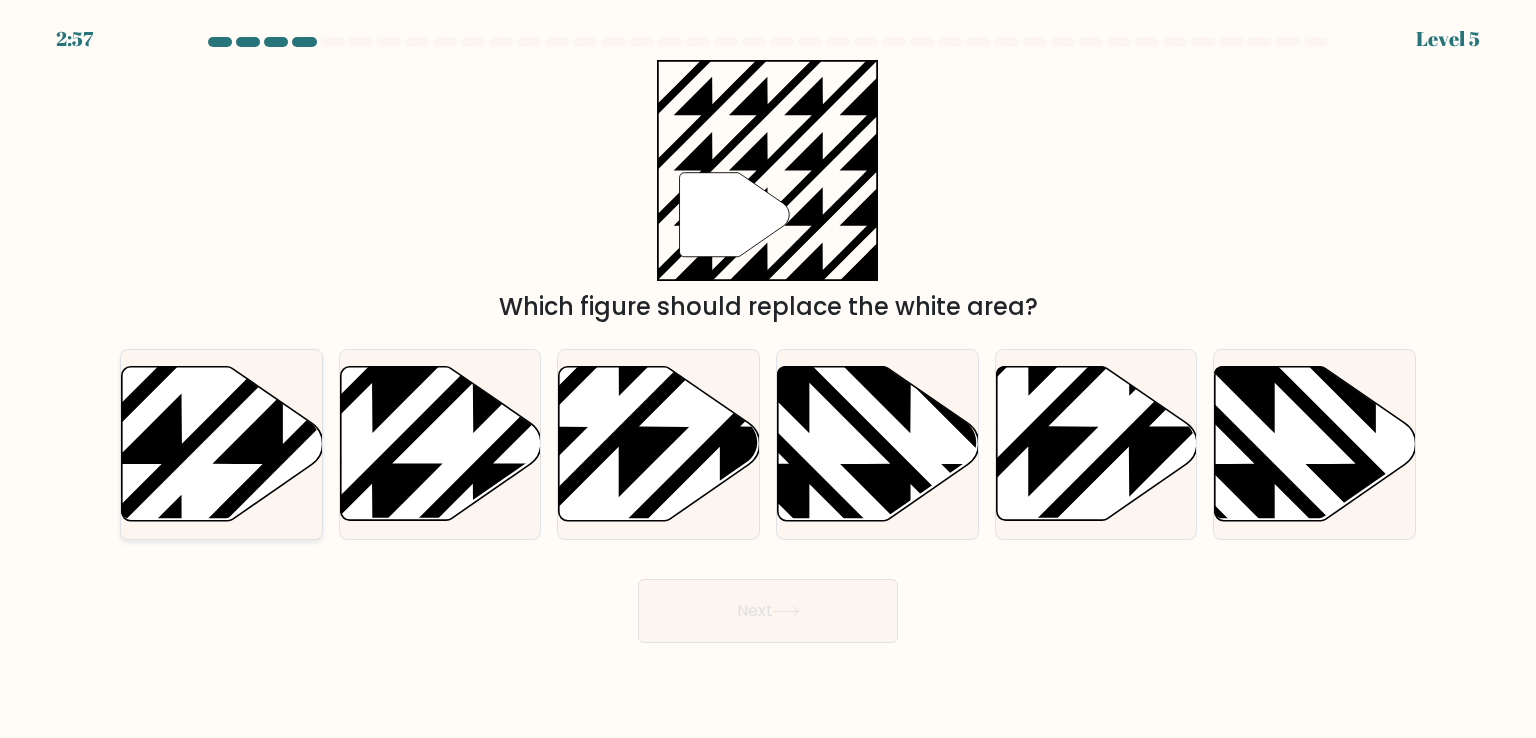 click 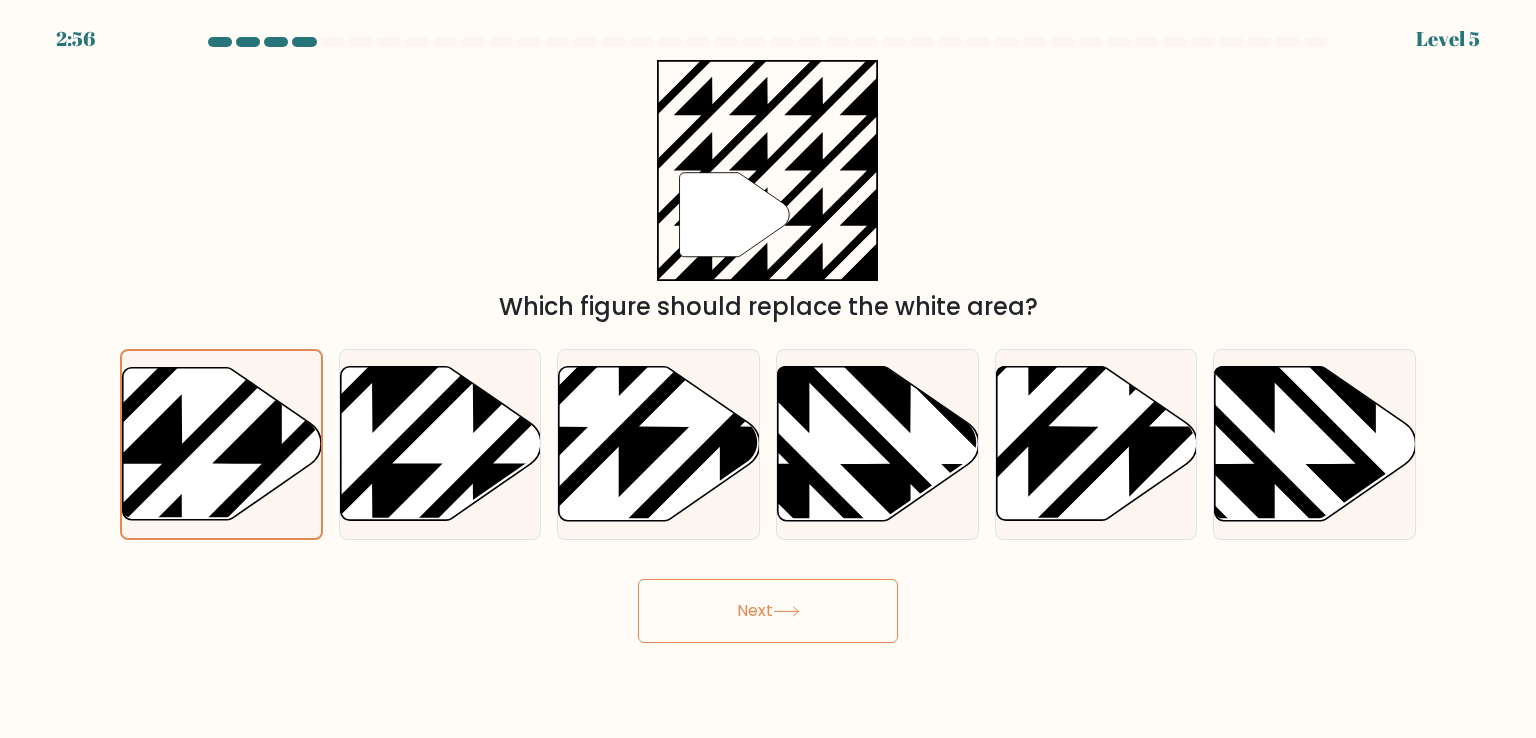 click on "Next" at bounding box center [768, 611] 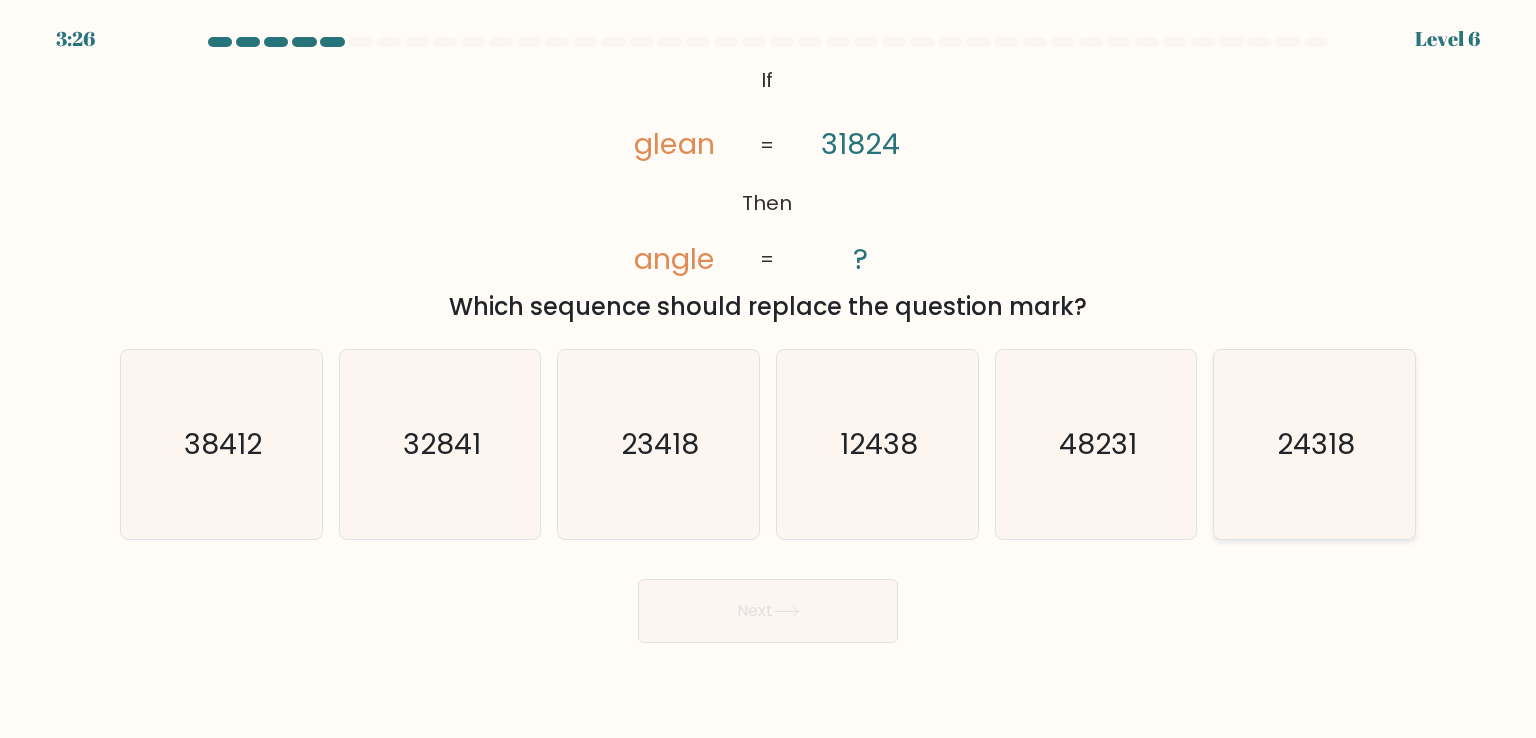 click on "24318" 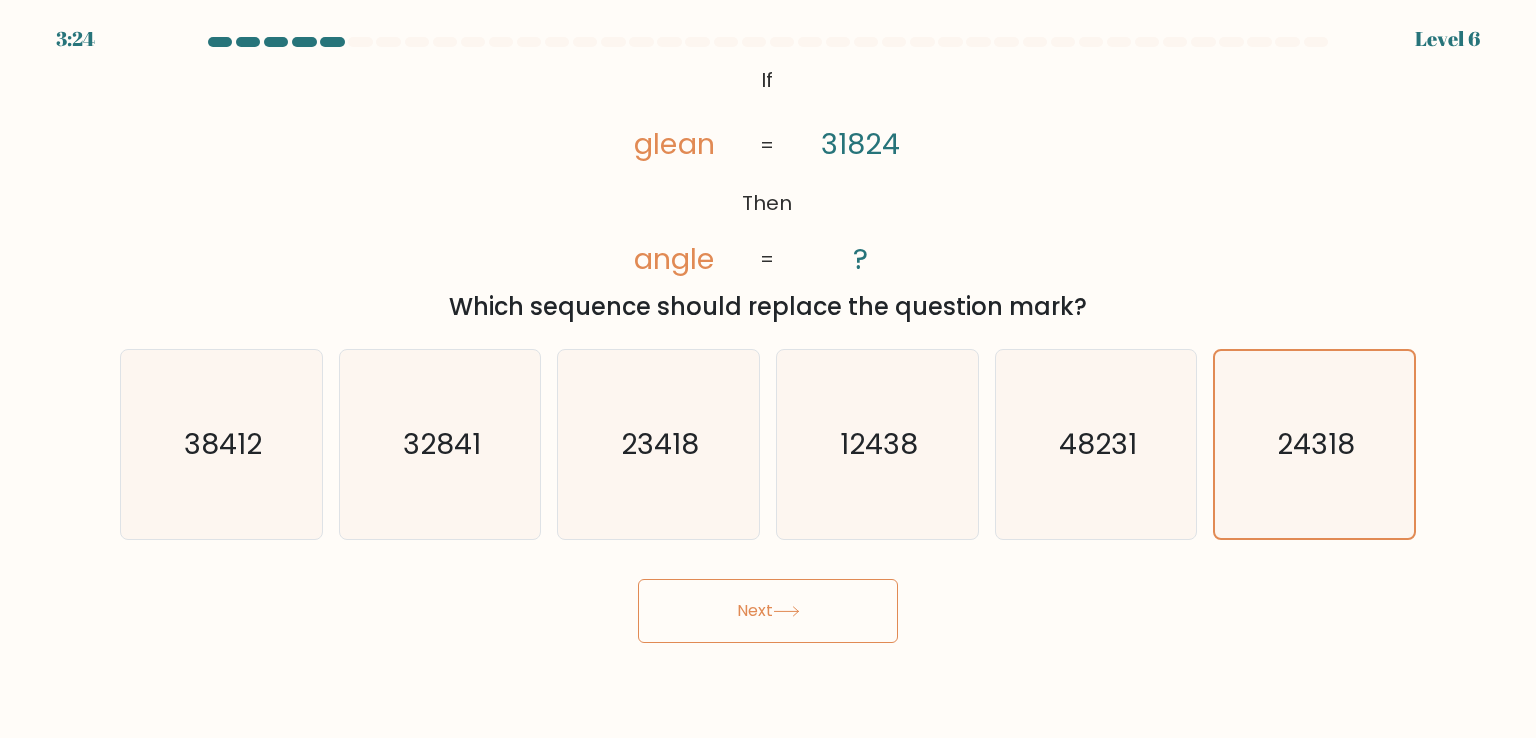 click on "Next" at bounding box center [768, 611] 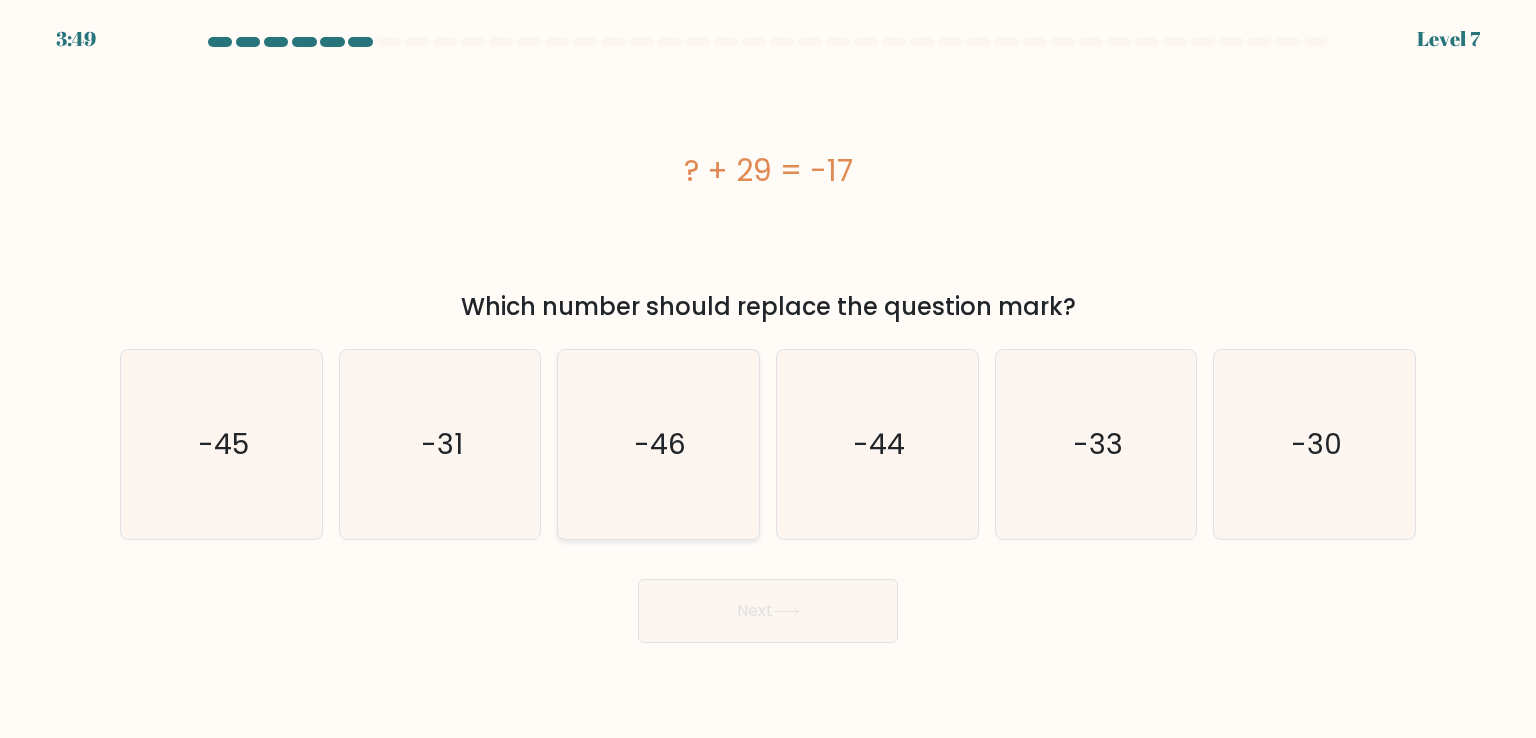 click on "-46" 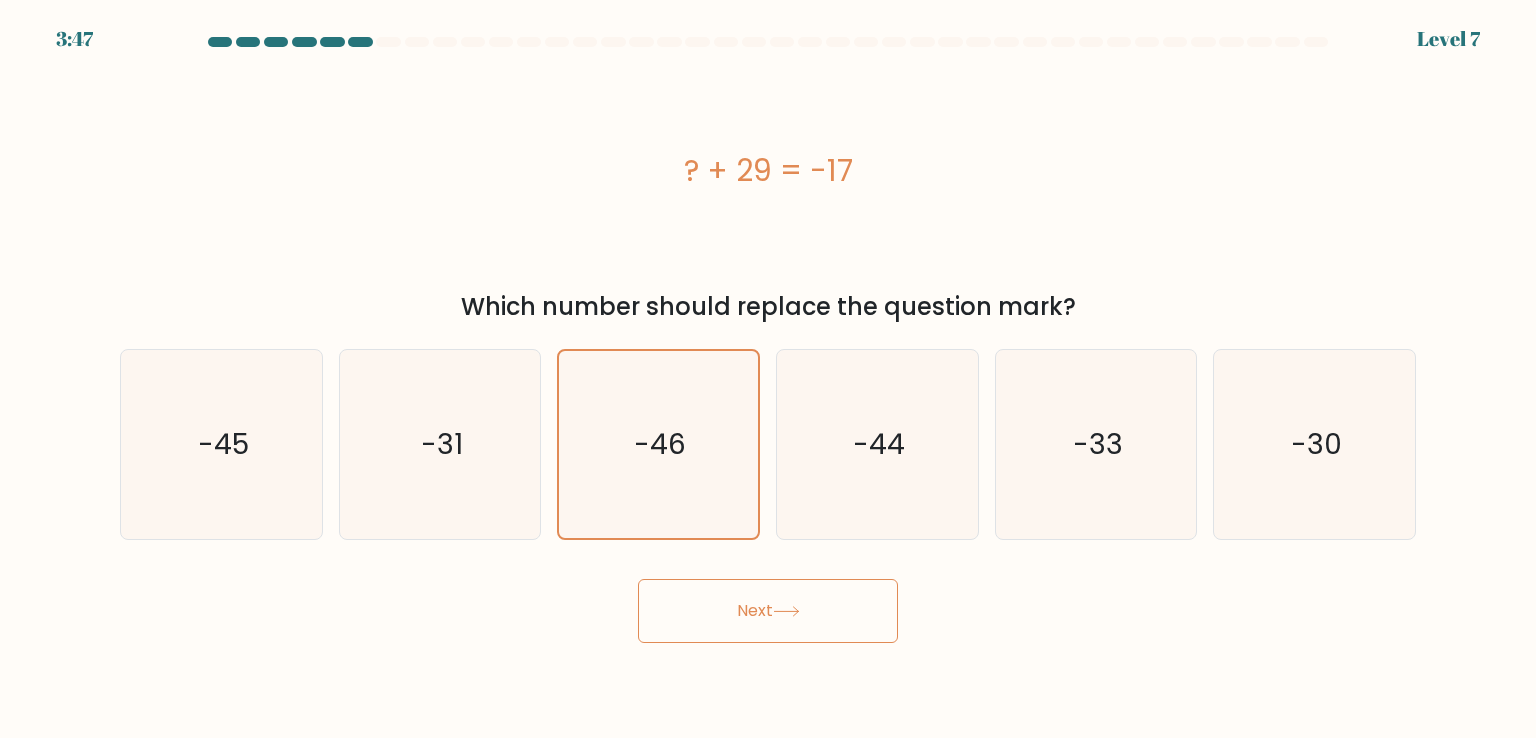 click on "Next" at bounding box center [768, 611] 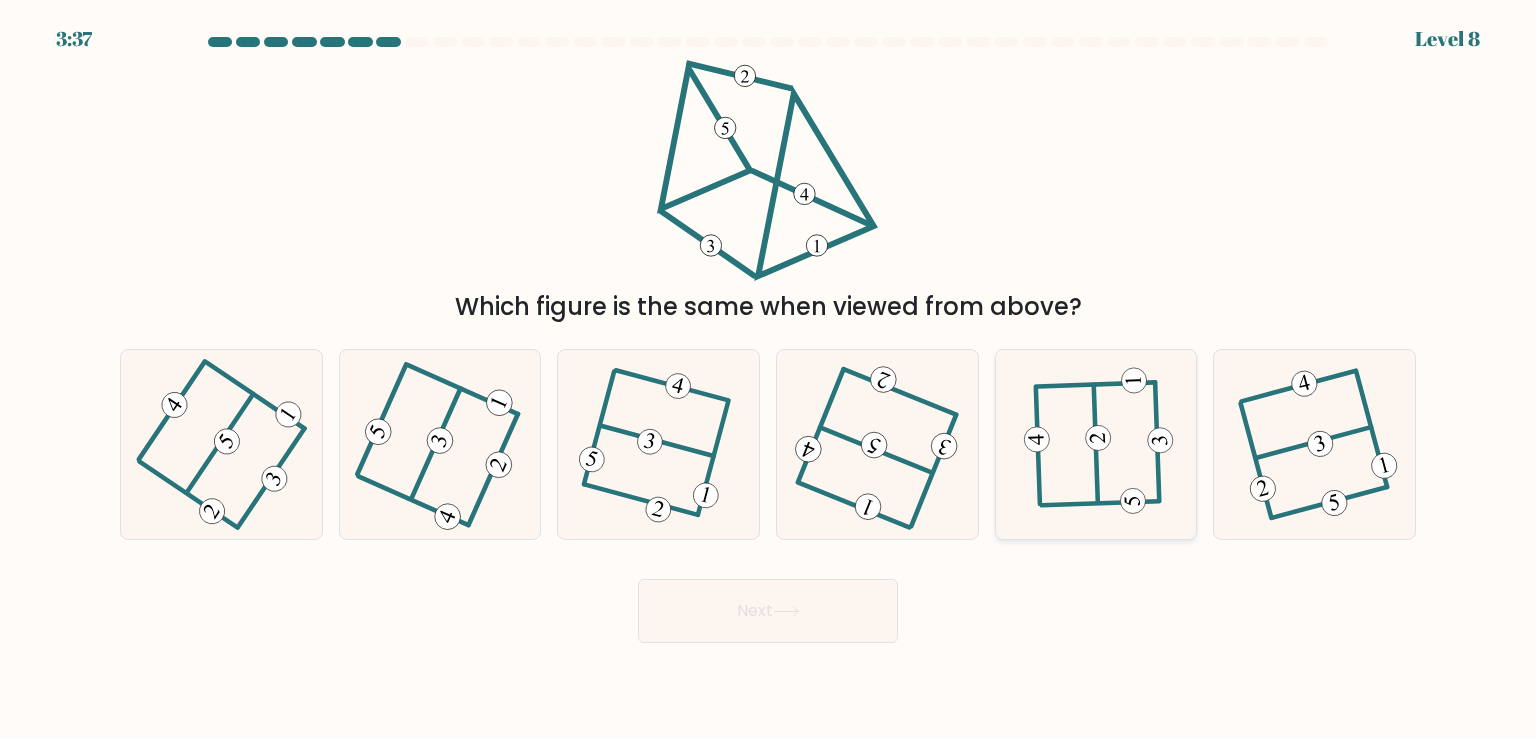 click 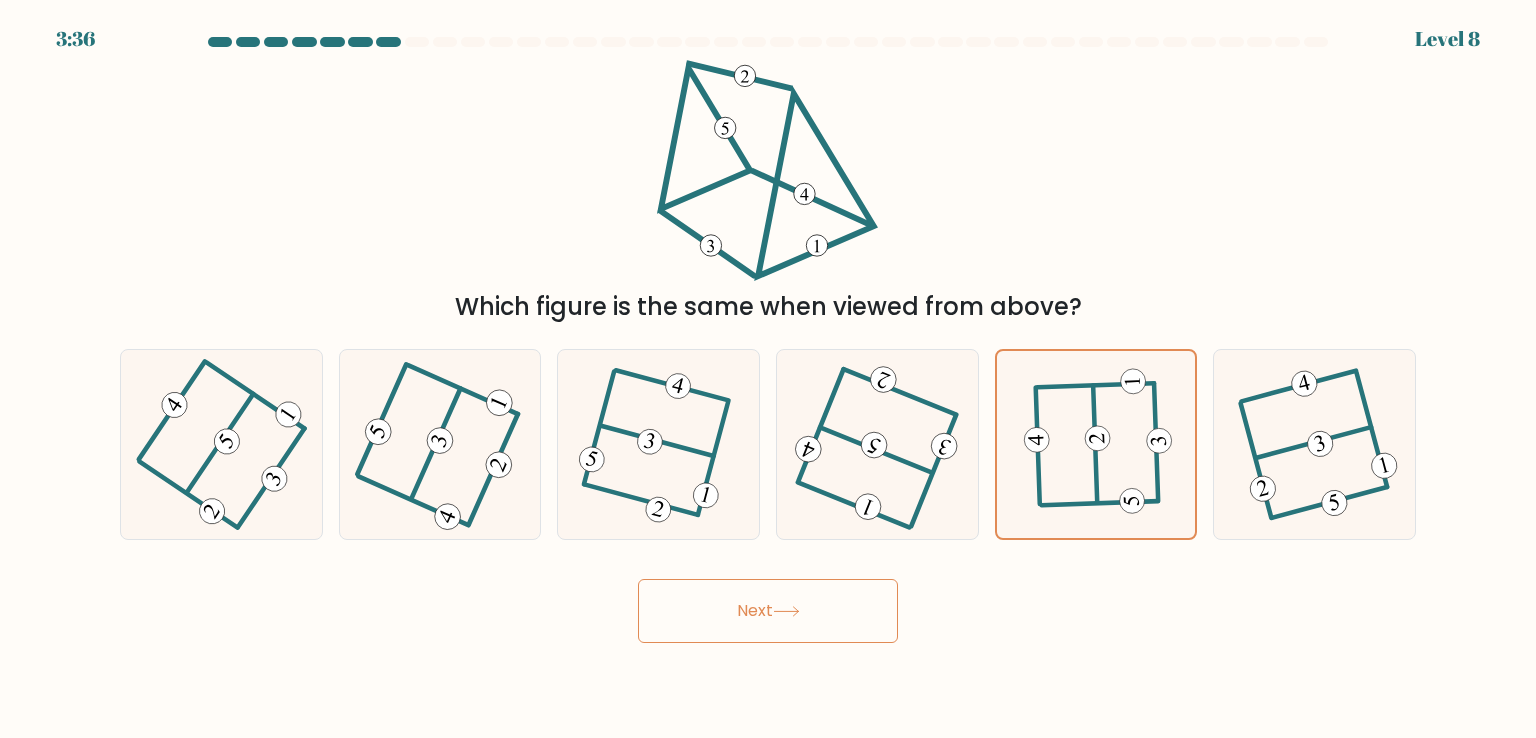 click on "Next" at bounding box center (768, 611) 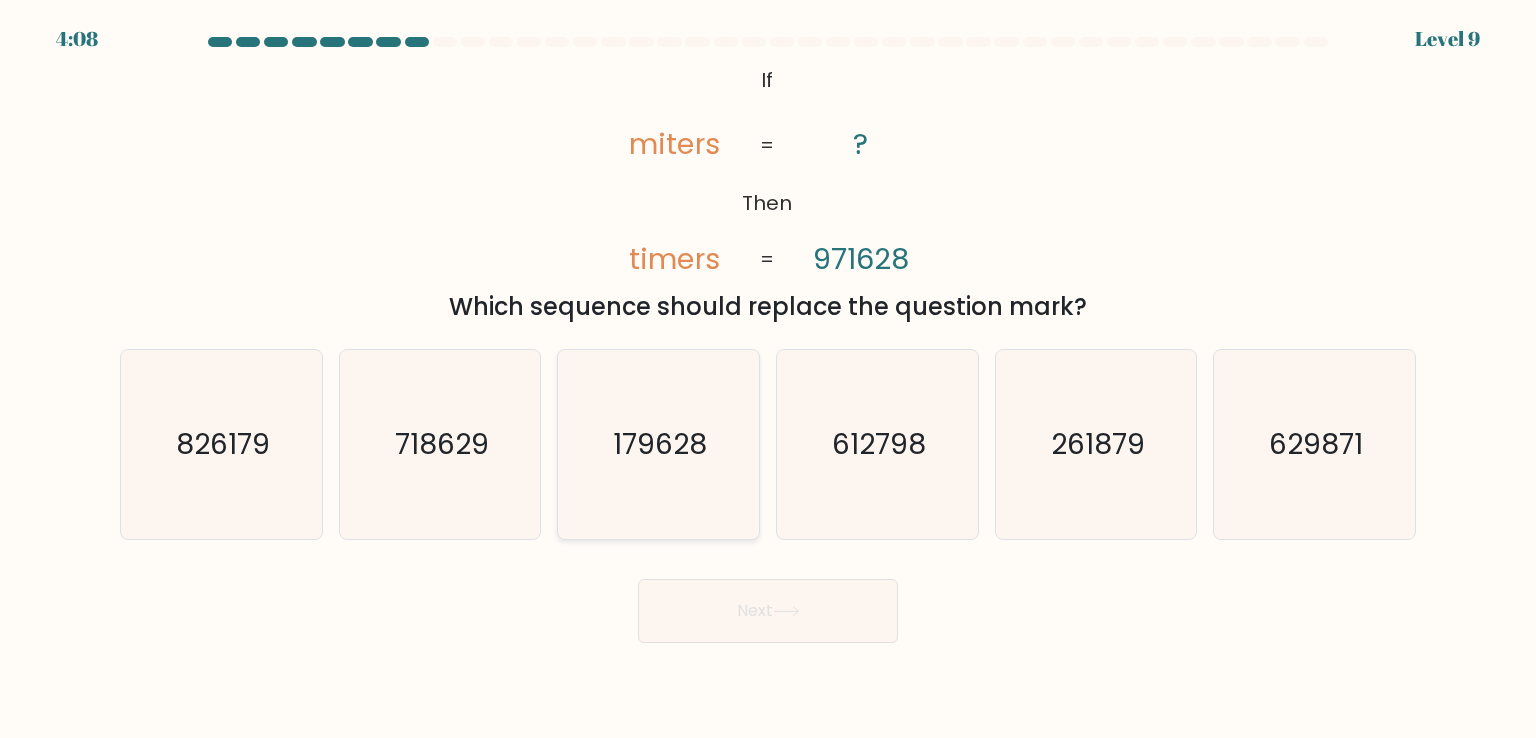 click on "179628" 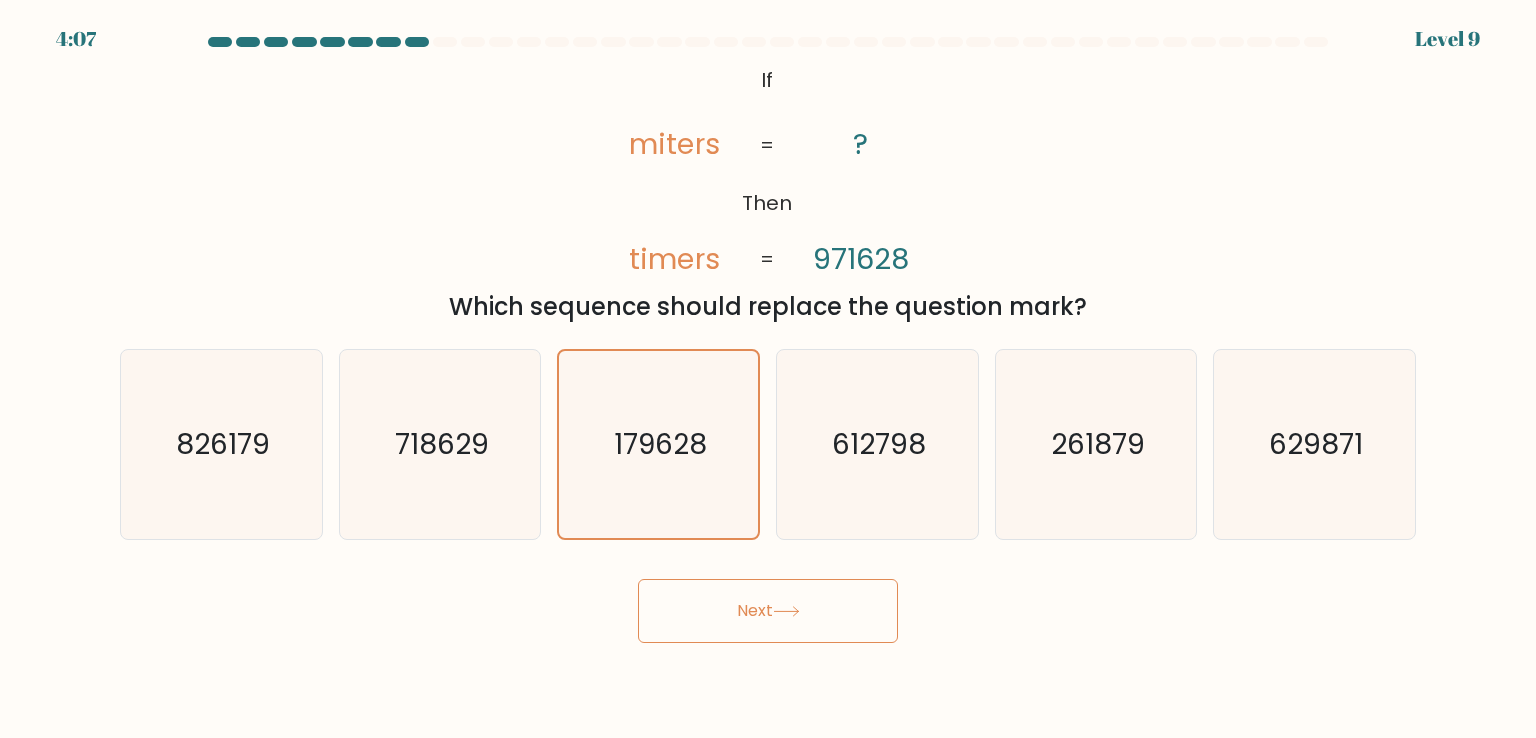 click 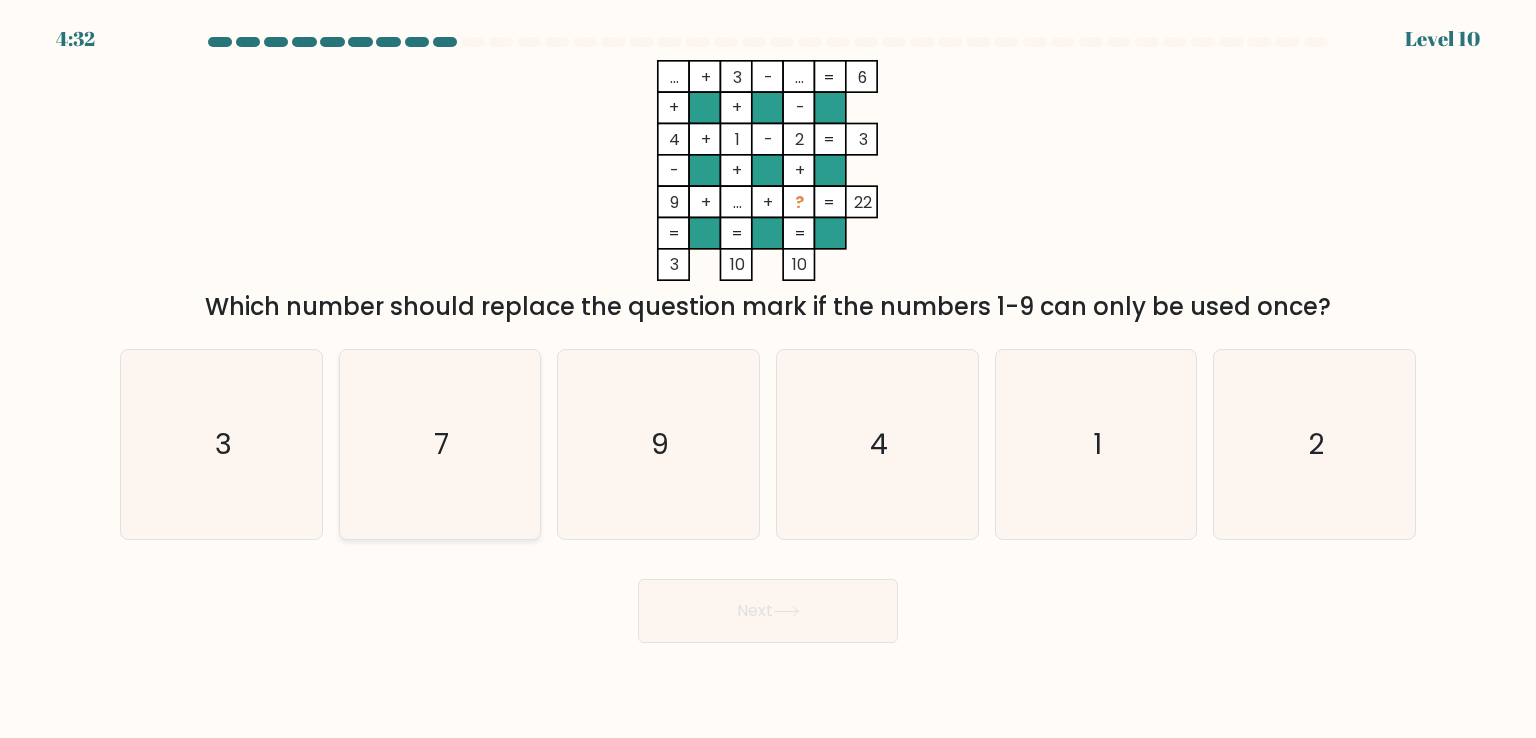 click on "7" 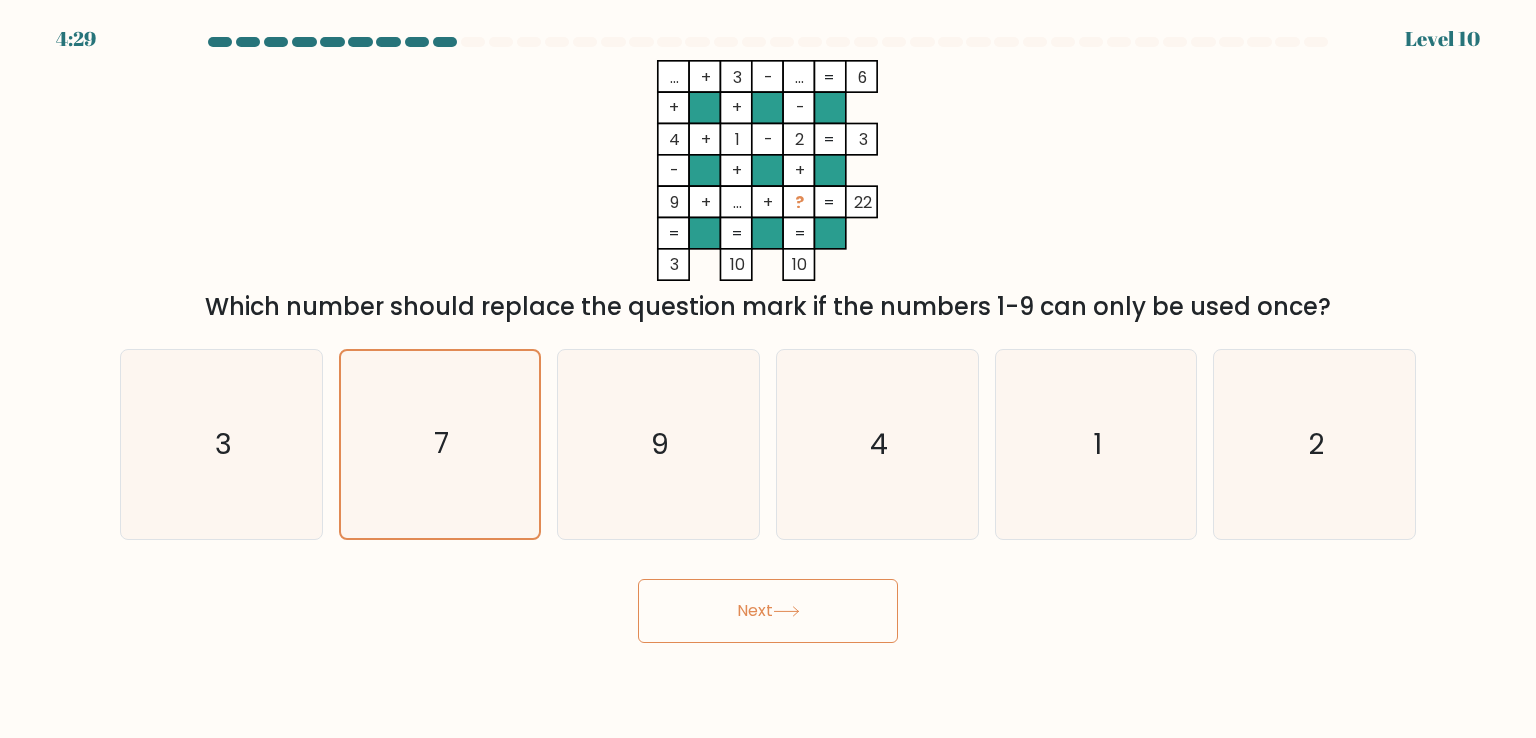 click on "Next" at bounding box center [768, 611] 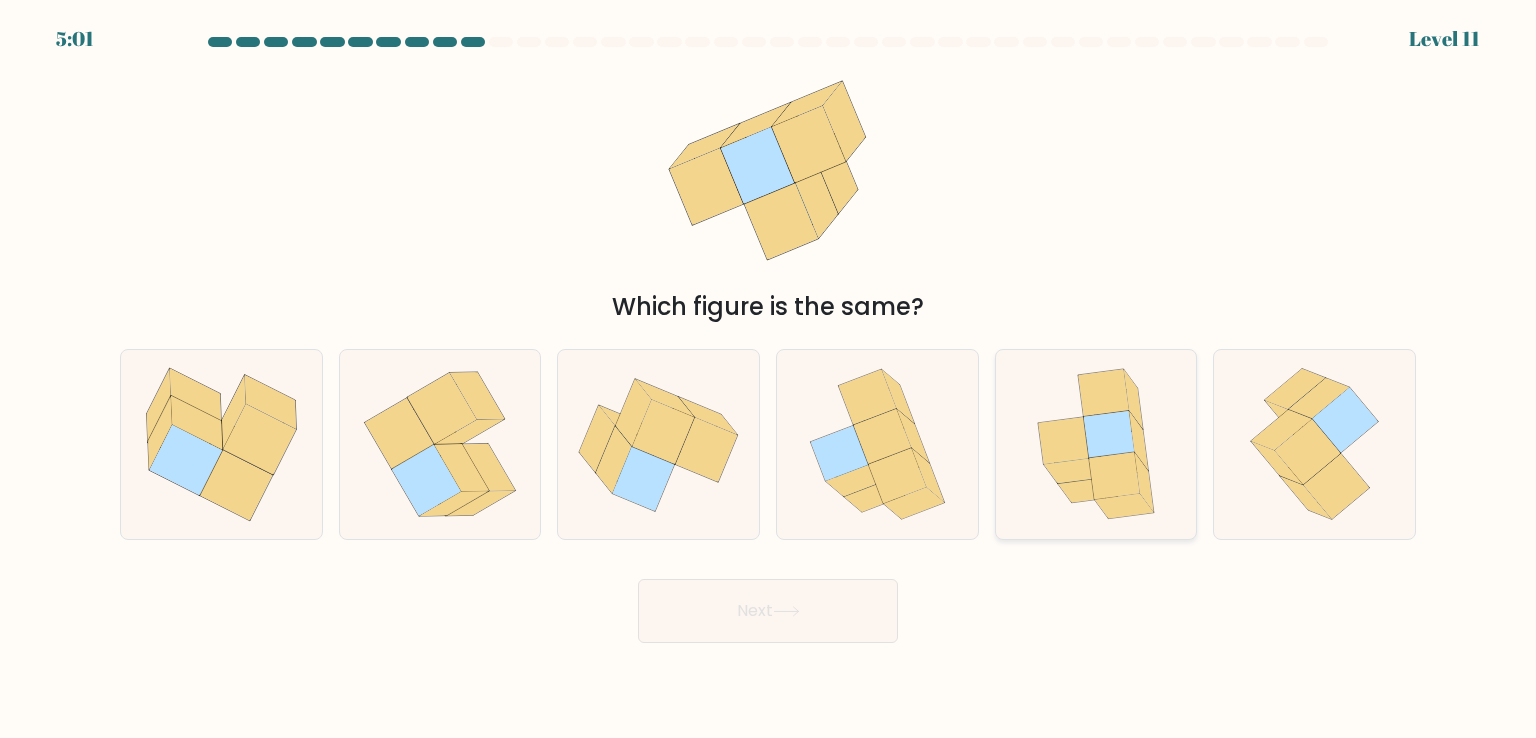 click 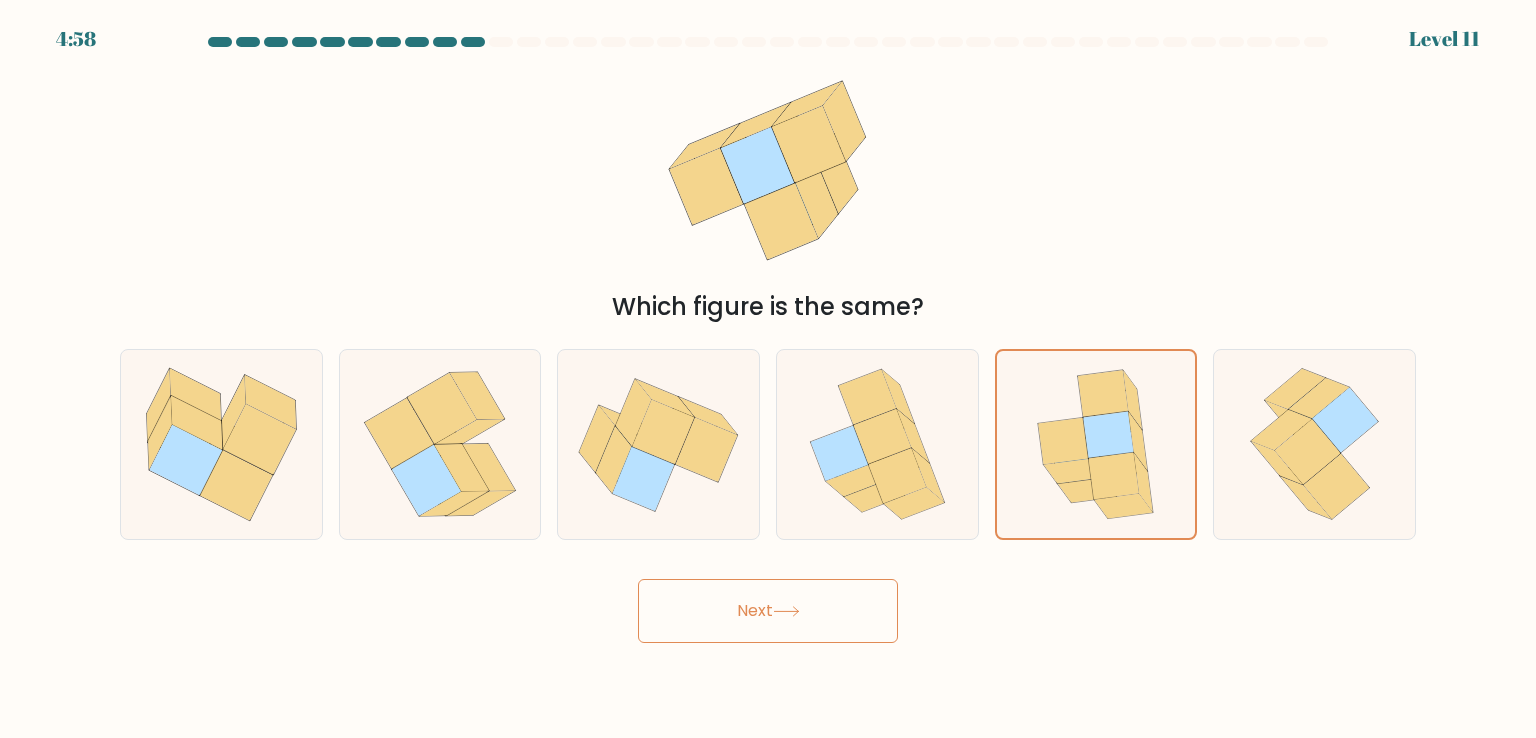 click on "Next" at bounding box center [768, 611] 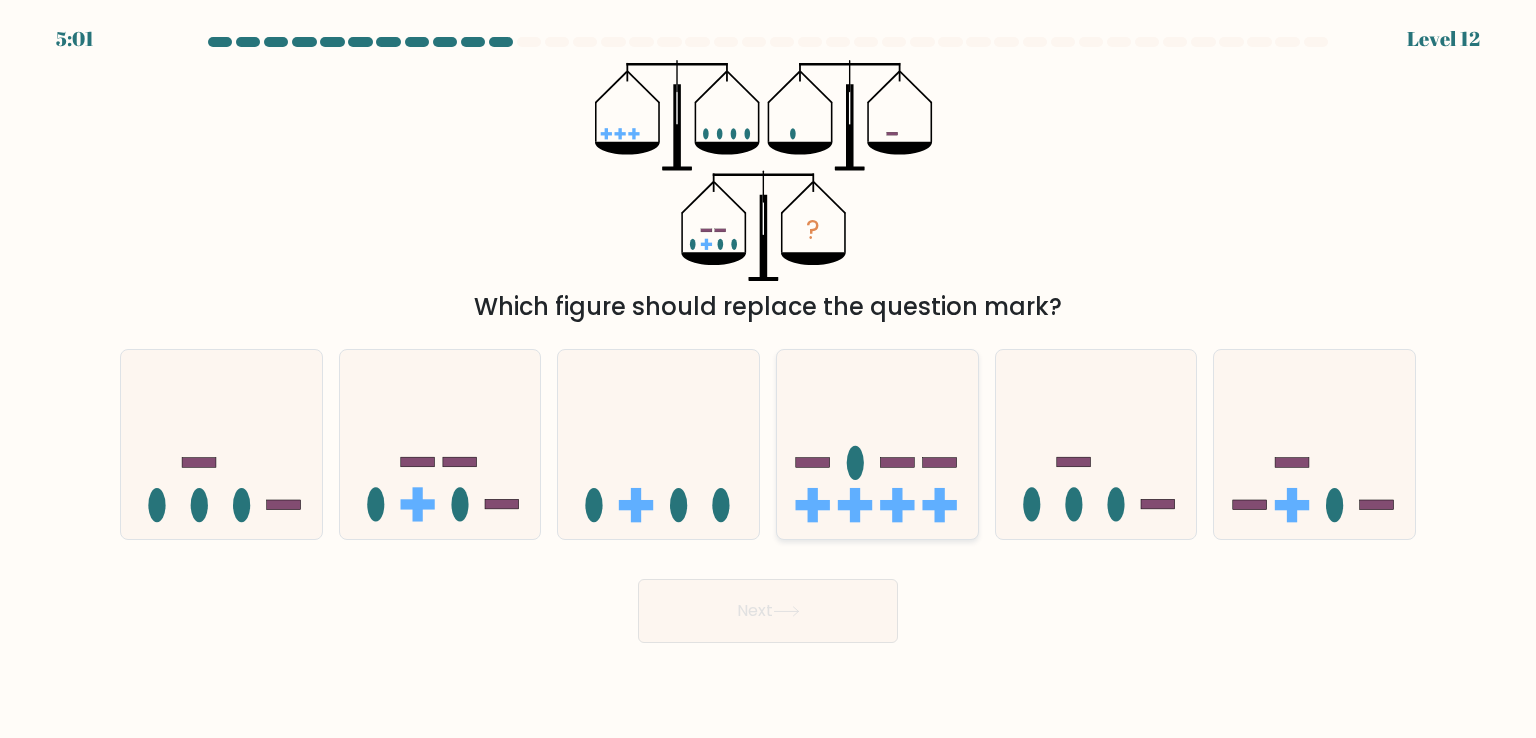 click 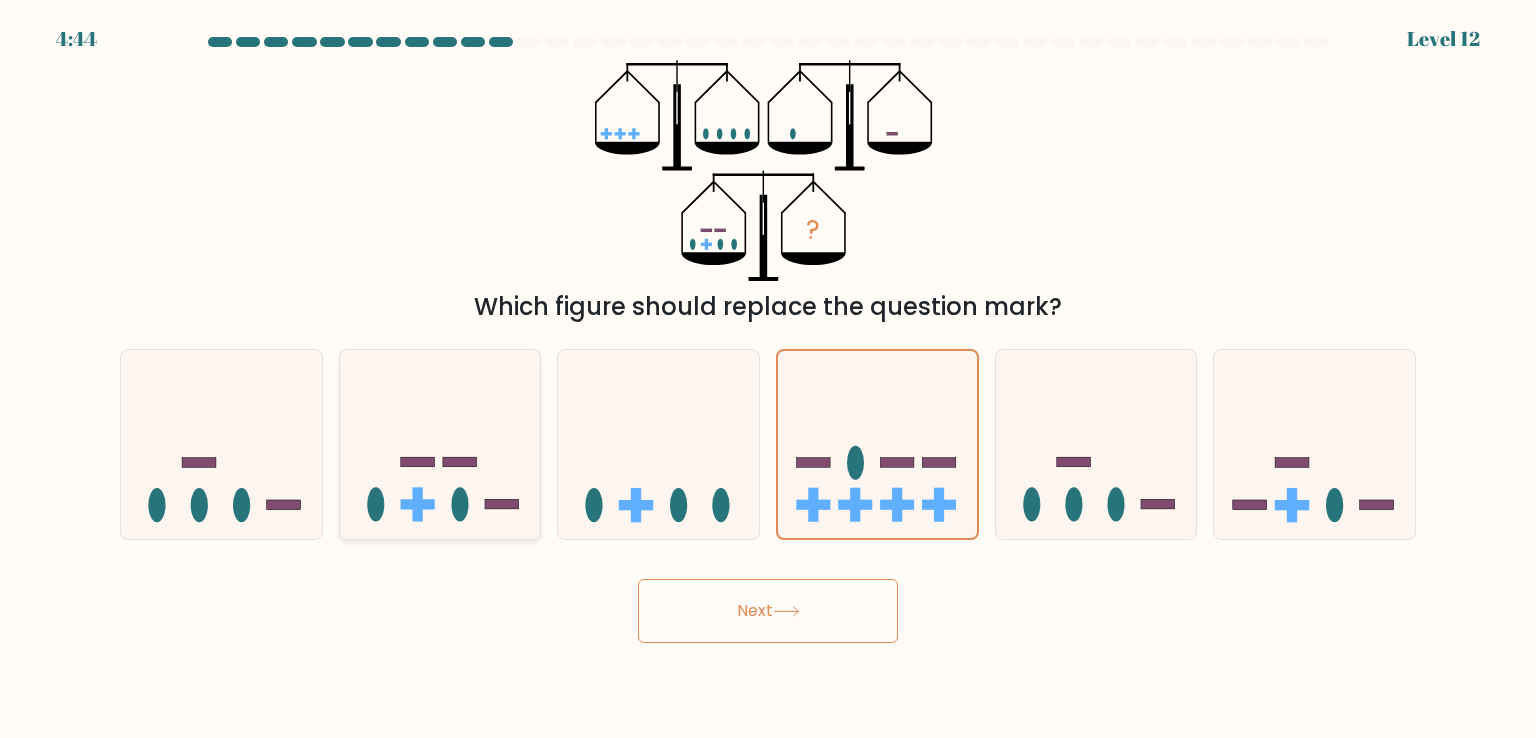click 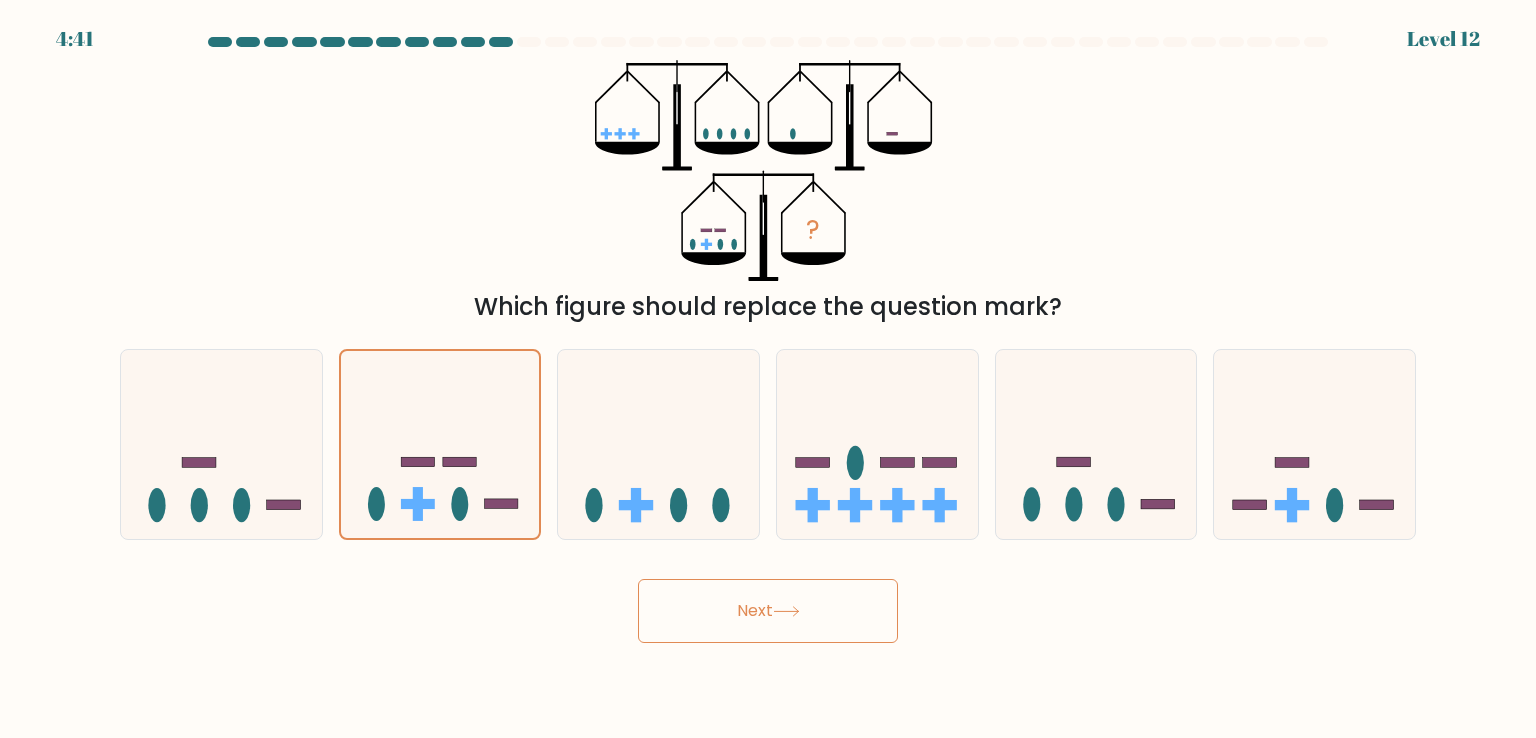click on "Next" at bounding box center (768, 611) 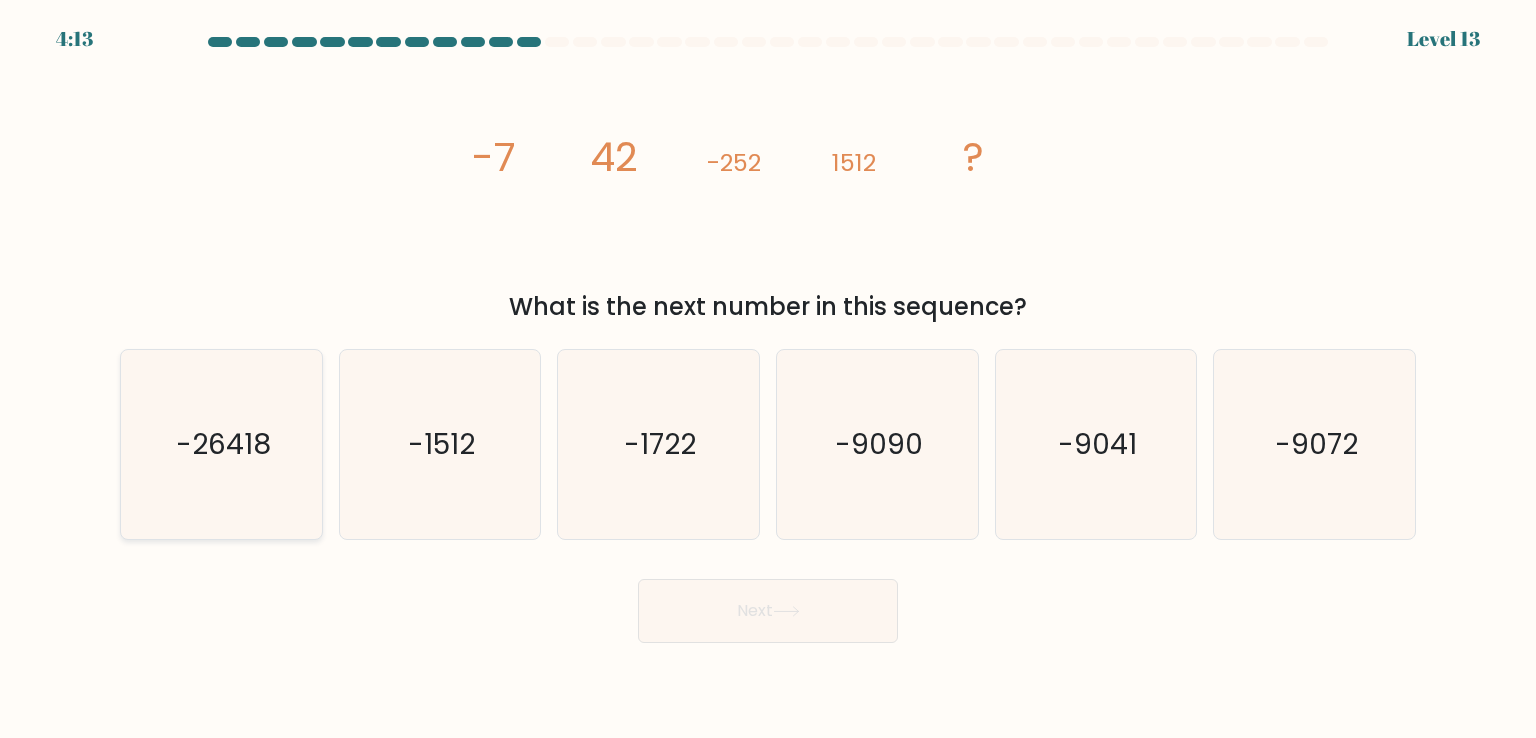 click on "-26418" 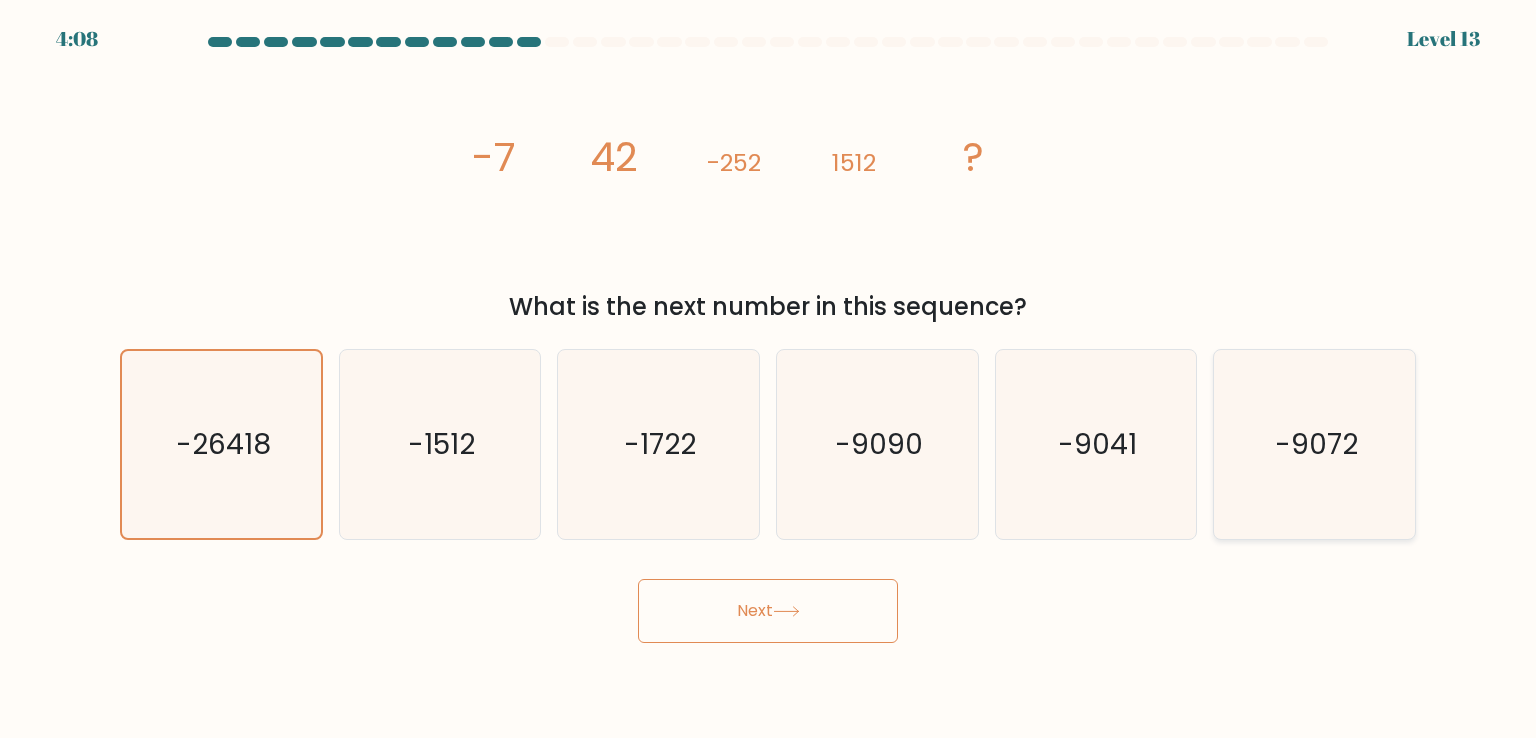 click on "-9072" 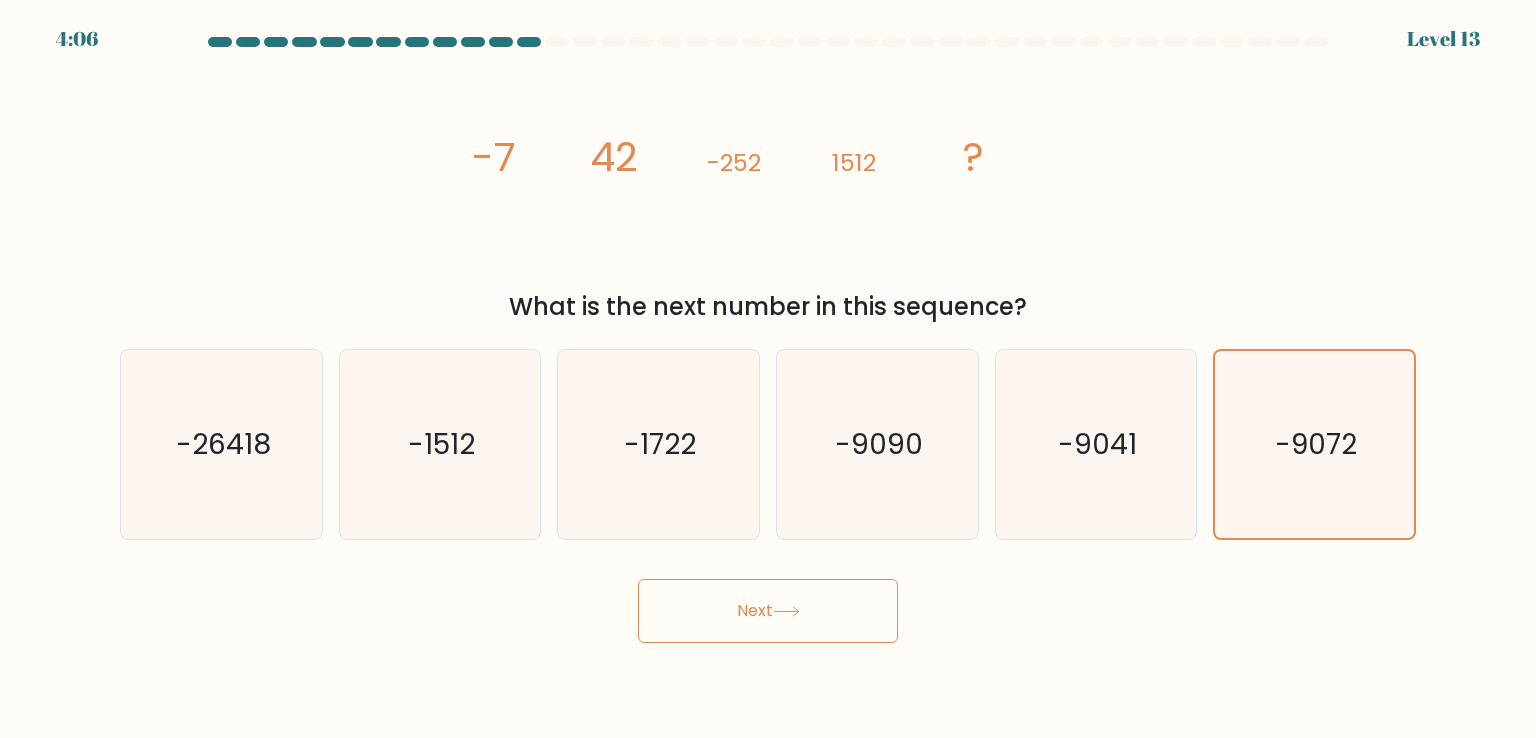 click on "Next" at bounding box center [768, 611] 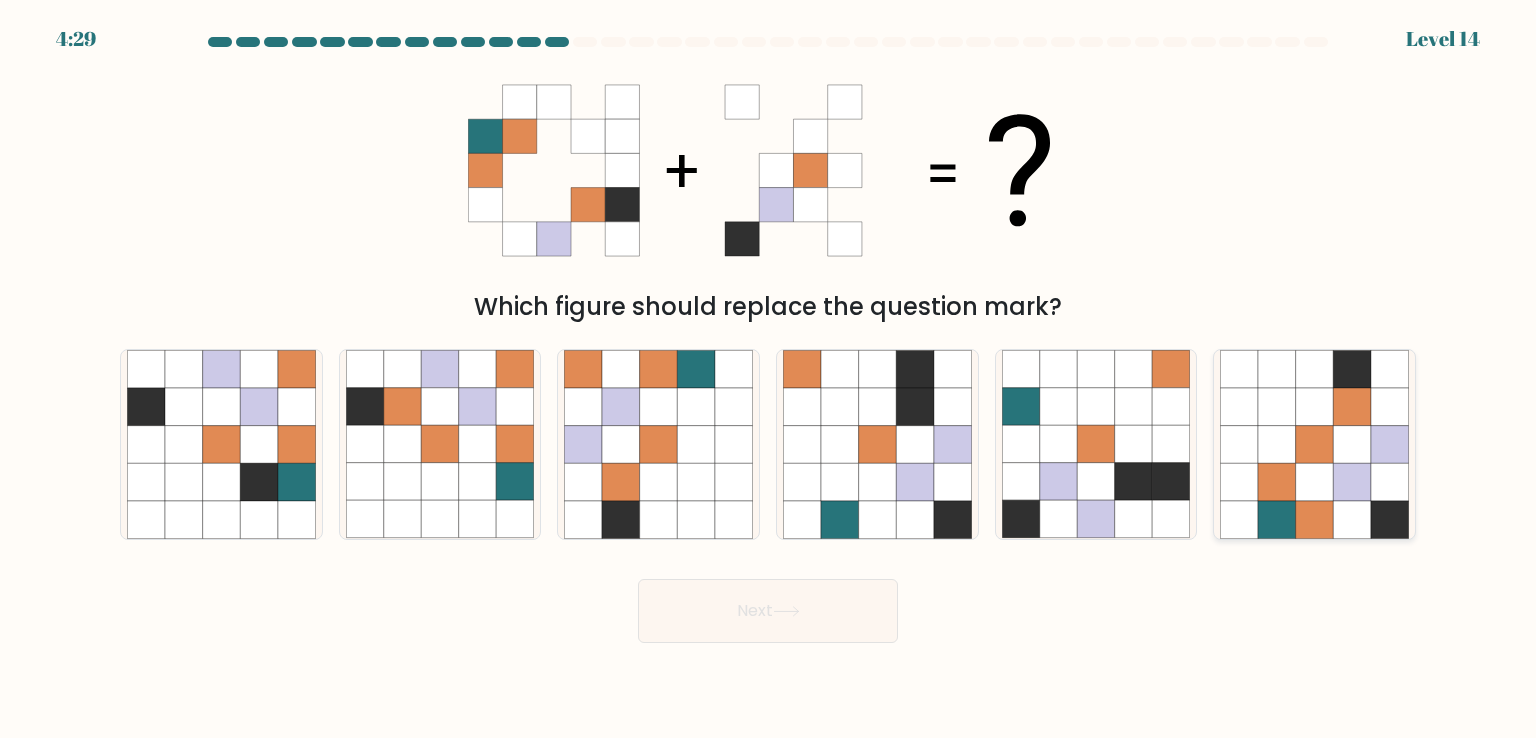click 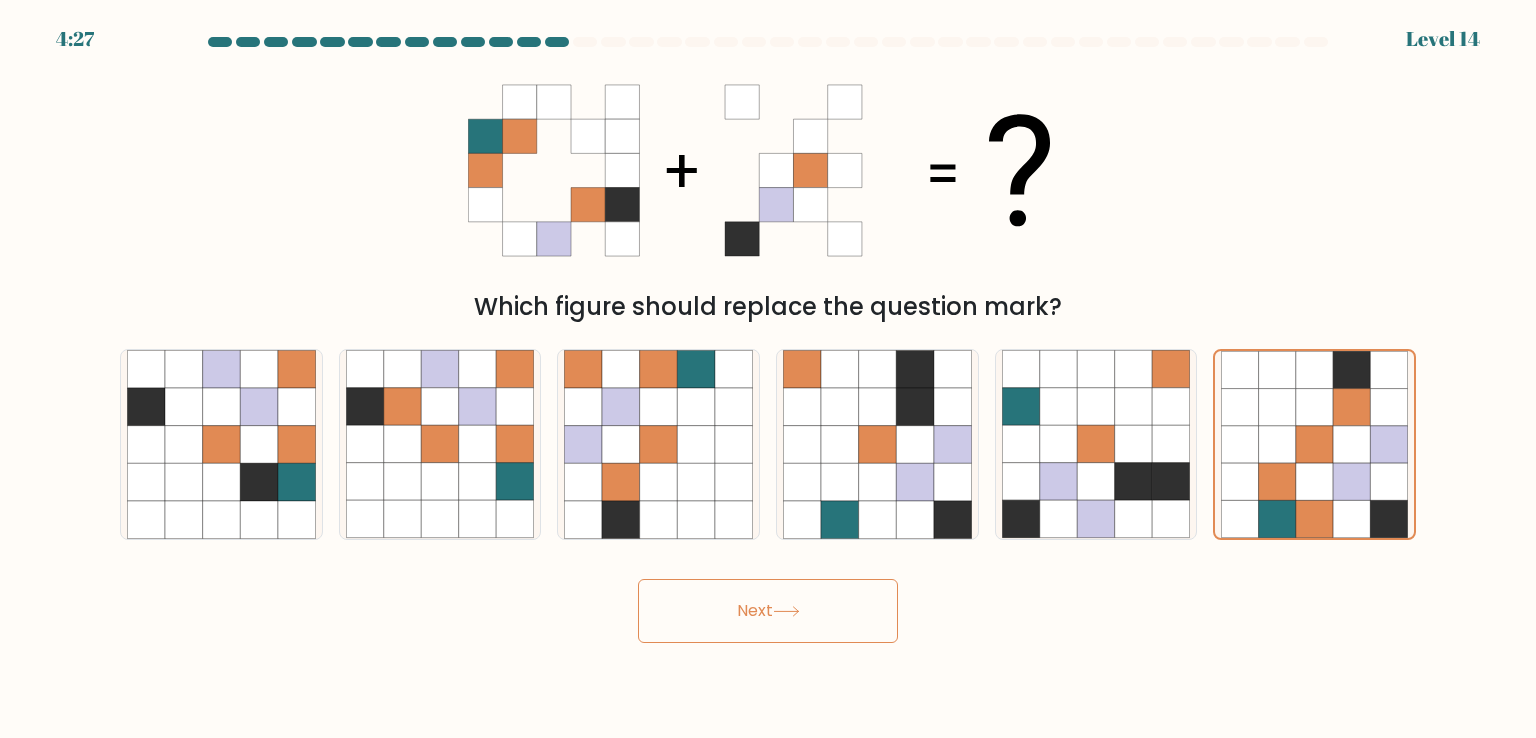 click on "Next" at bounding box center (768, 611) 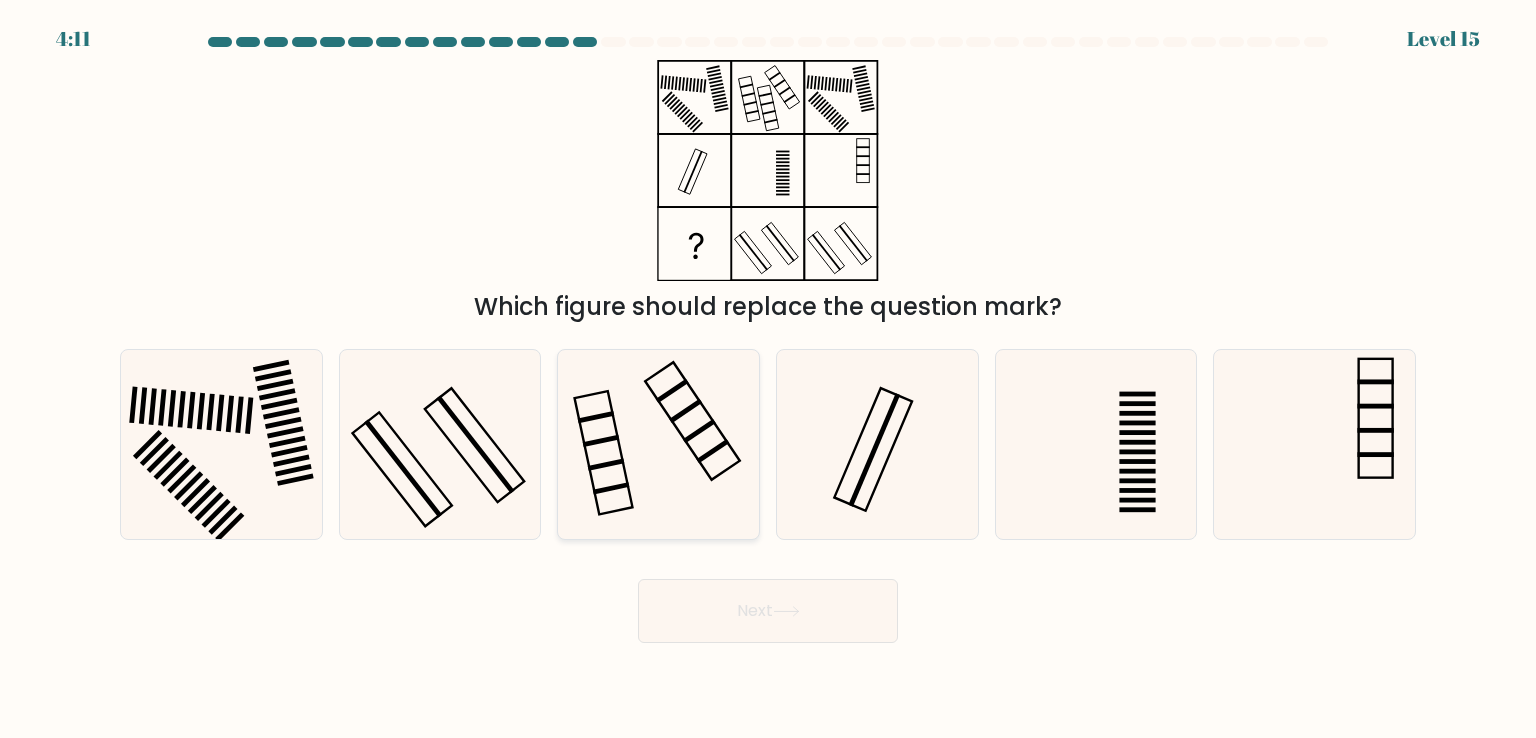 click 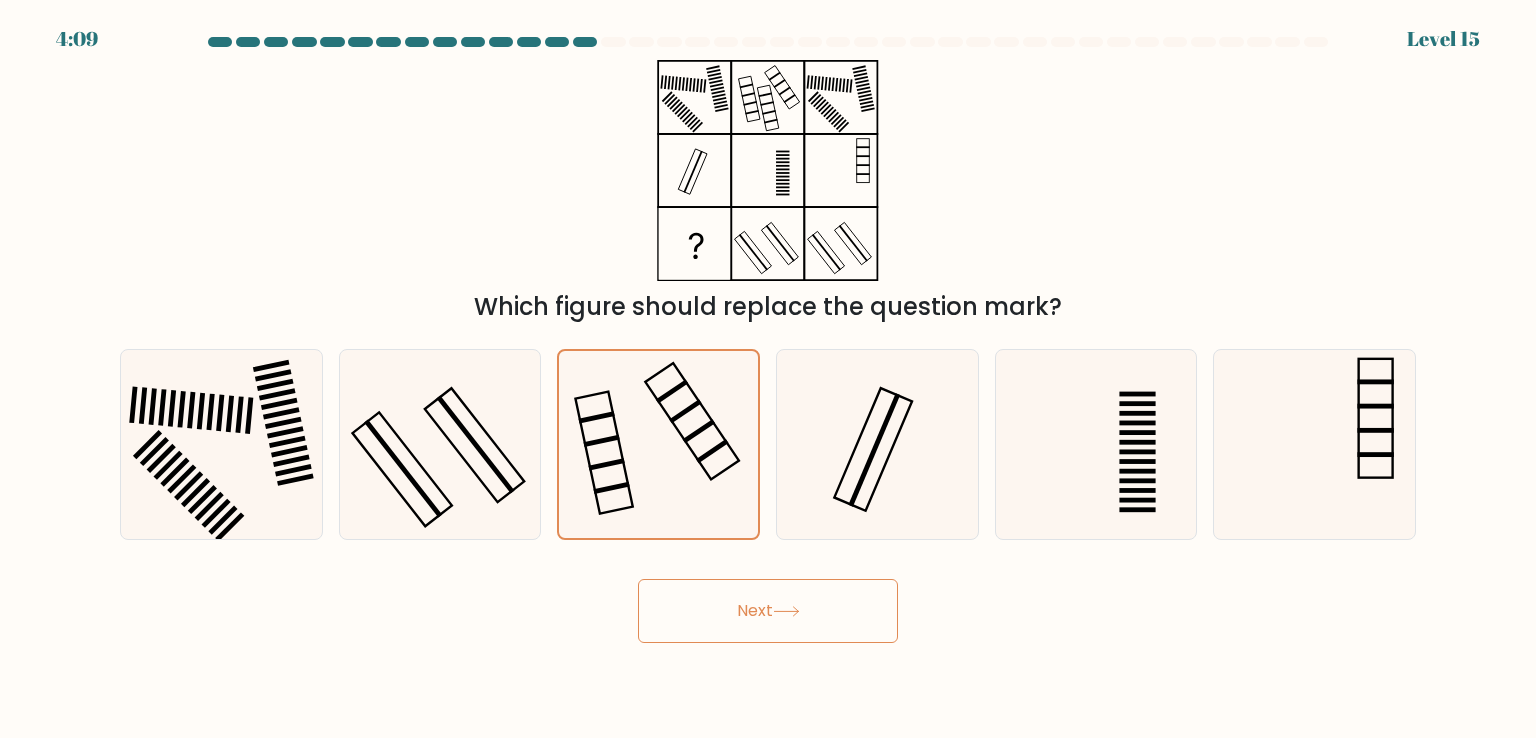 click on "Next" at bounding box center [768, 611] 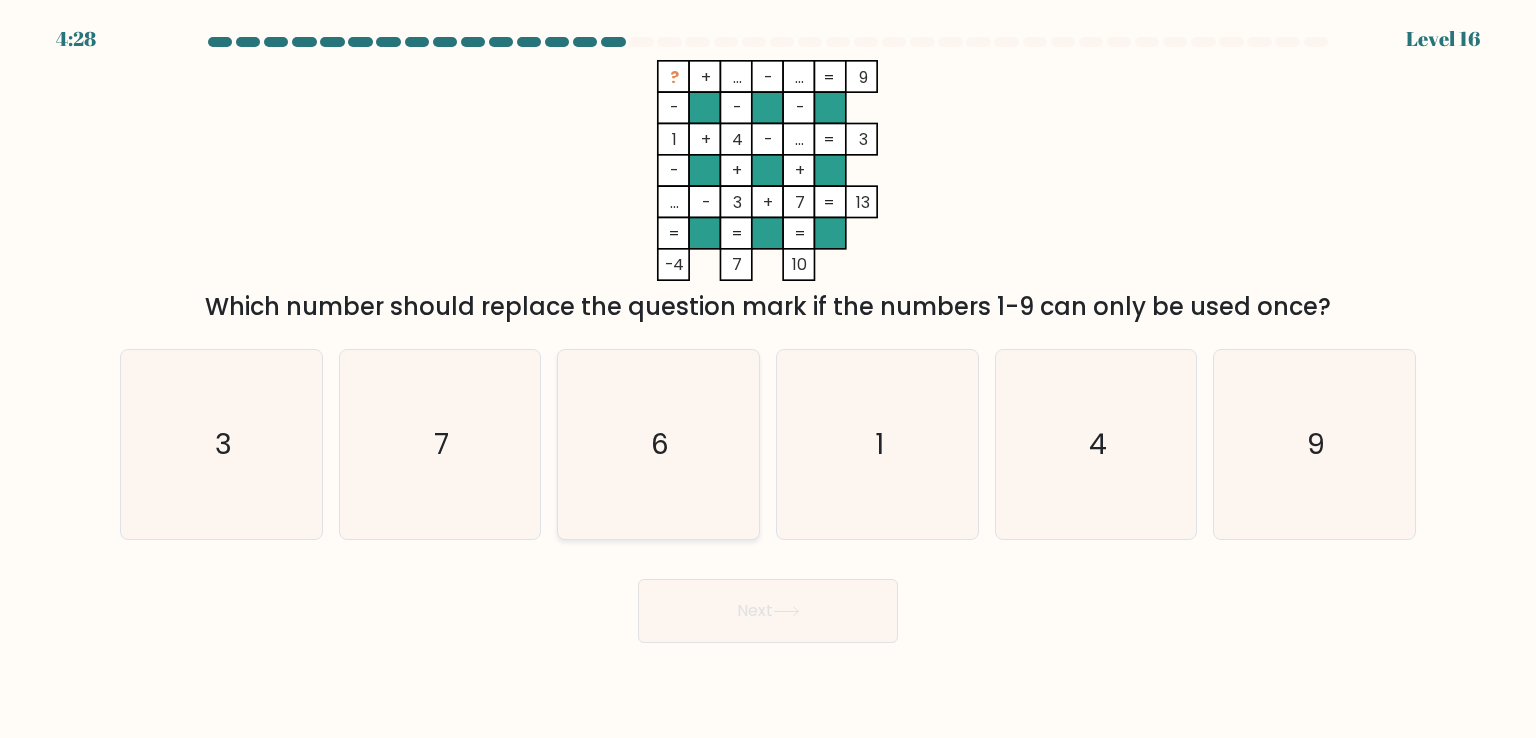 click on "6" 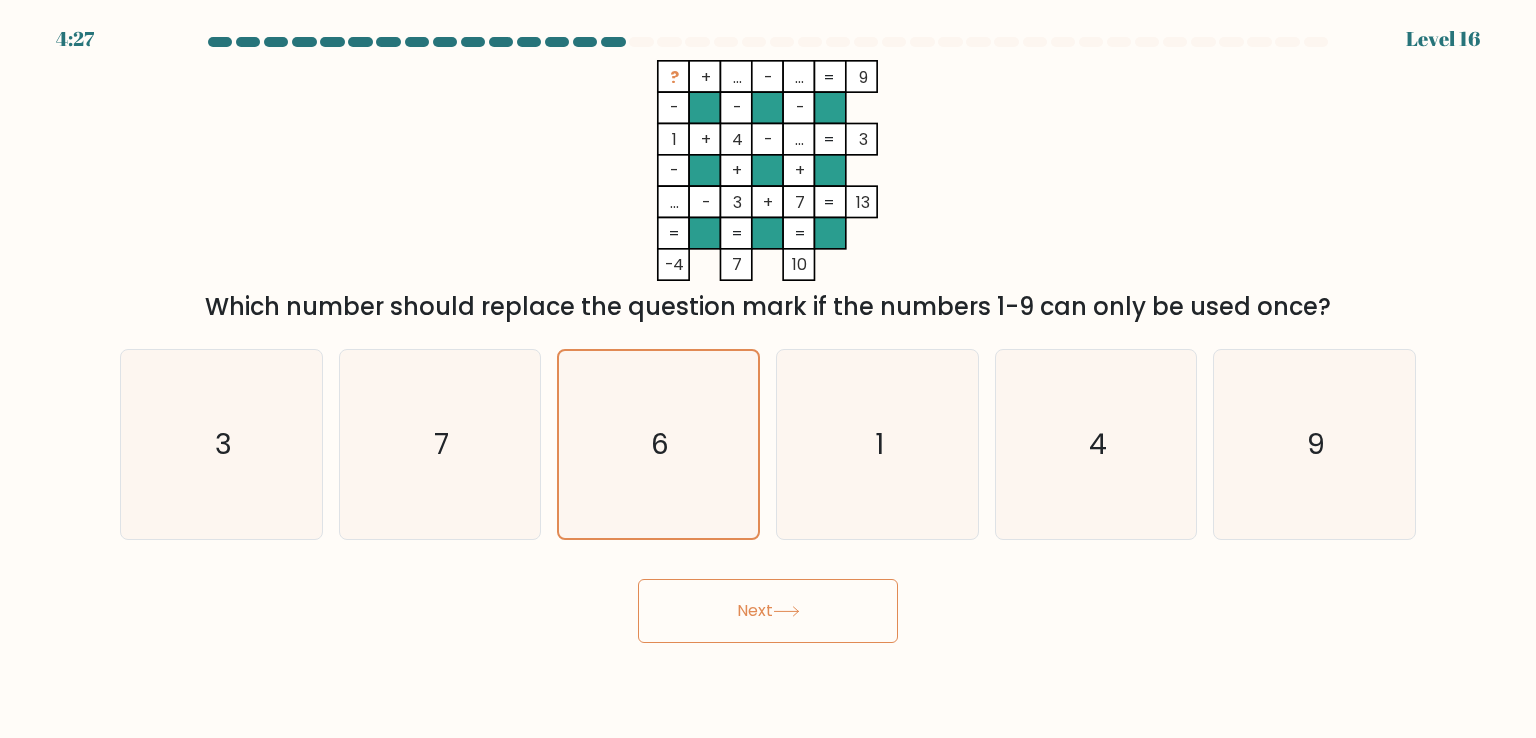 click on "Next" at bounding box center (768, 611) 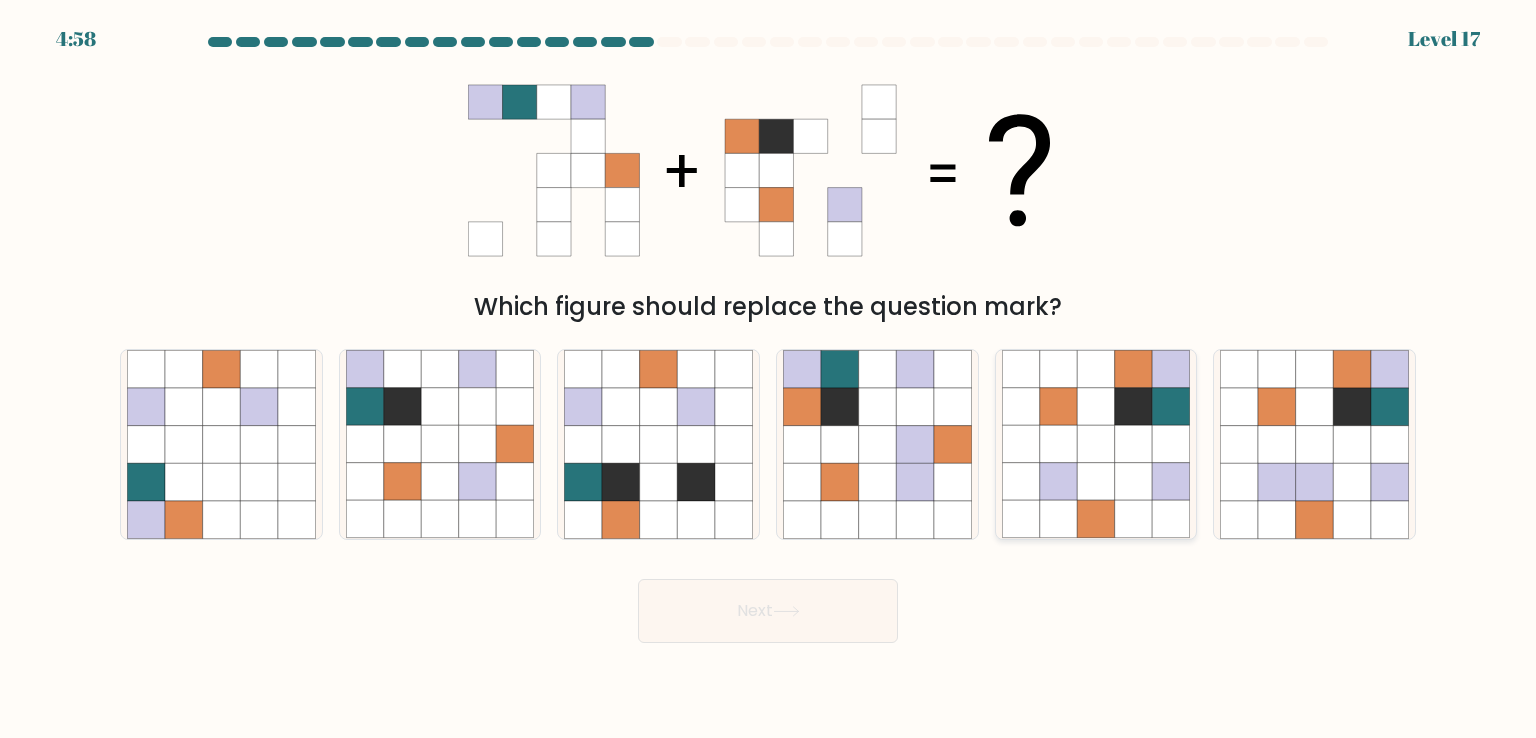 click 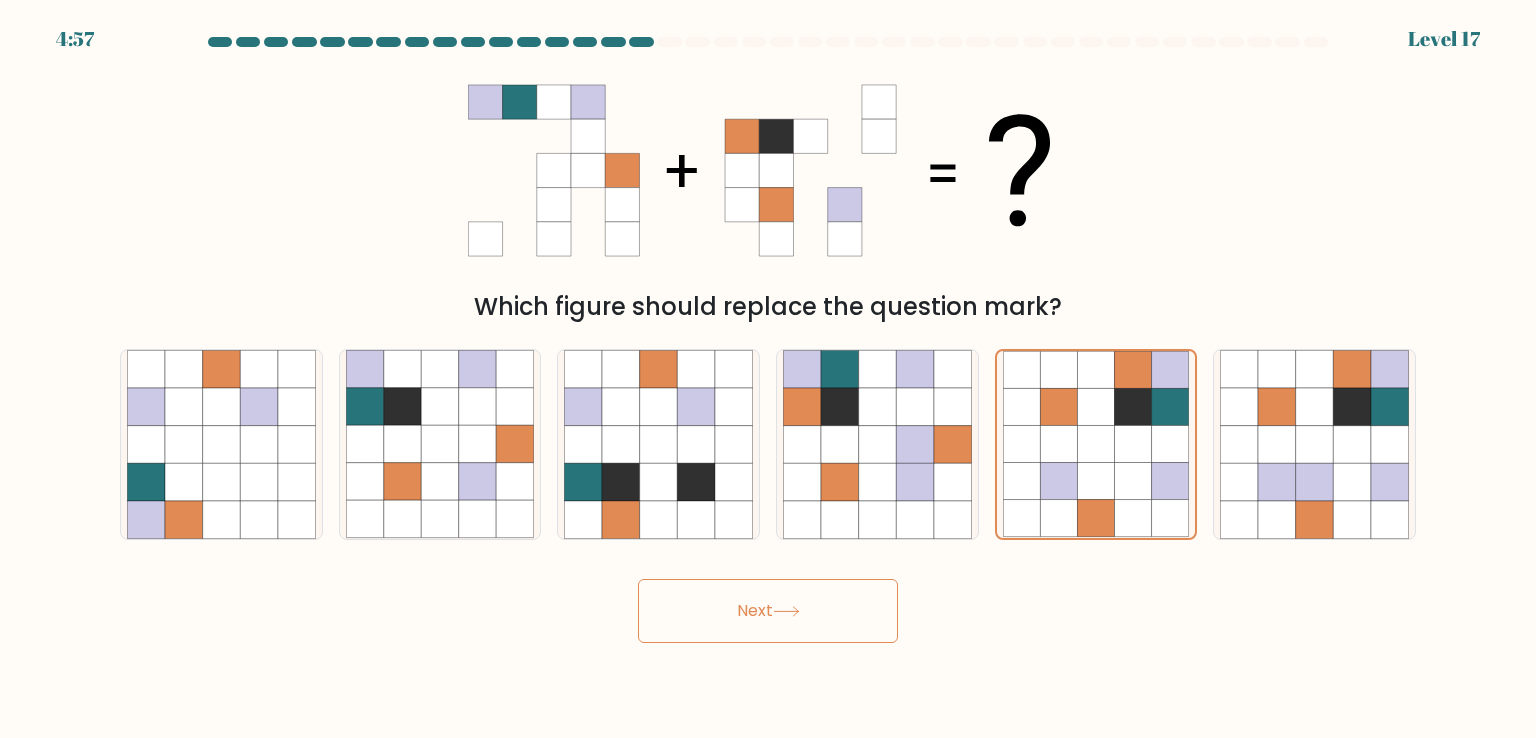 click on "Next" at bounding box center (768, 611) 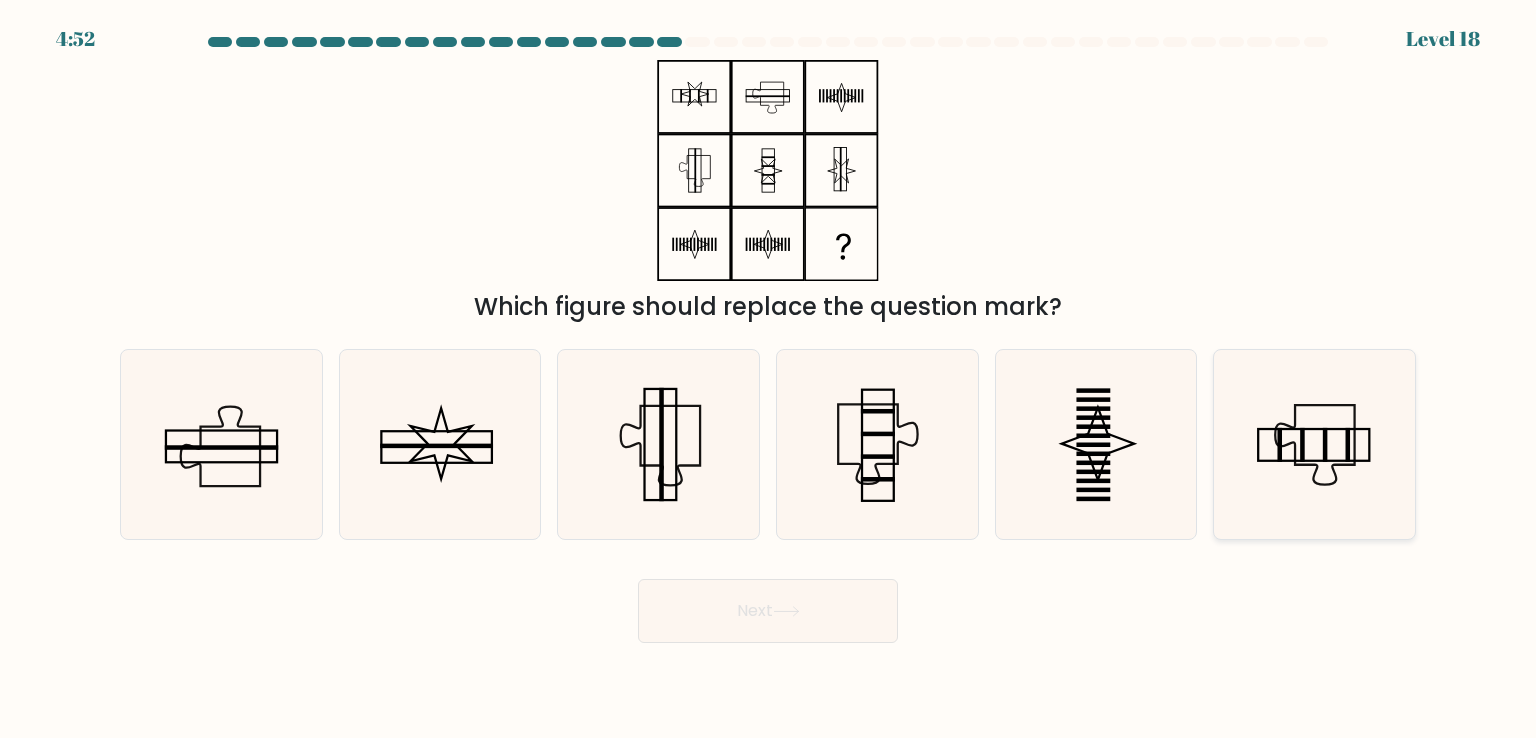 click 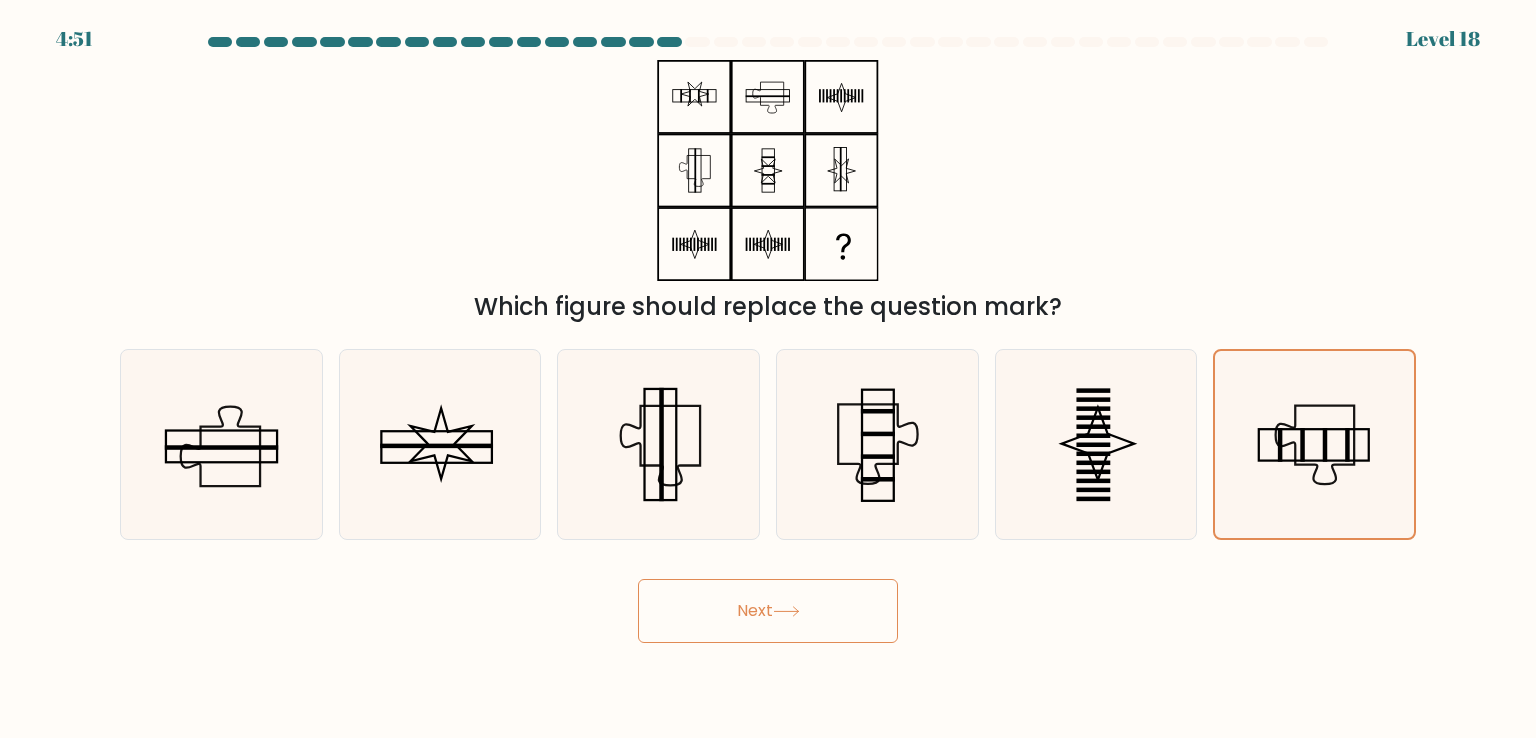 click on "Next" at bounding box center (768, 611) 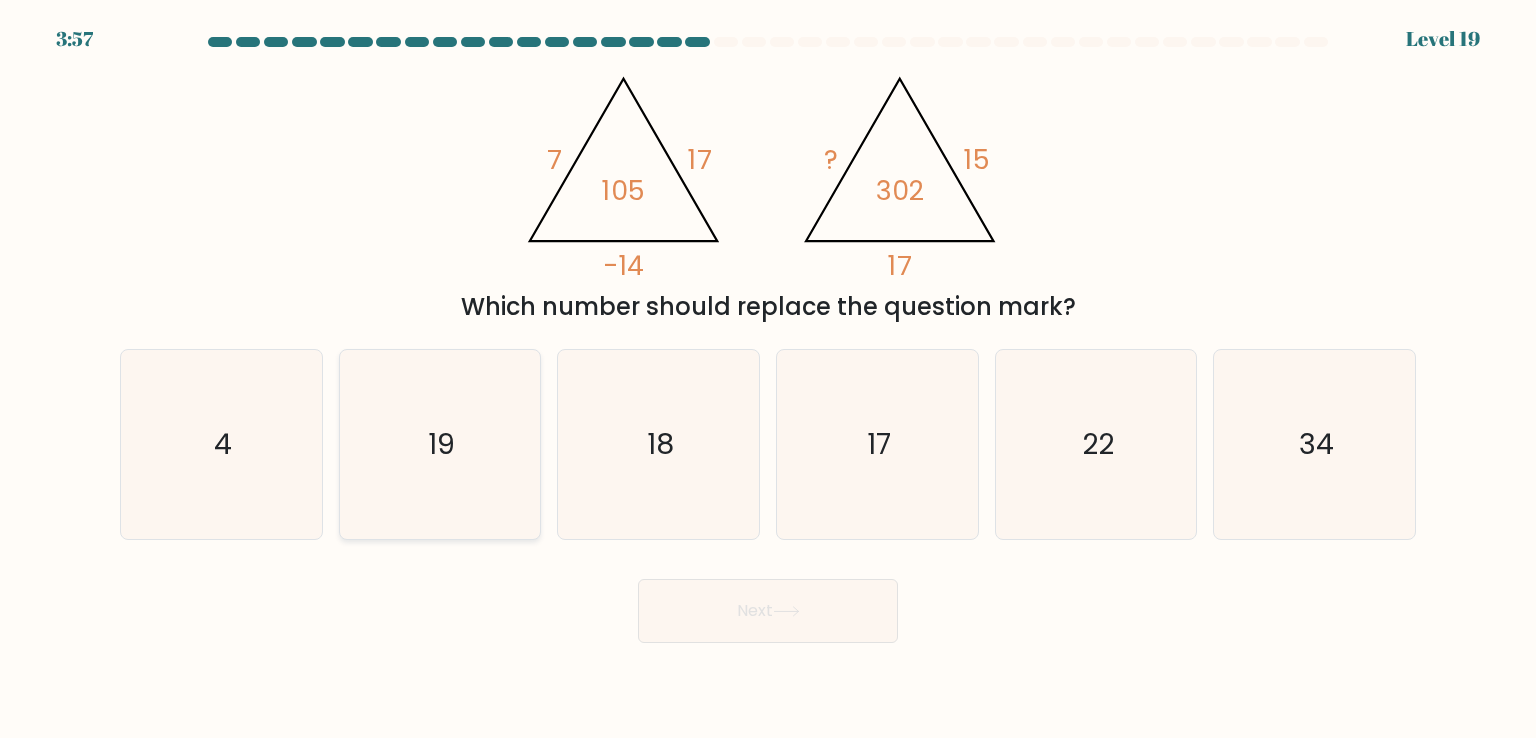 click on "19" 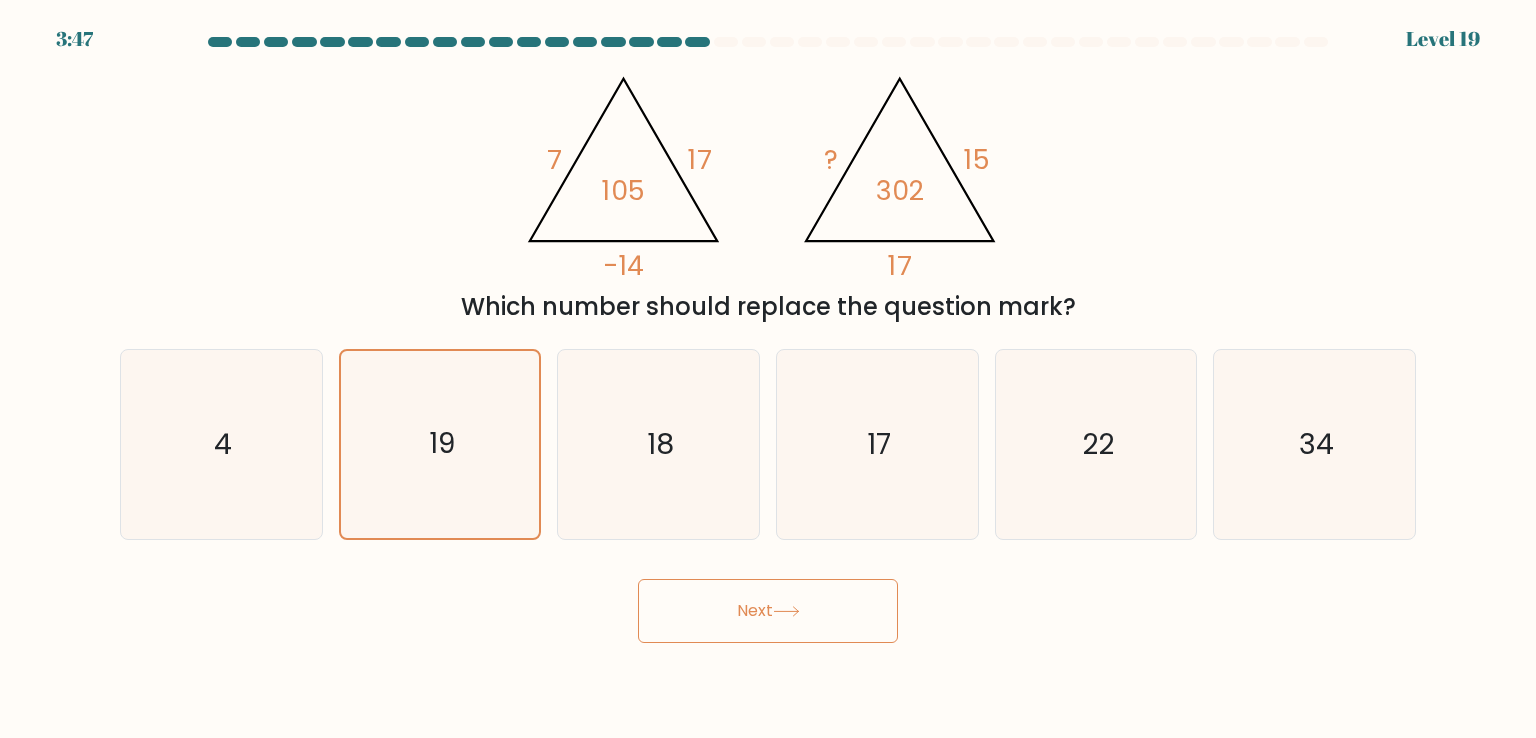 click on "Next" at bounding box center (768, 611) 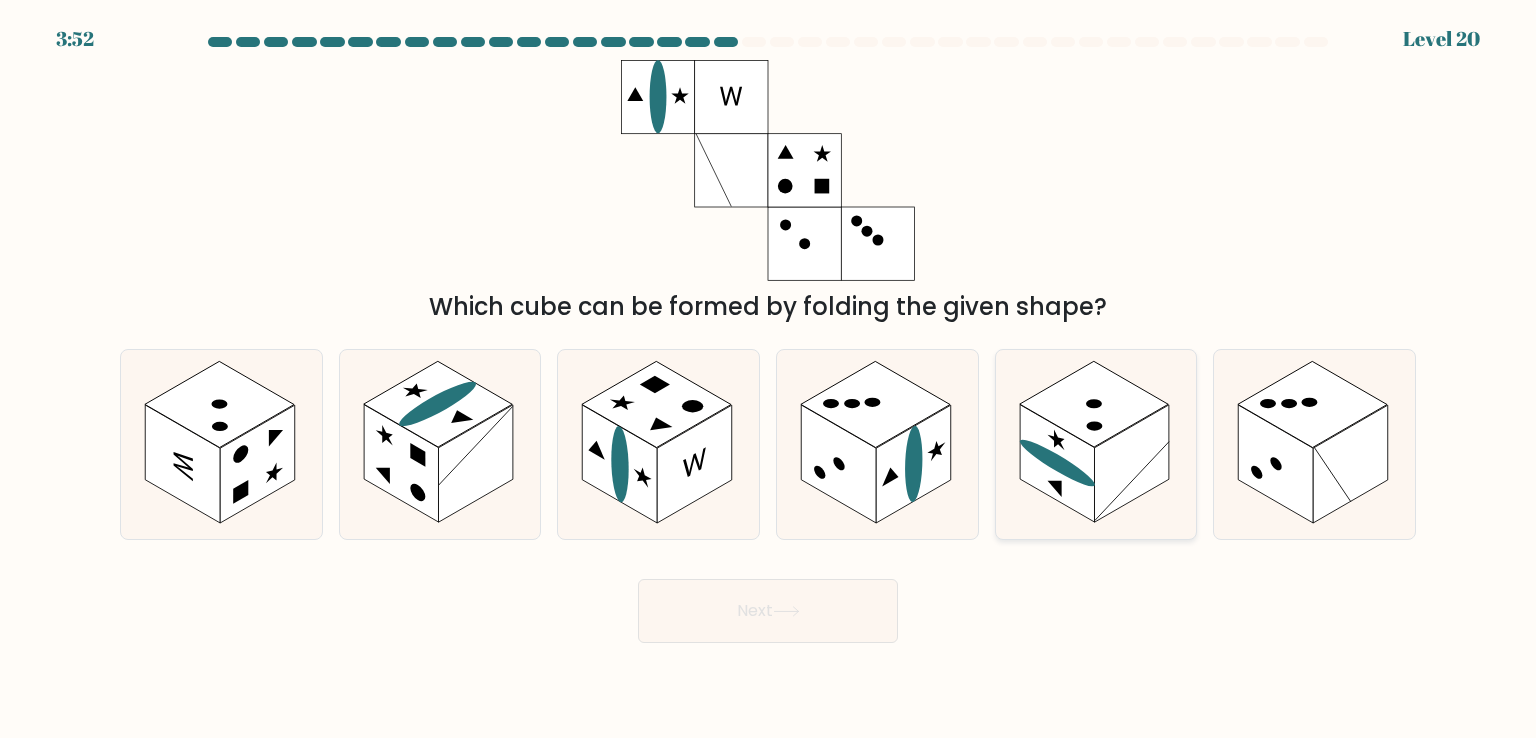 click 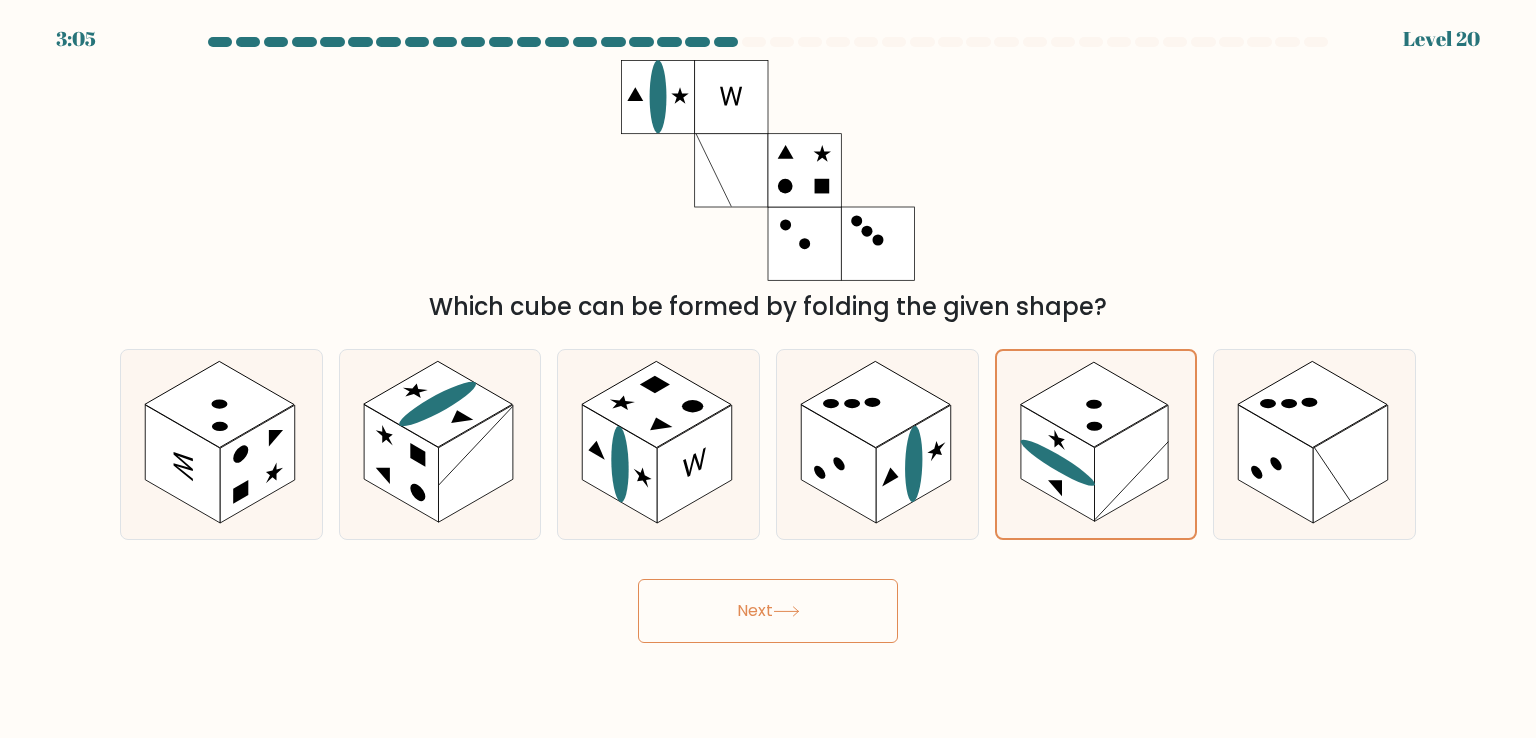 click on "Next" at bounding box center (768, 611) 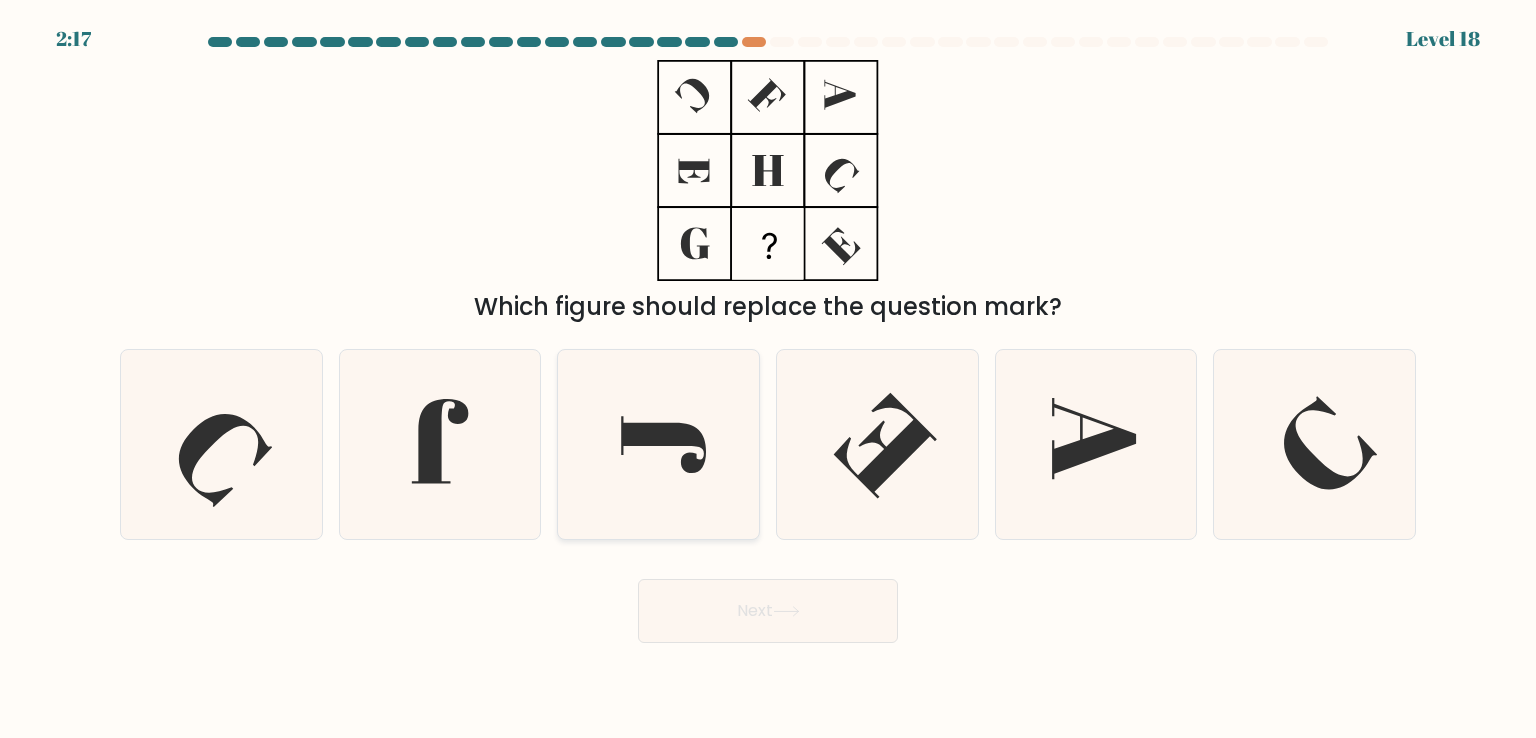 click 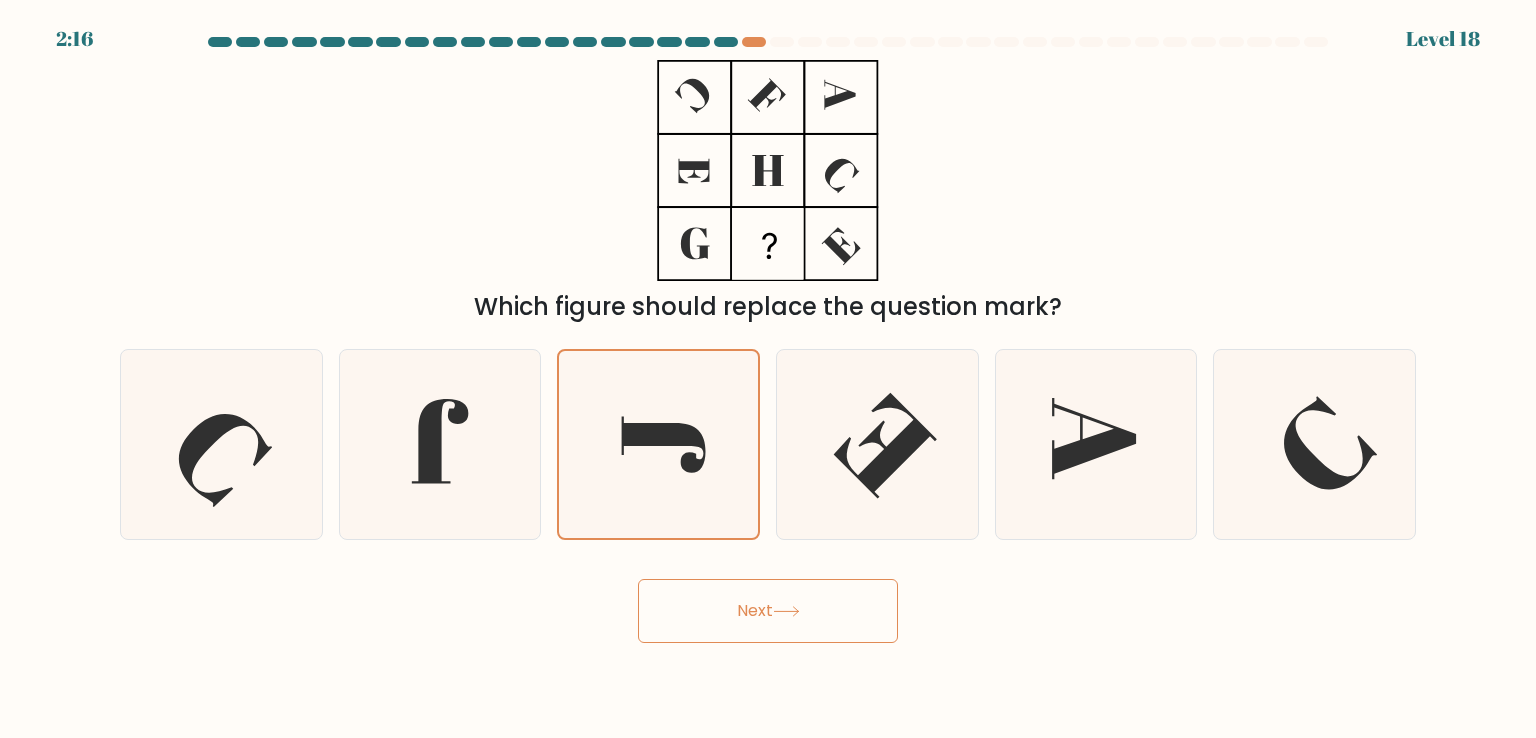 click on "Next" at bounding box center (768, 611) 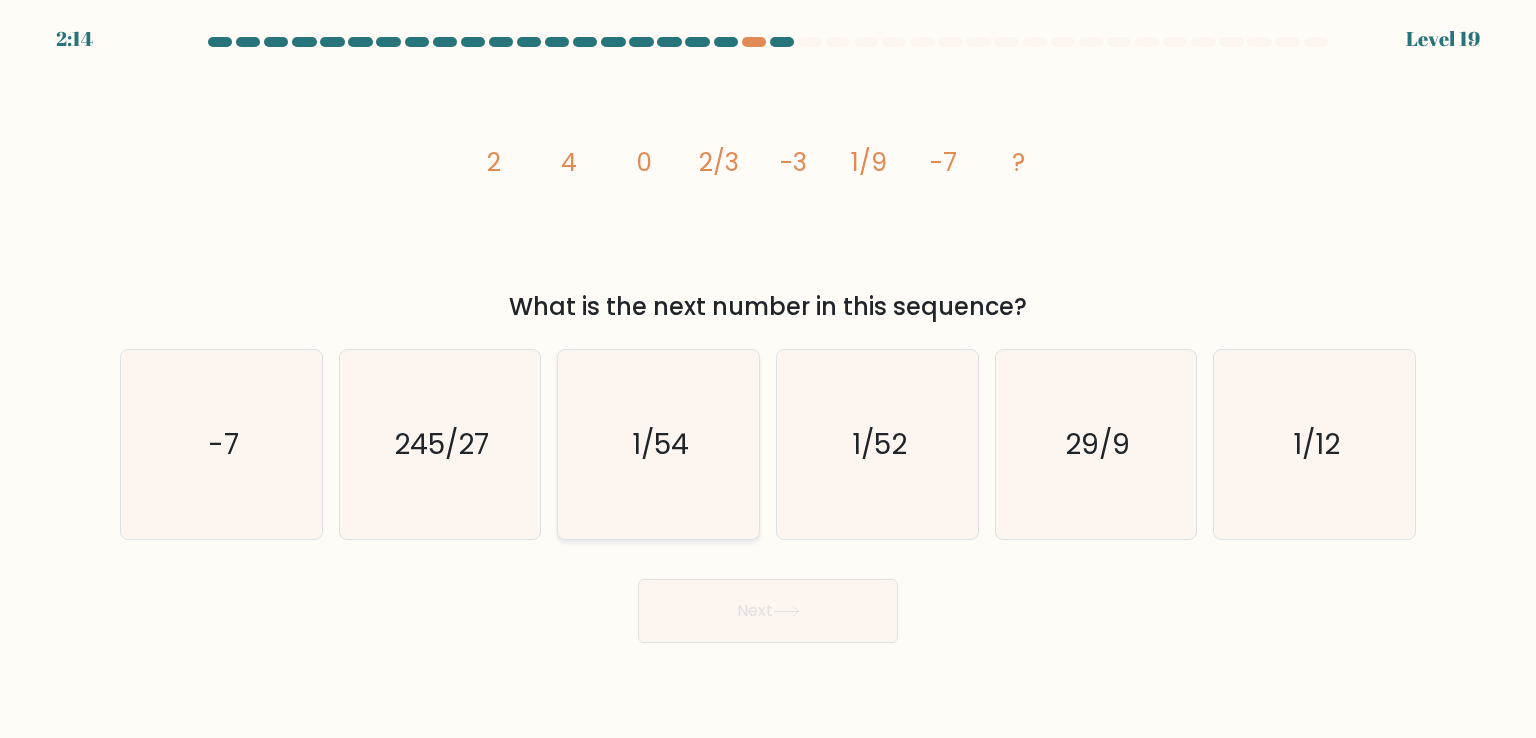 click on "1/54" 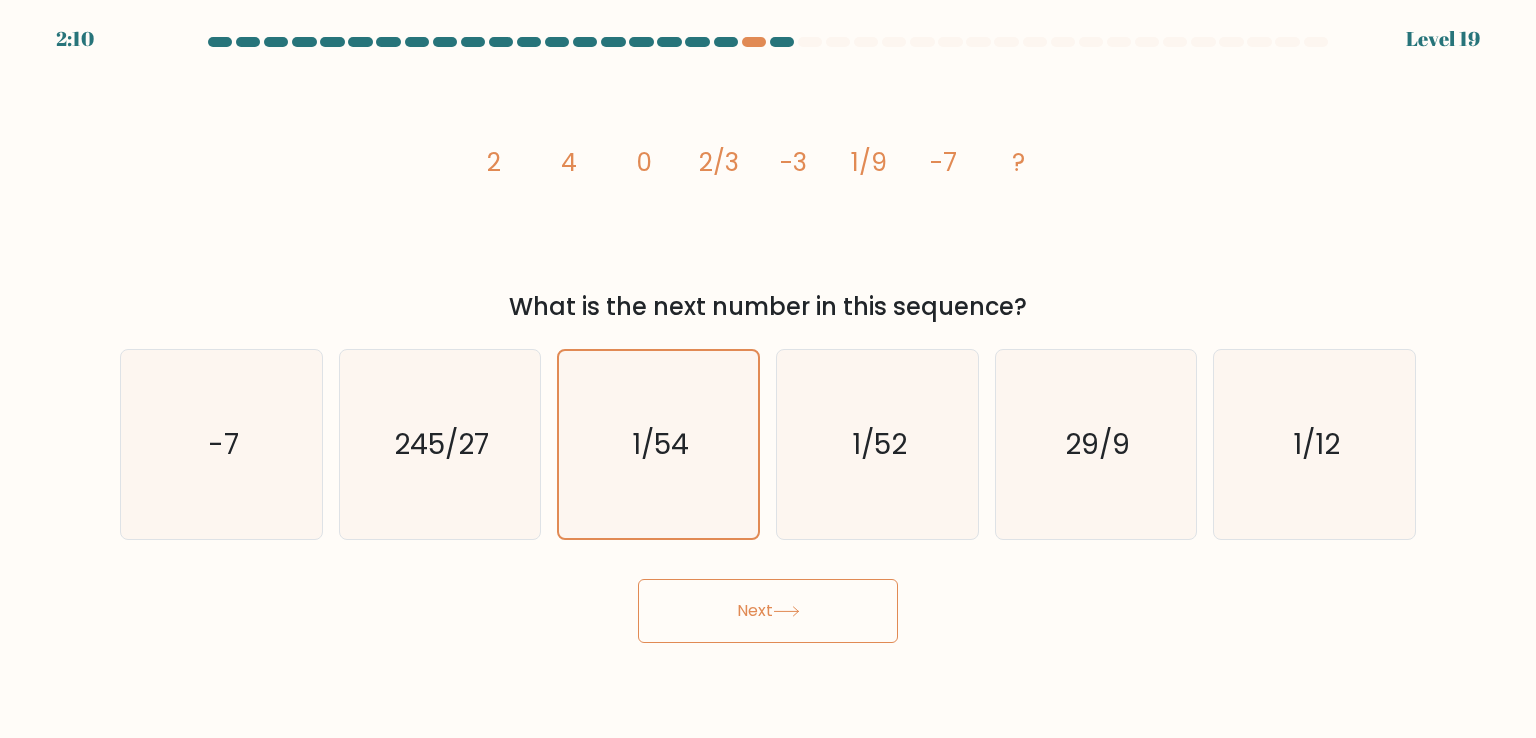 click on "Next" at bounding box center (768, 611) 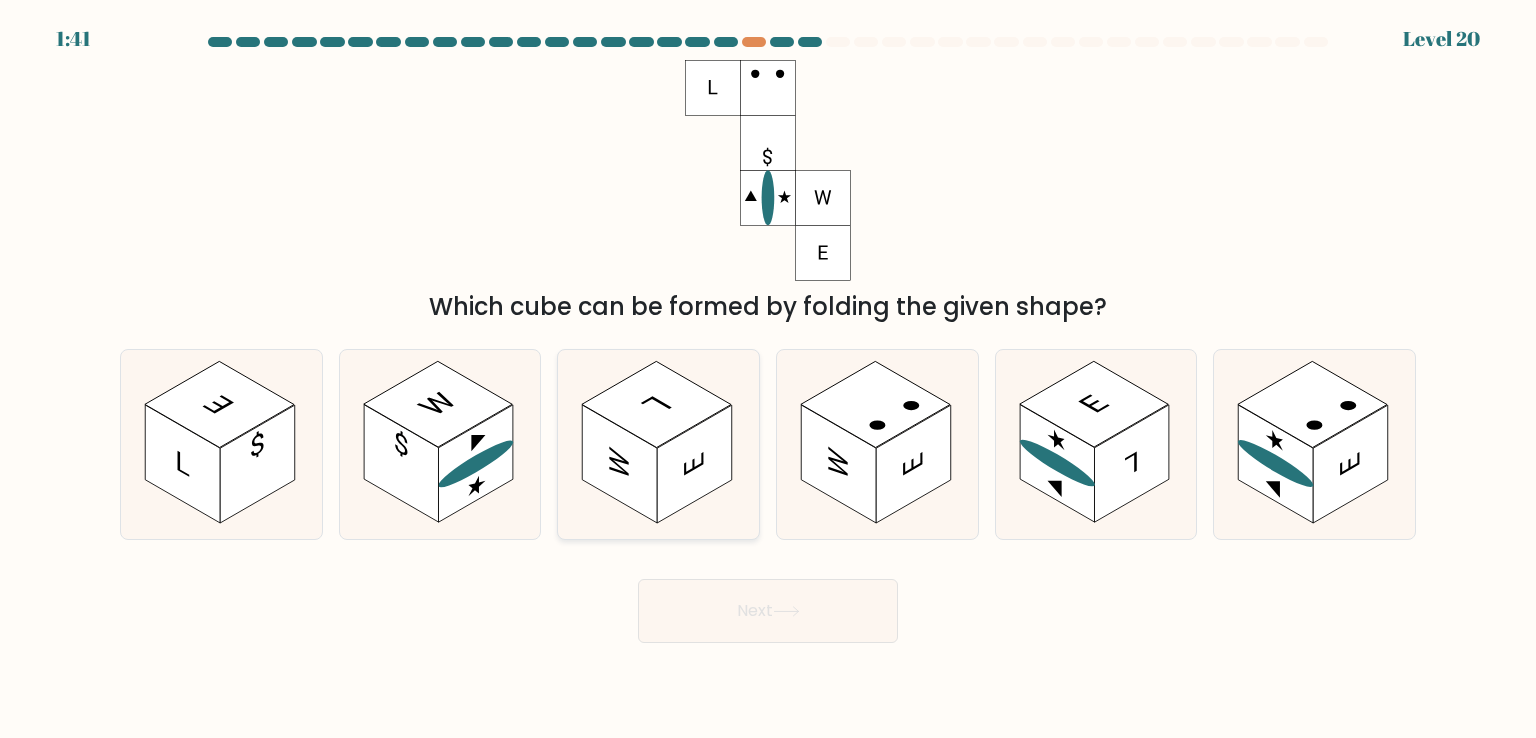 click 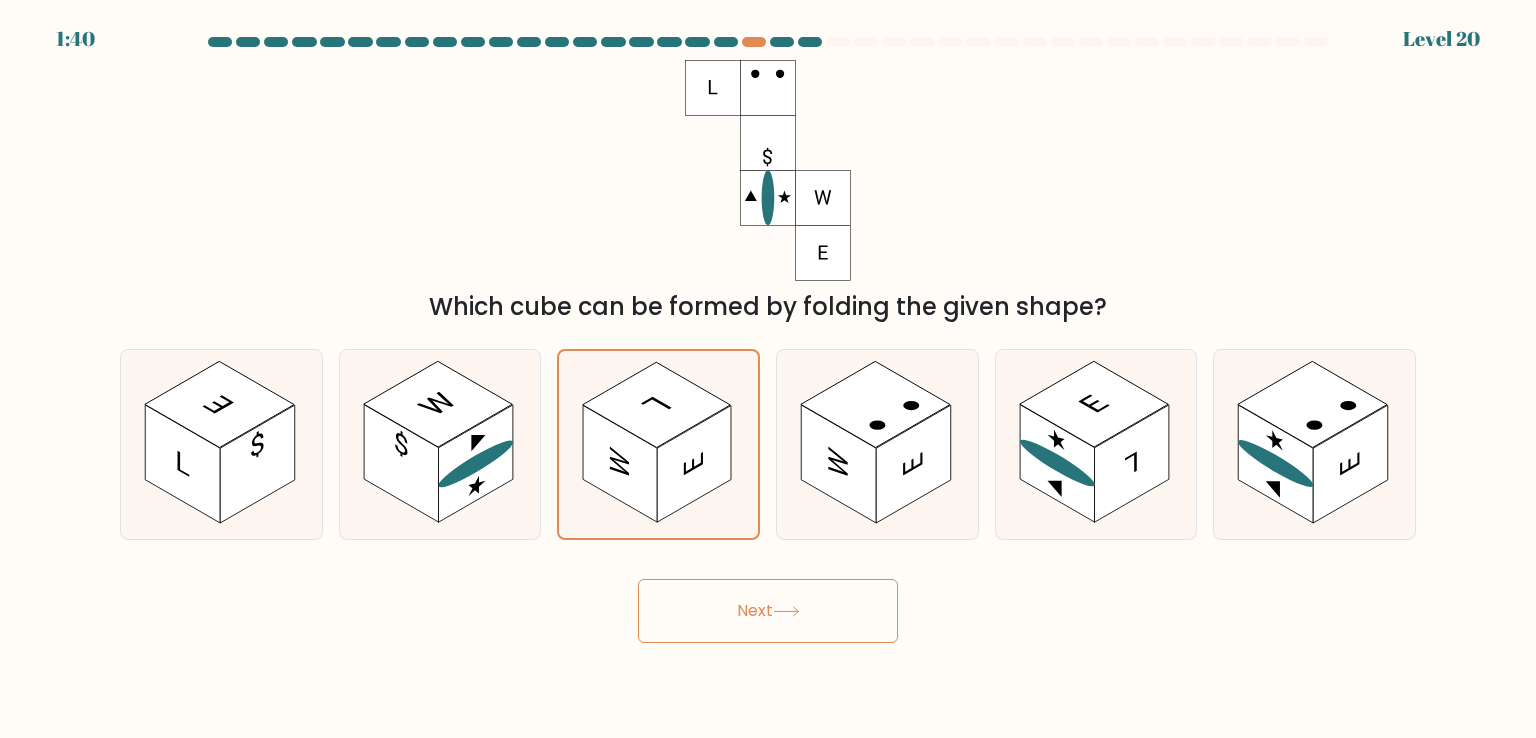 click 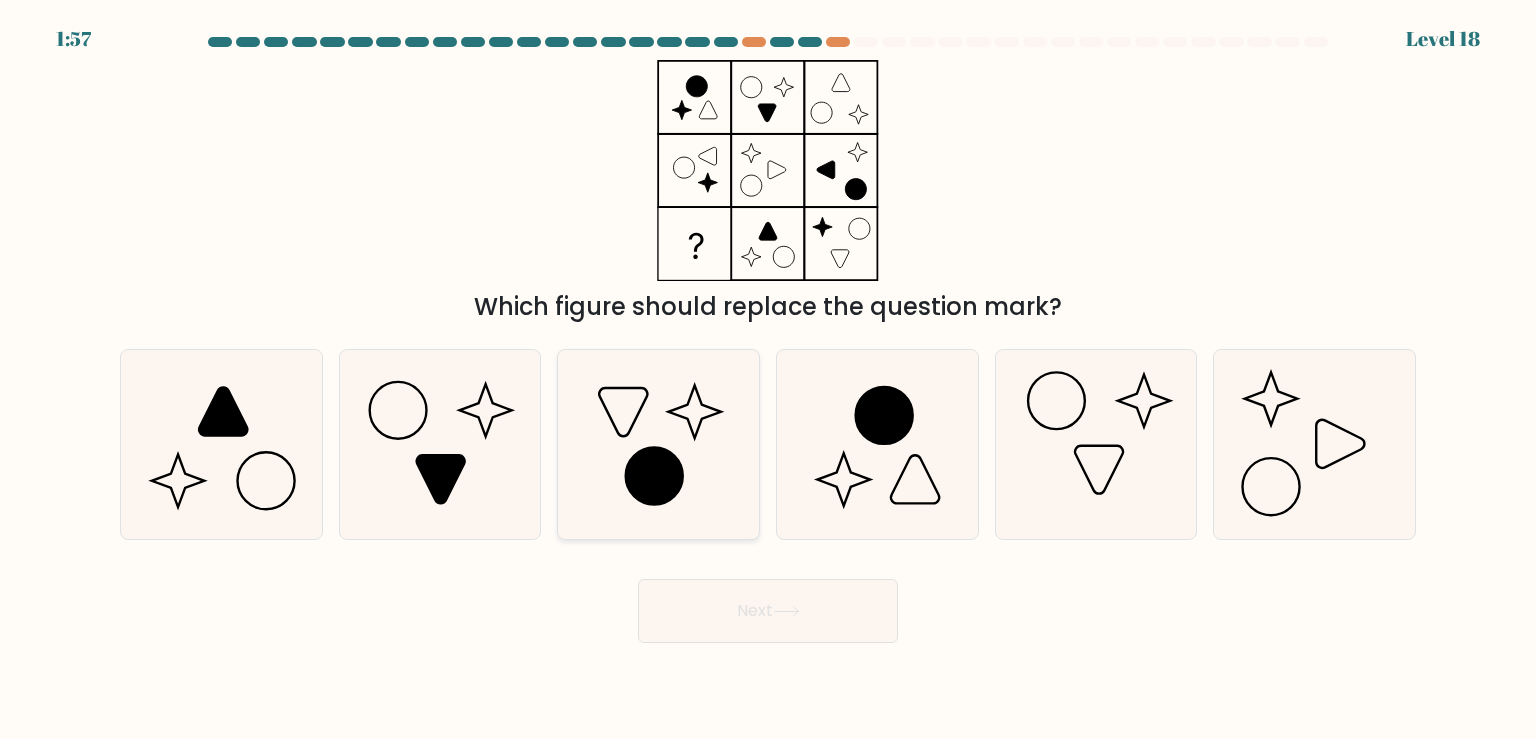 click 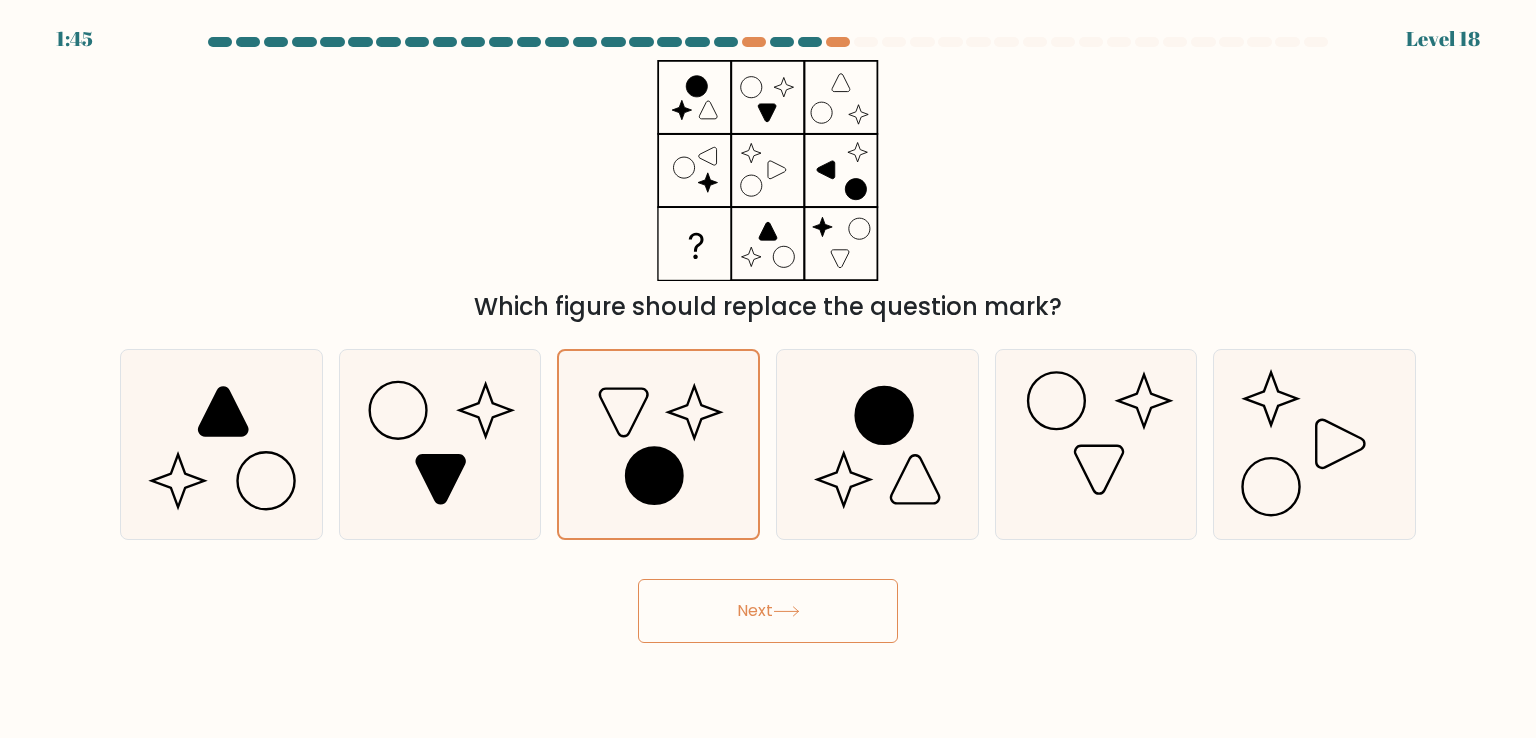 click on "Next" at bounding box center [768, 611] 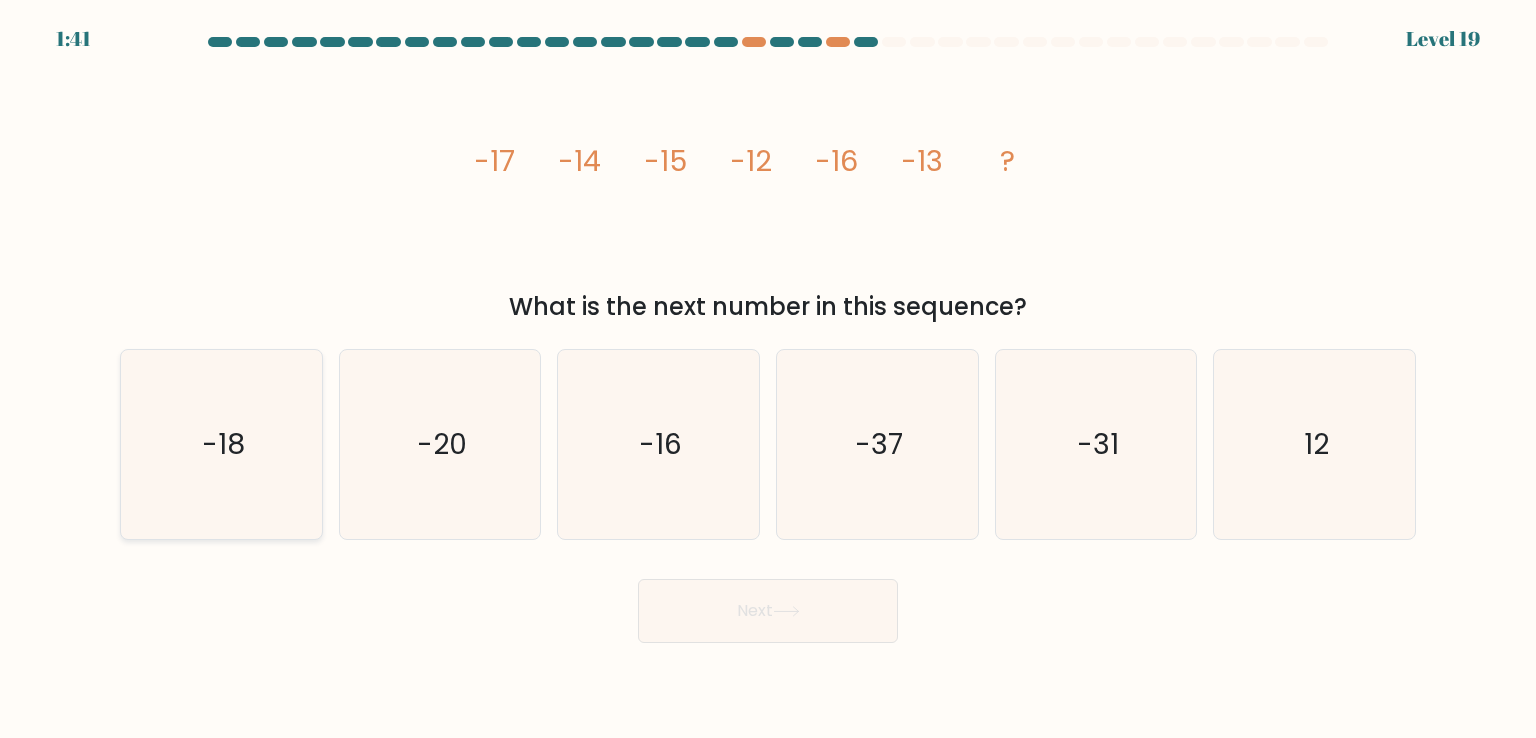 click on "-18" 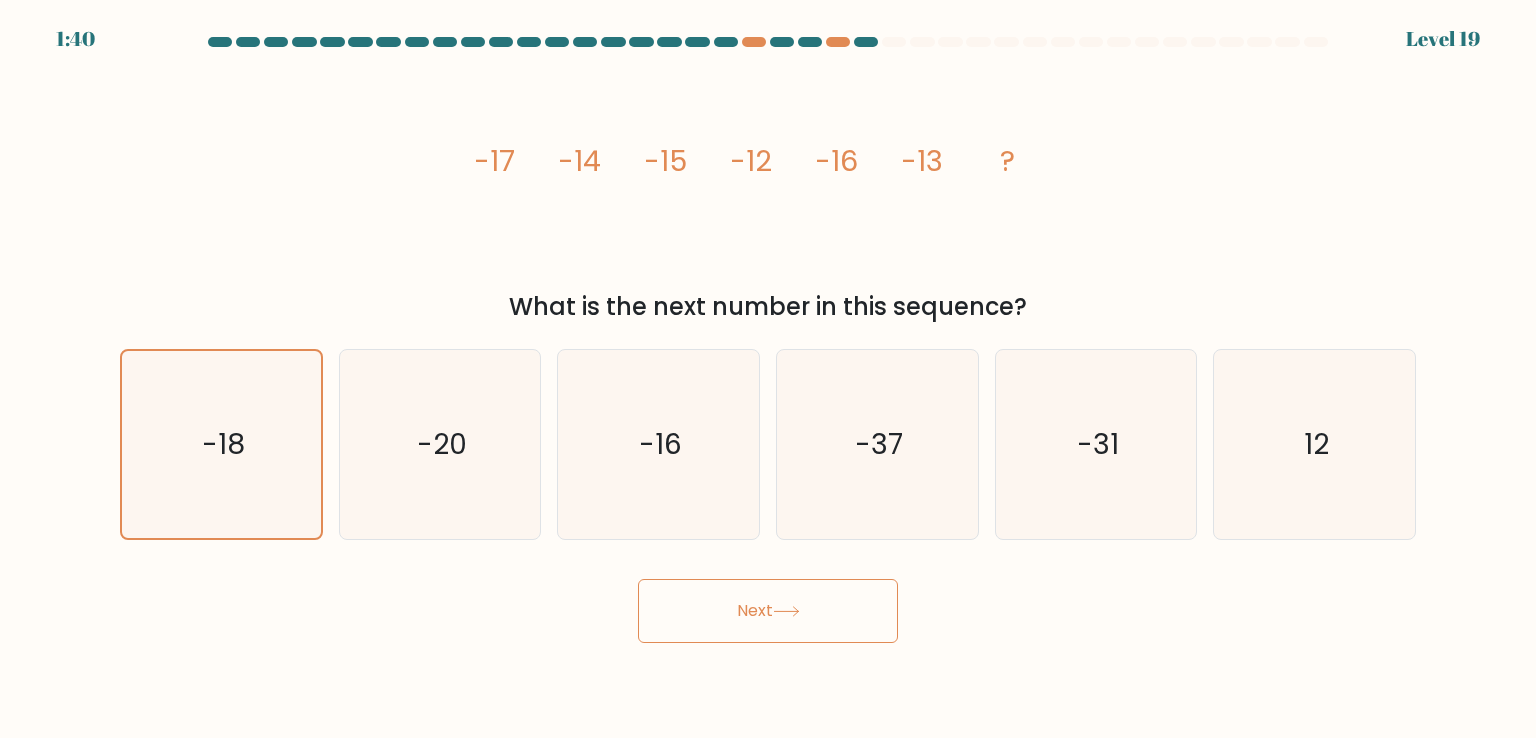 click on "Next" at bounding box center (768, 611) 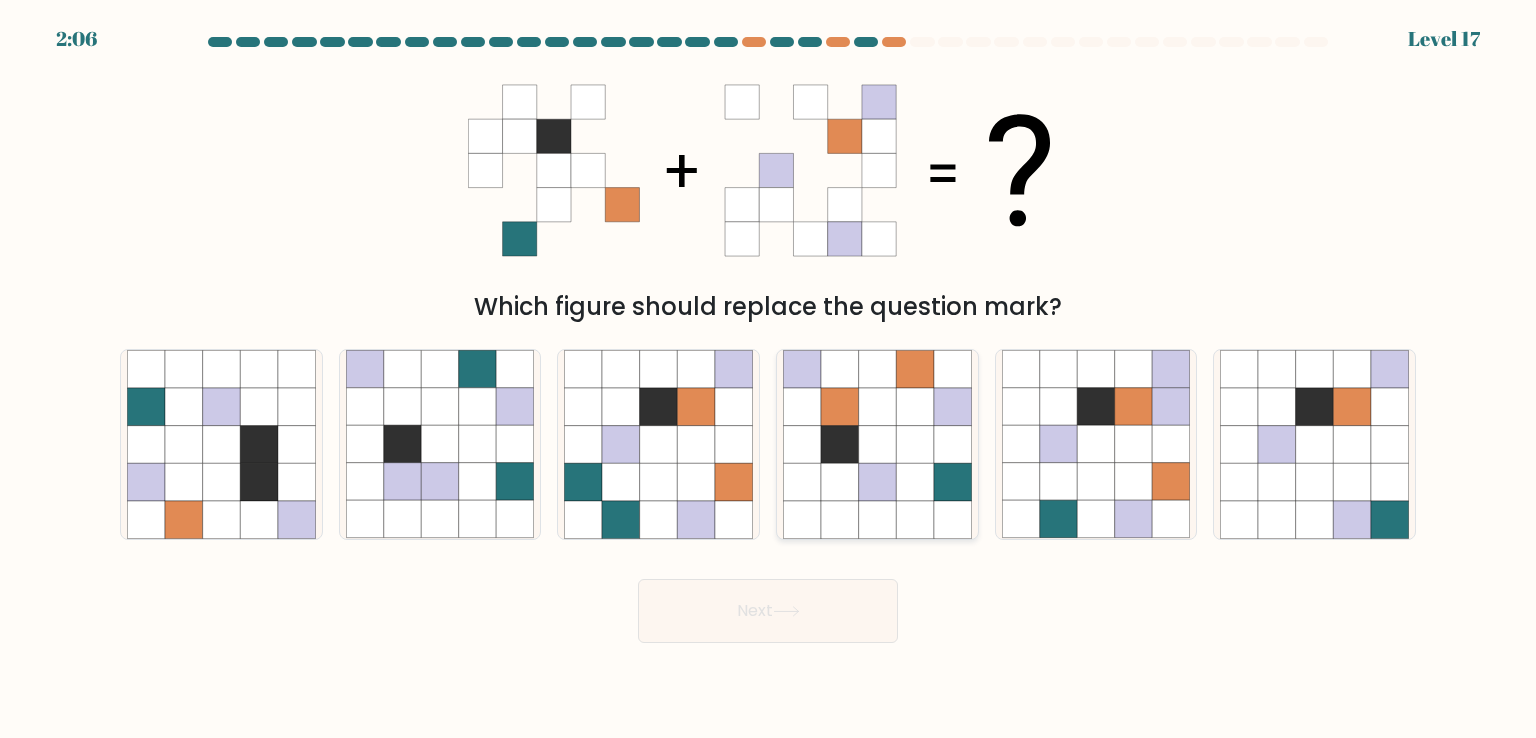 click 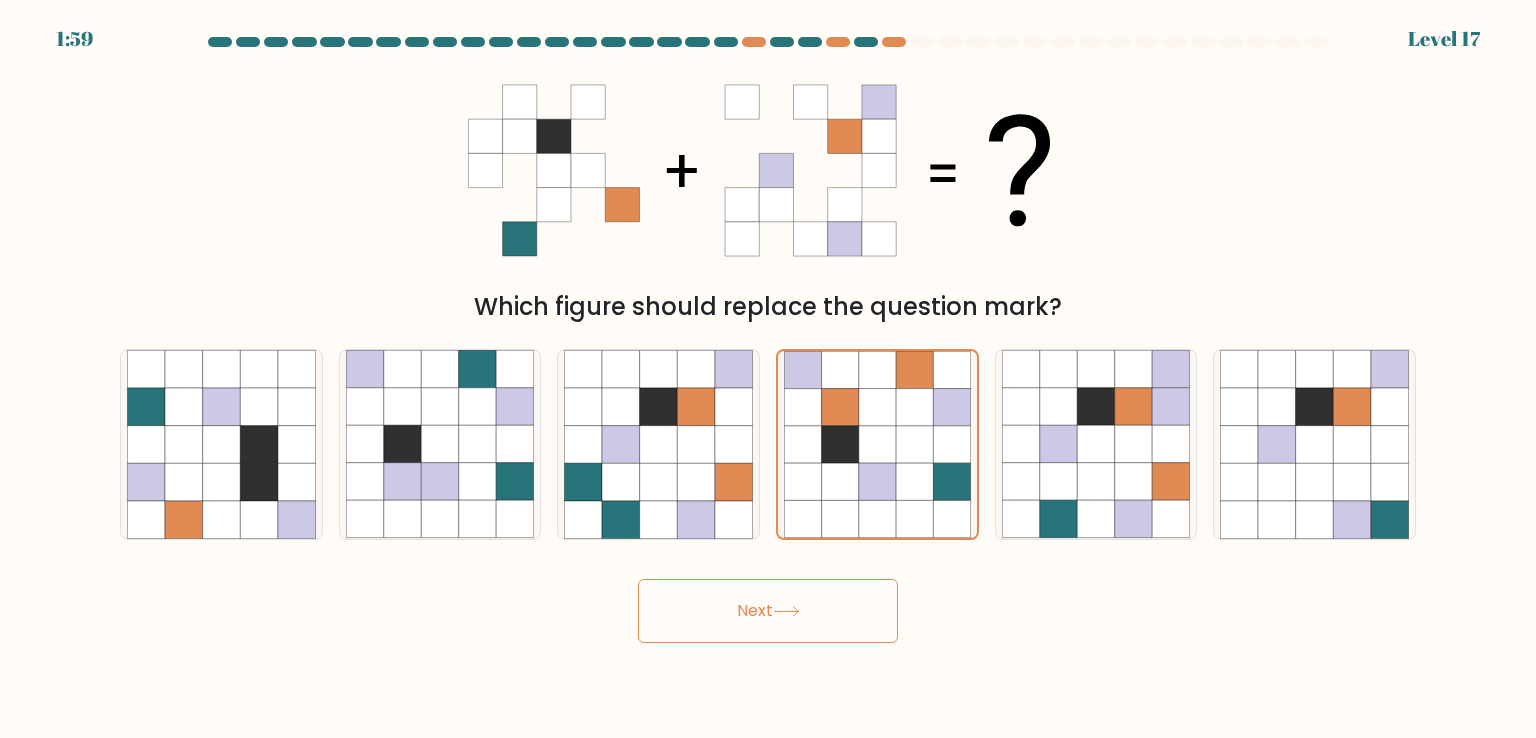 click on "Next" at bounding box center (768, 611) 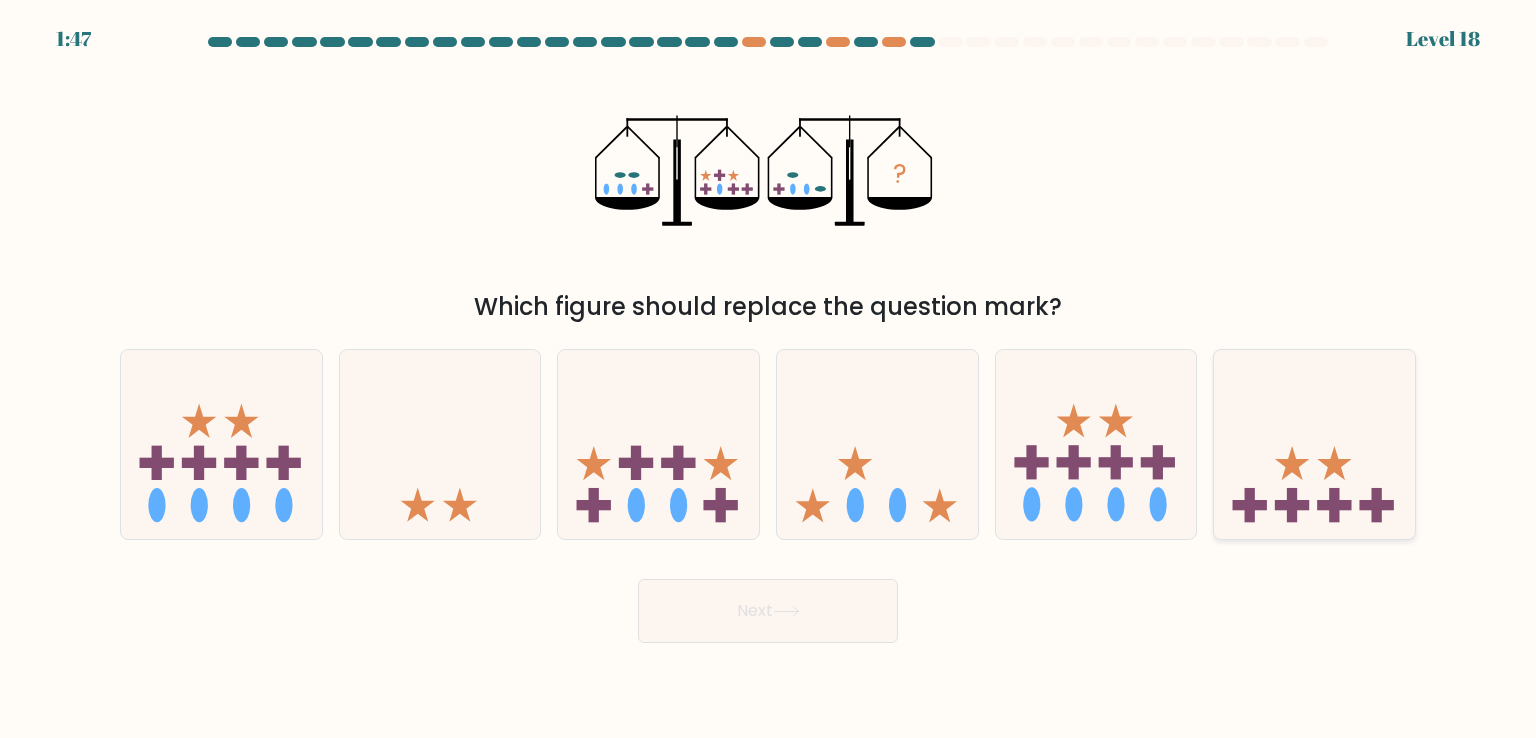 click 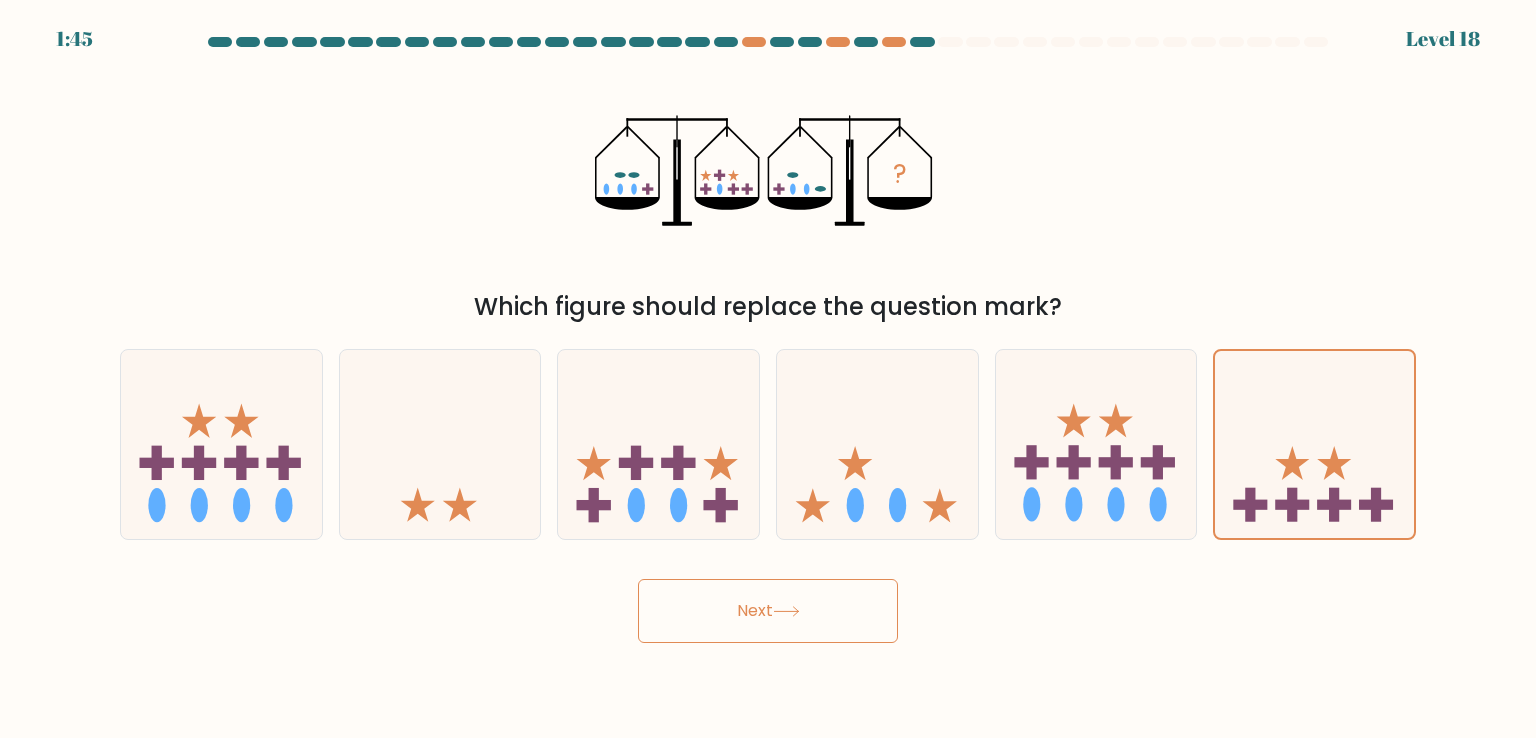 click on "Next" at bounding box center (768, 611) 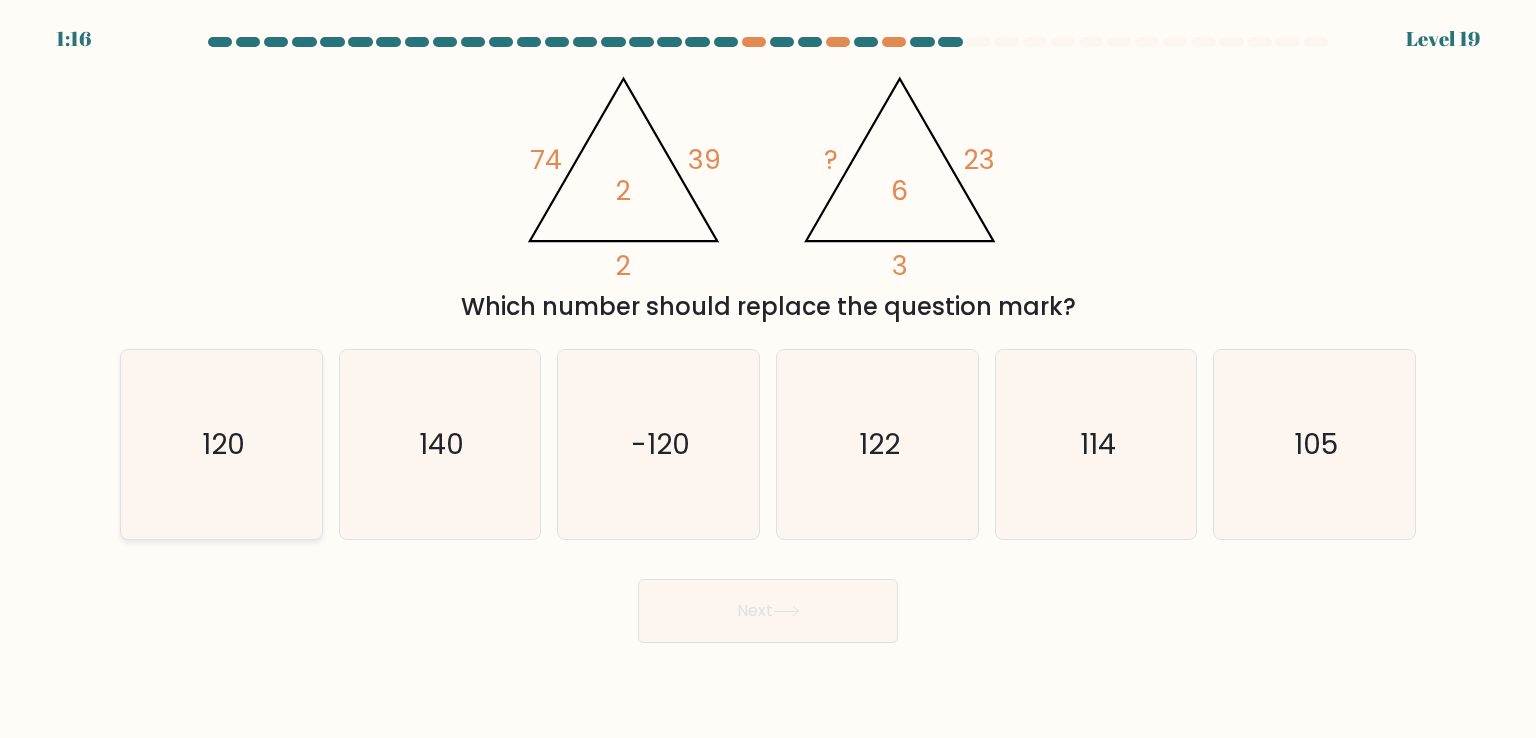 click on "120" 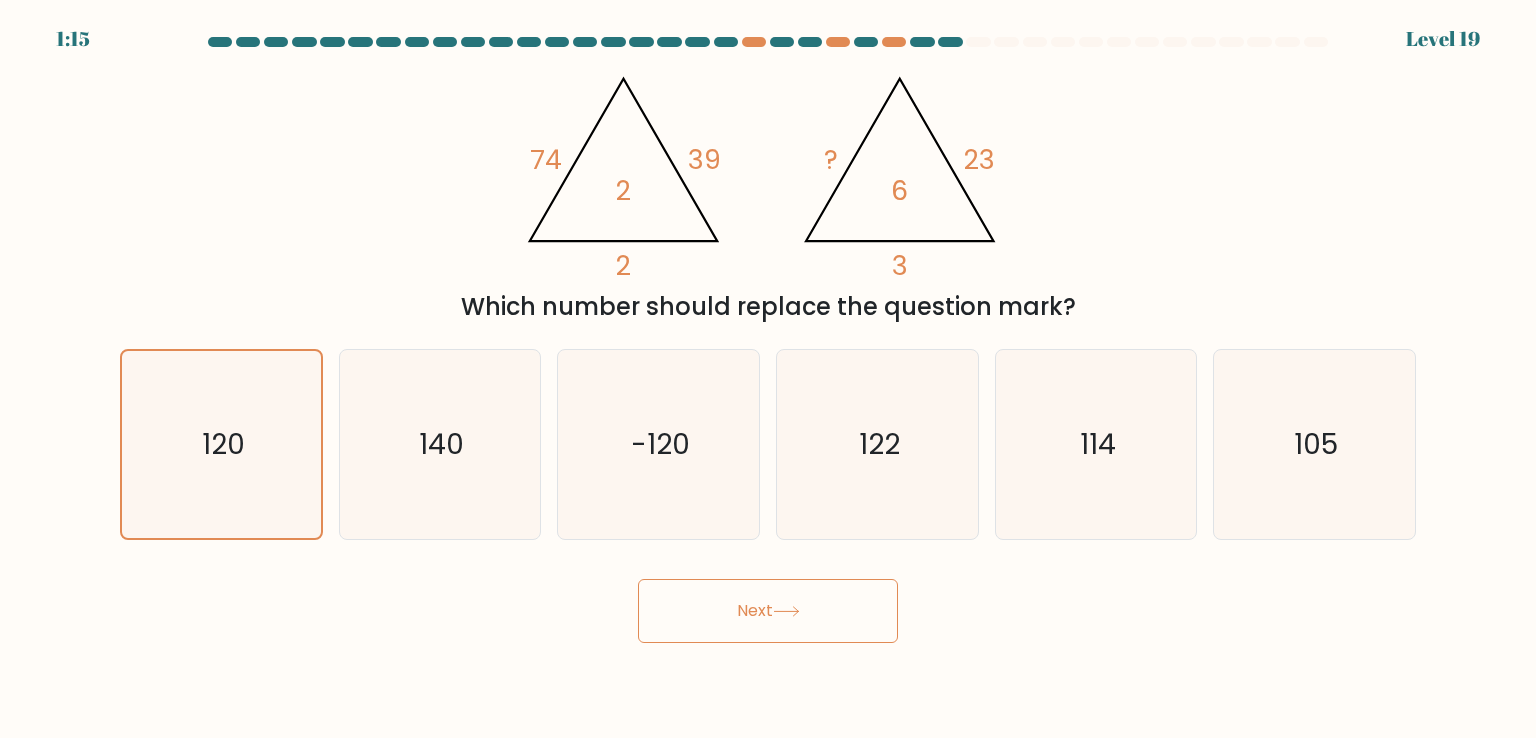 click on "Next" at bounding box center (768, 611) 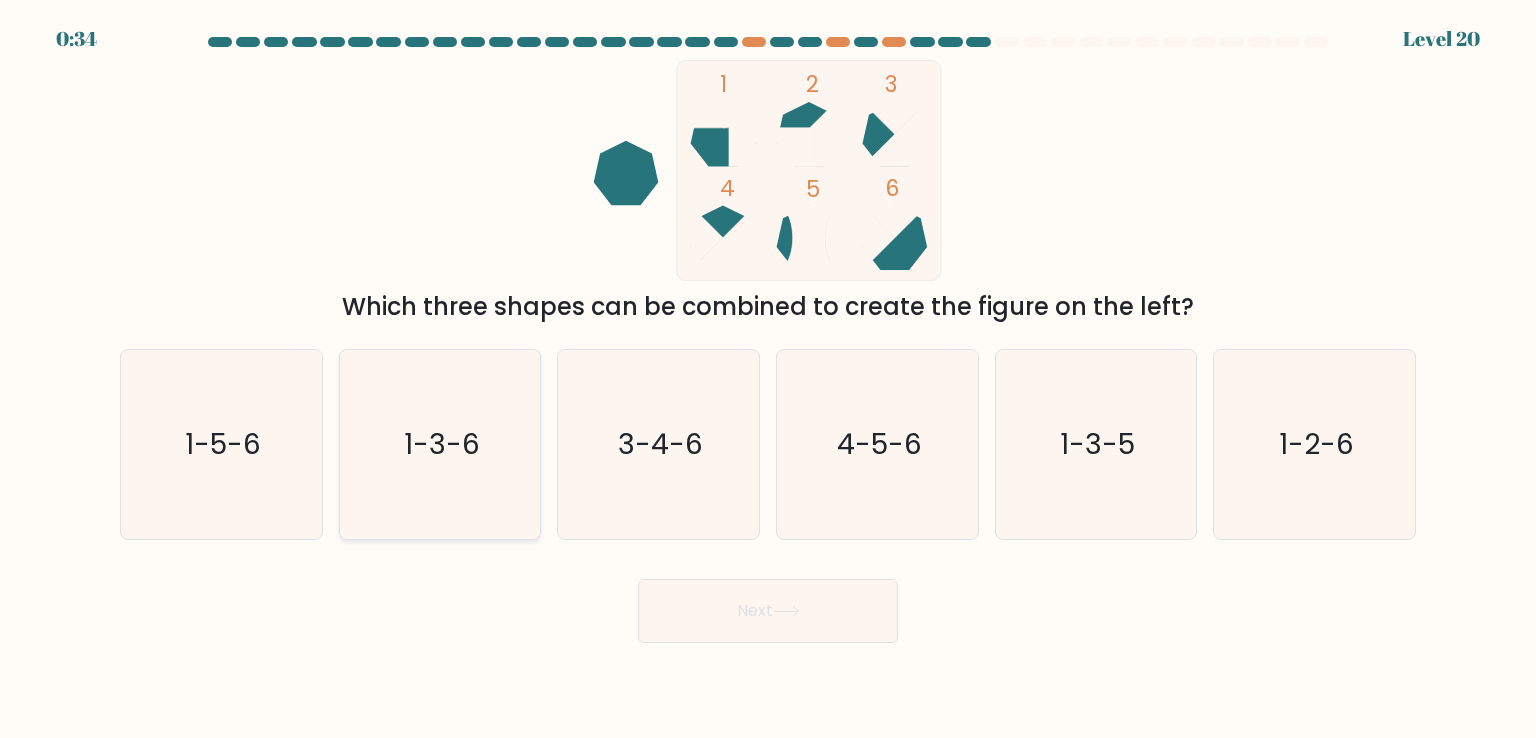 click on "1-3-6" 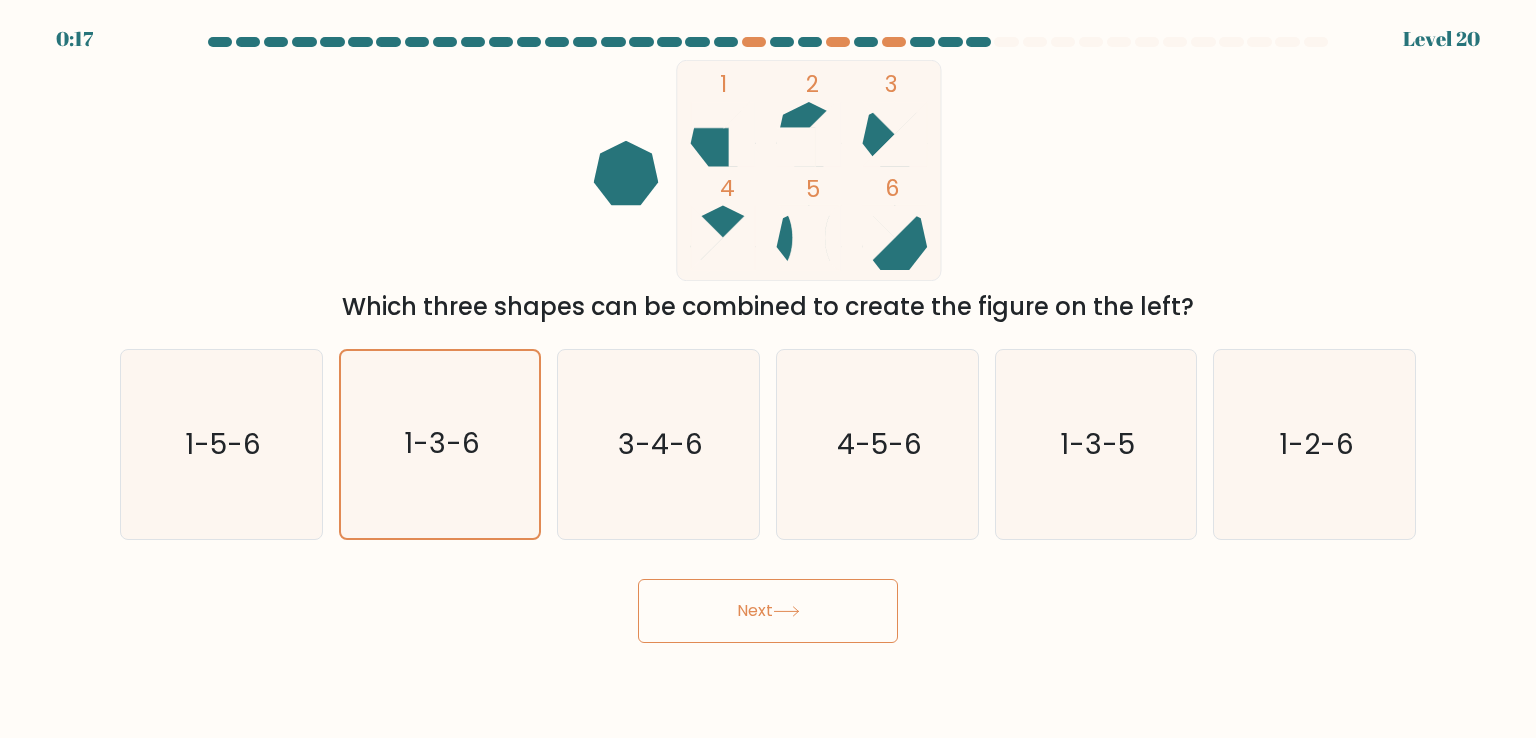 click on "Next" at bounding box center [768, 611] 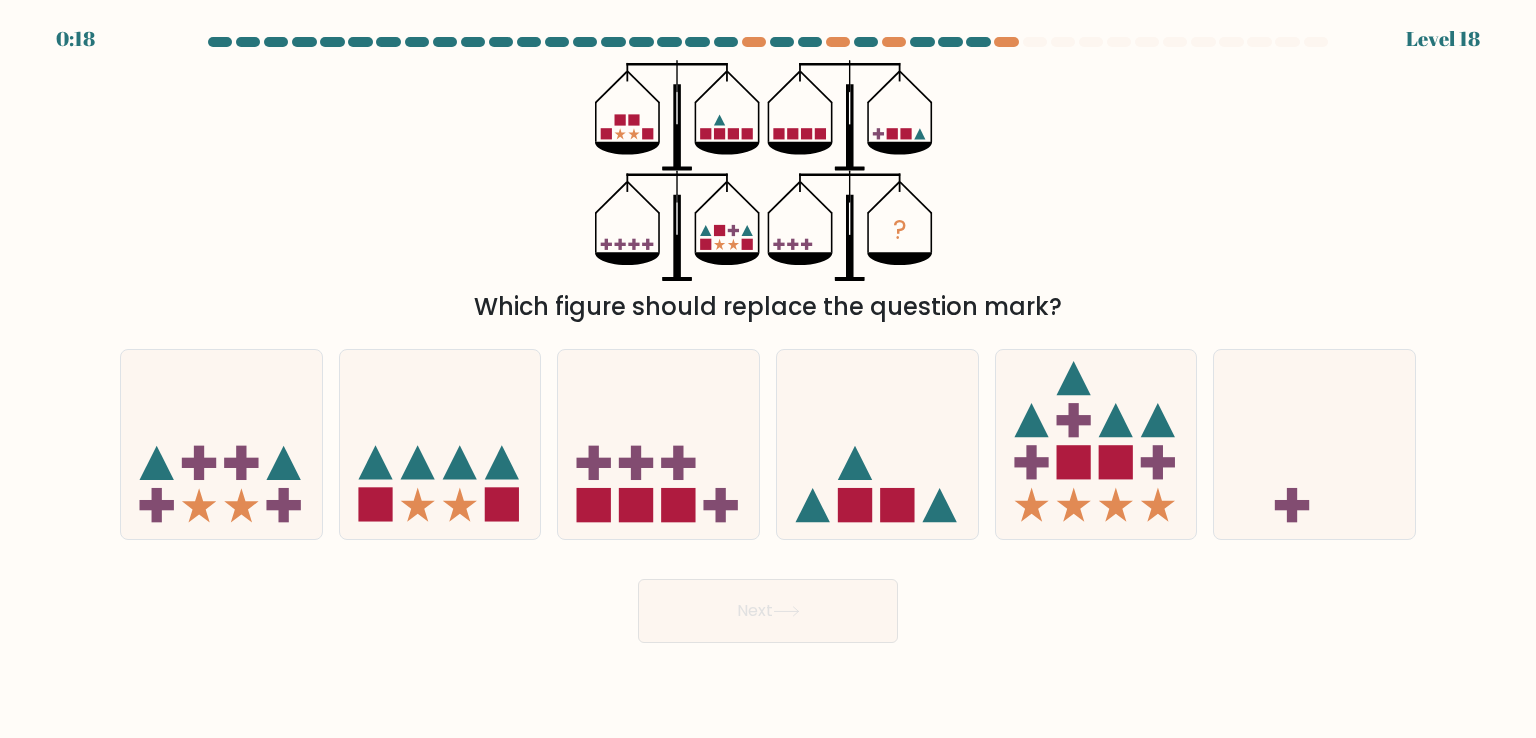 drag, startPoint x: 519, startPoint y: 509, endPoint x: 544, endPoint y: 523, distance: 28.653097 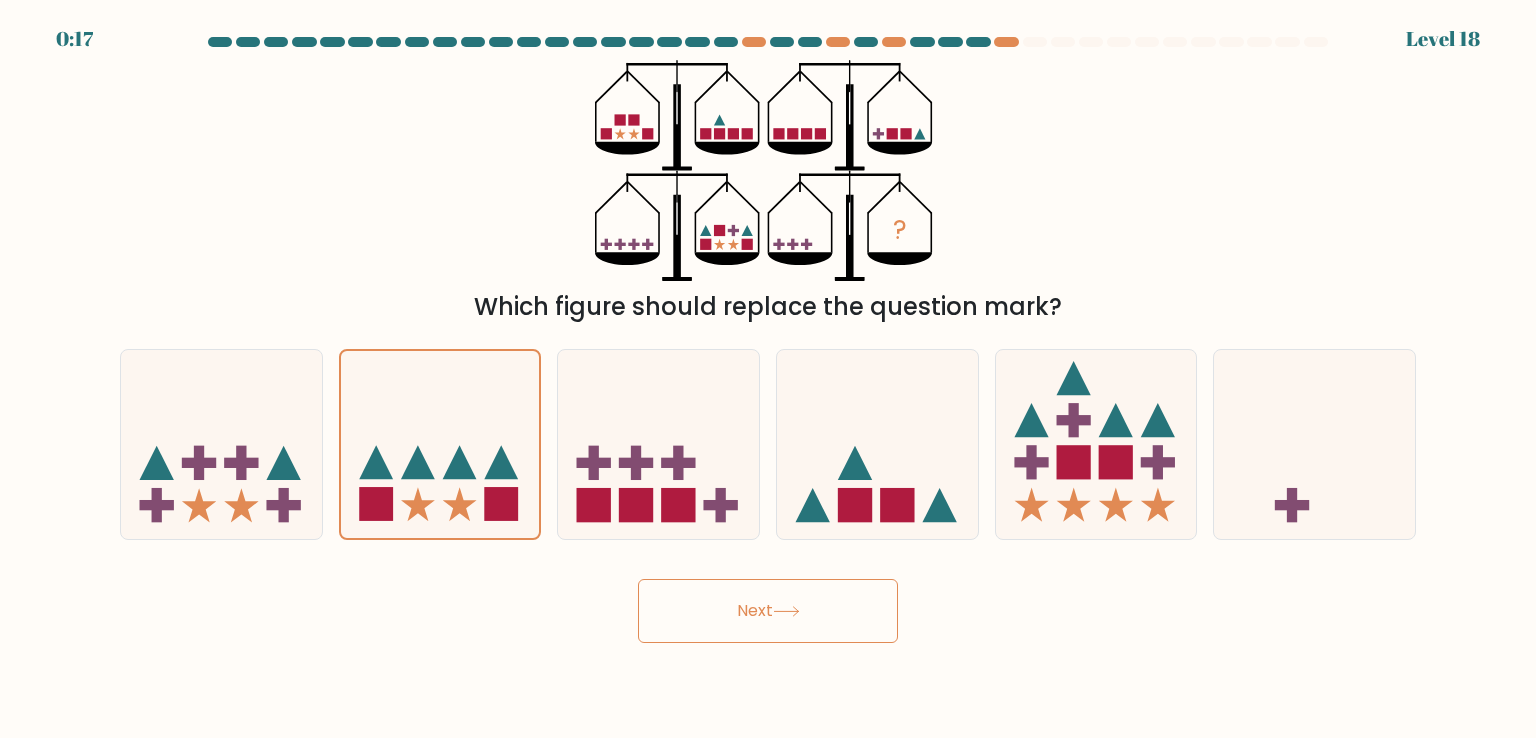 click on "Next" at bounding box center (768, 611) 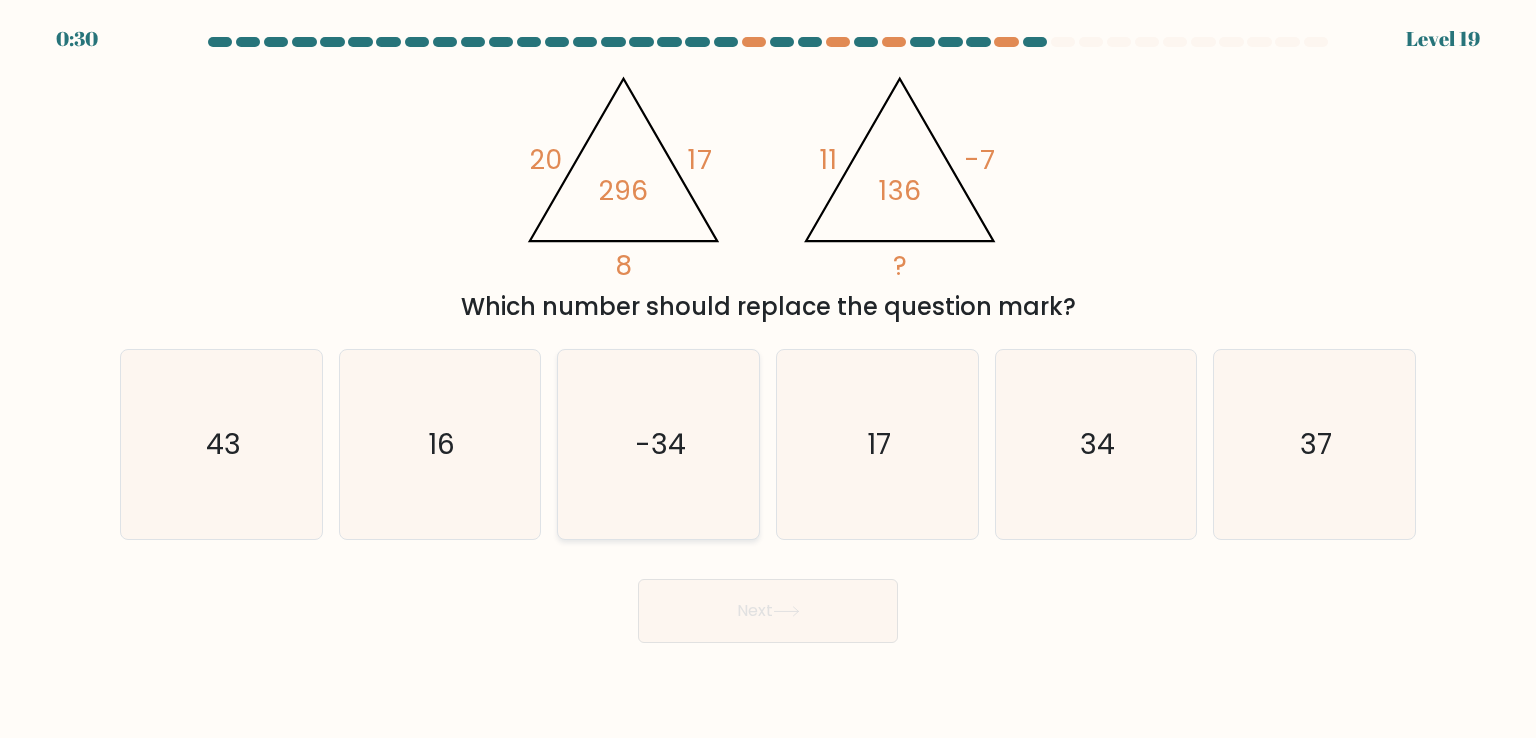 click on "-34" 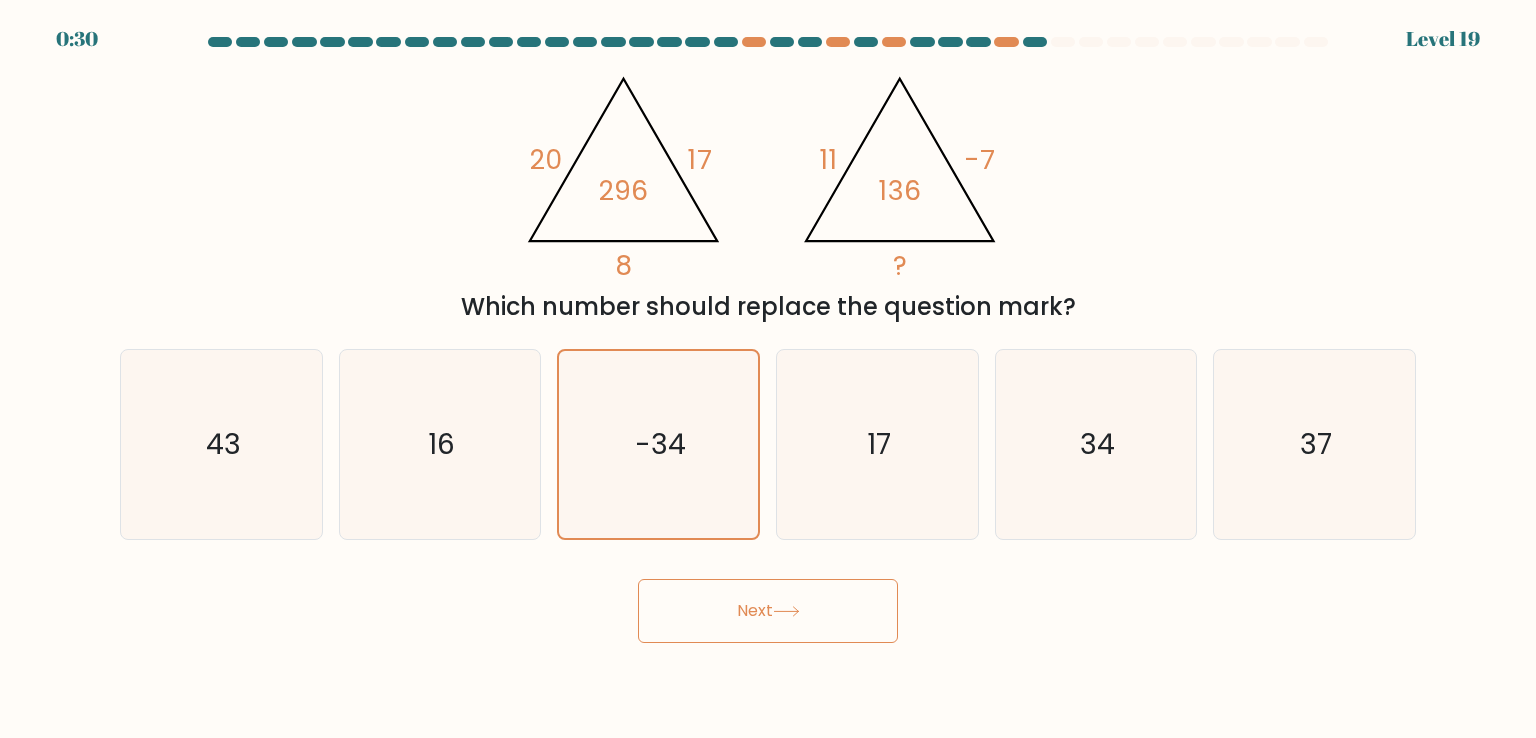 click on "Next" at bounding box center [768, 611] 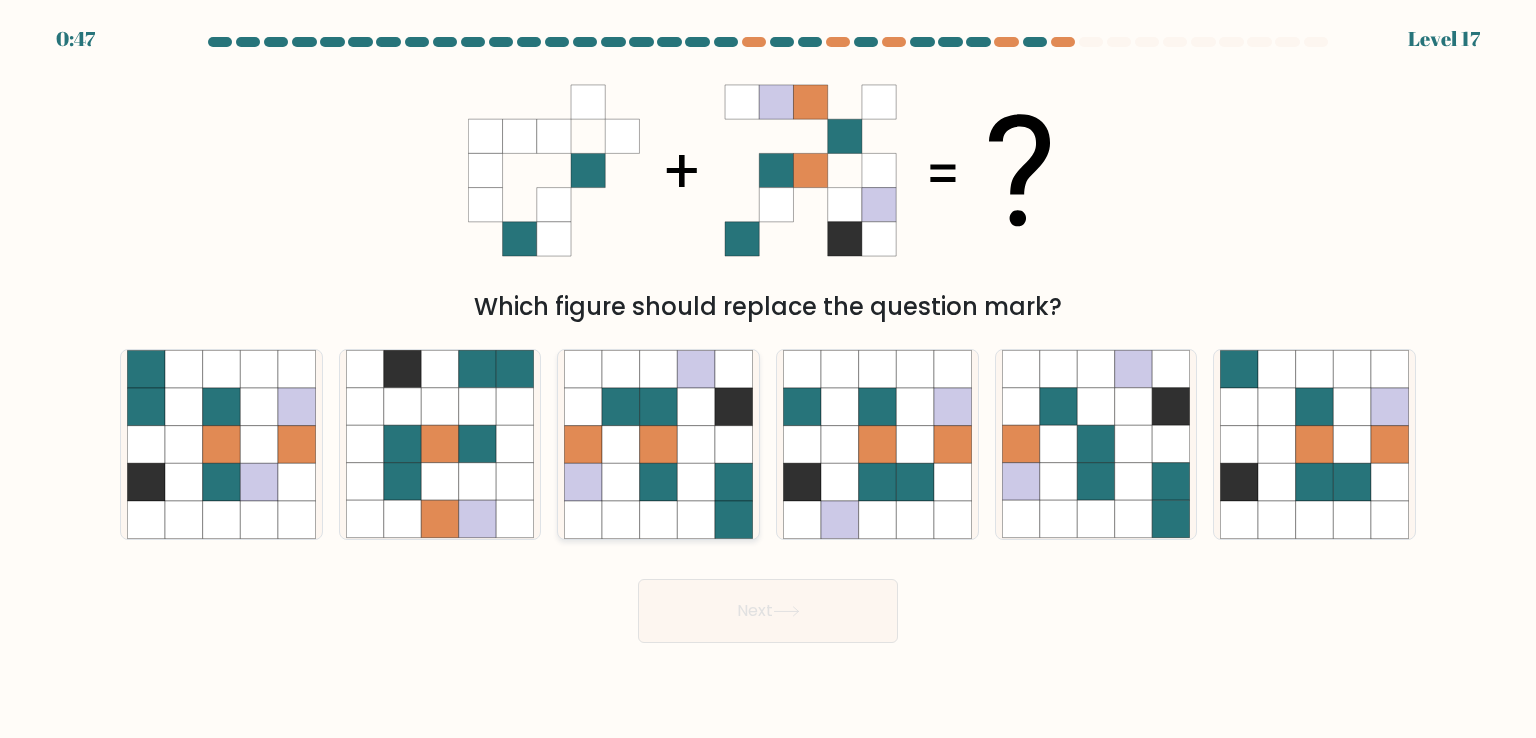 click 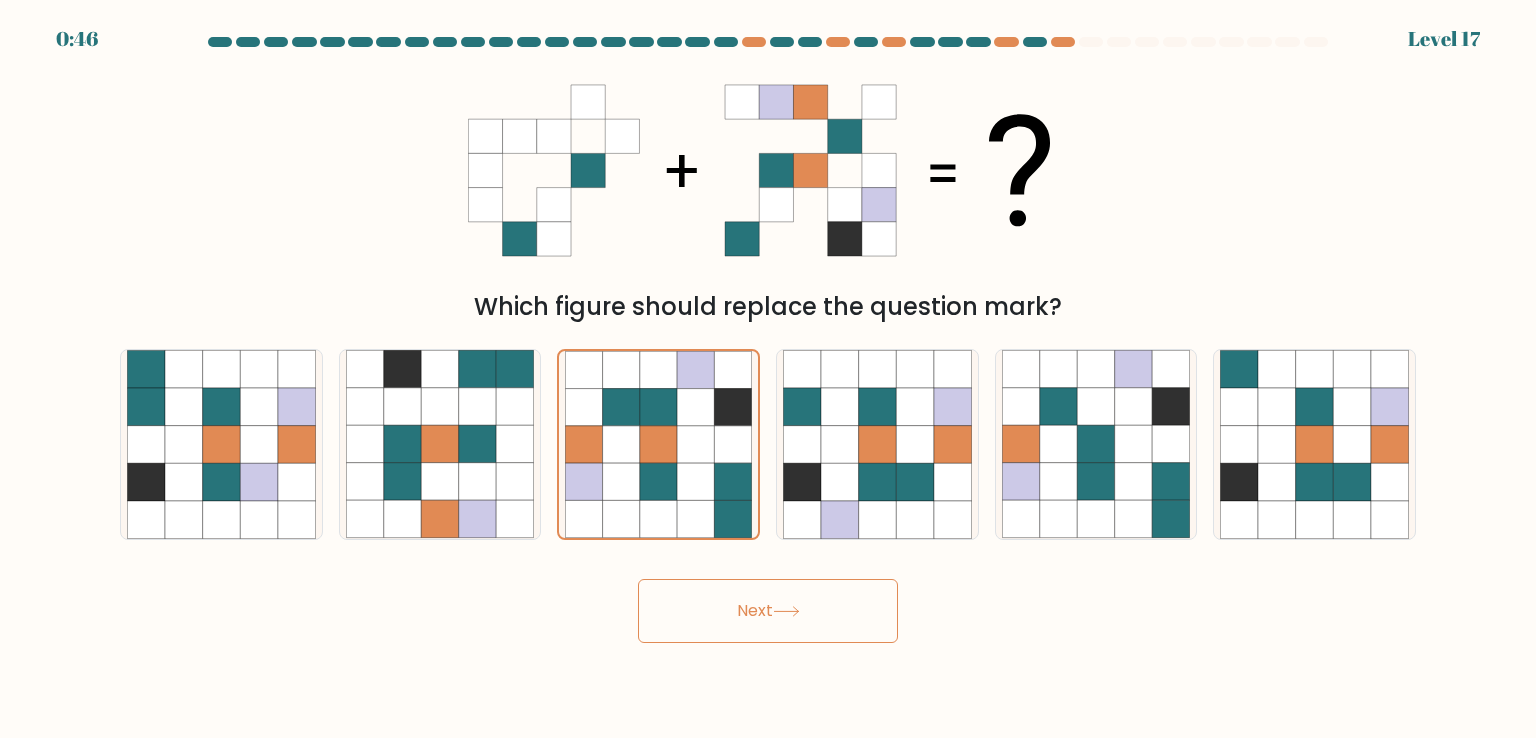 click on "Next" at bounding box center [768, 611] 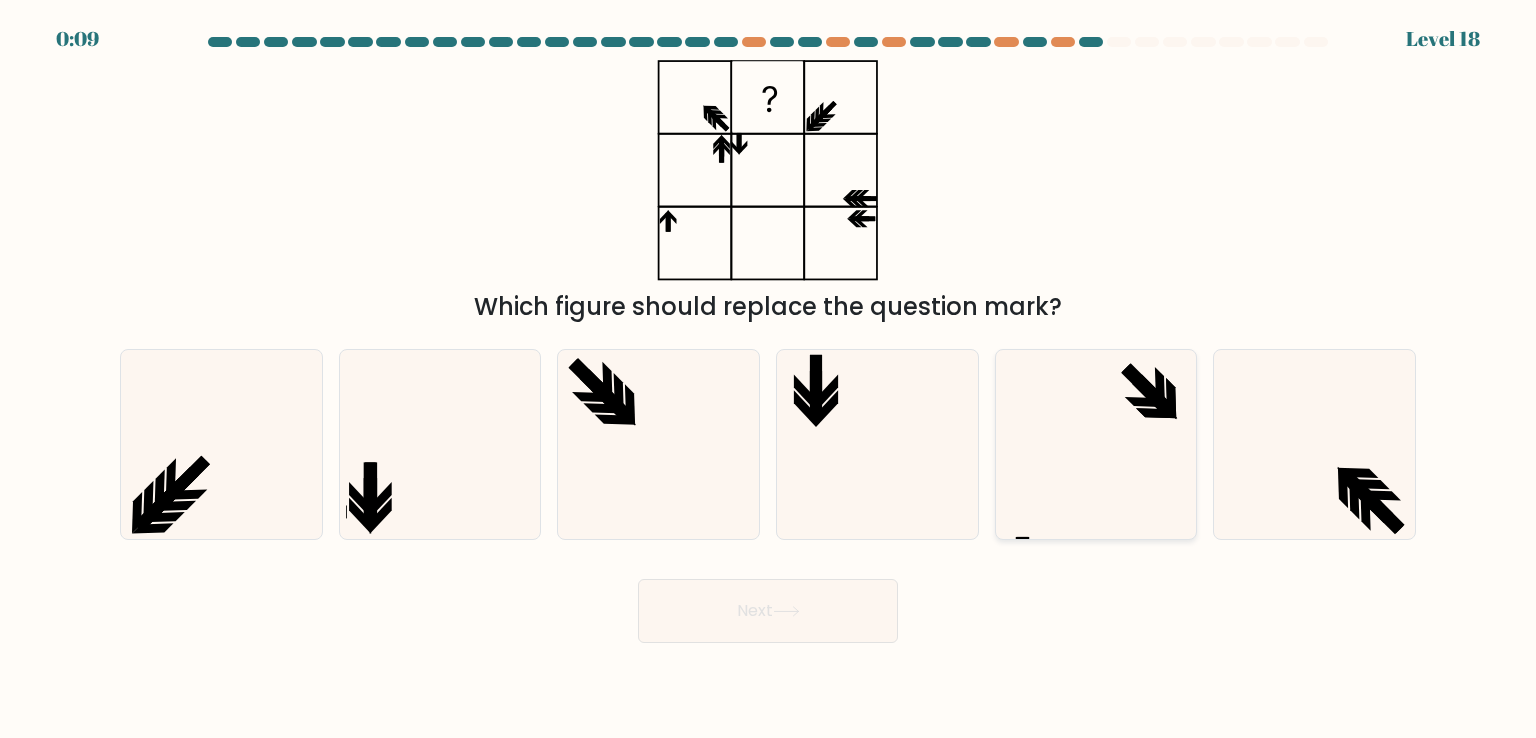 click 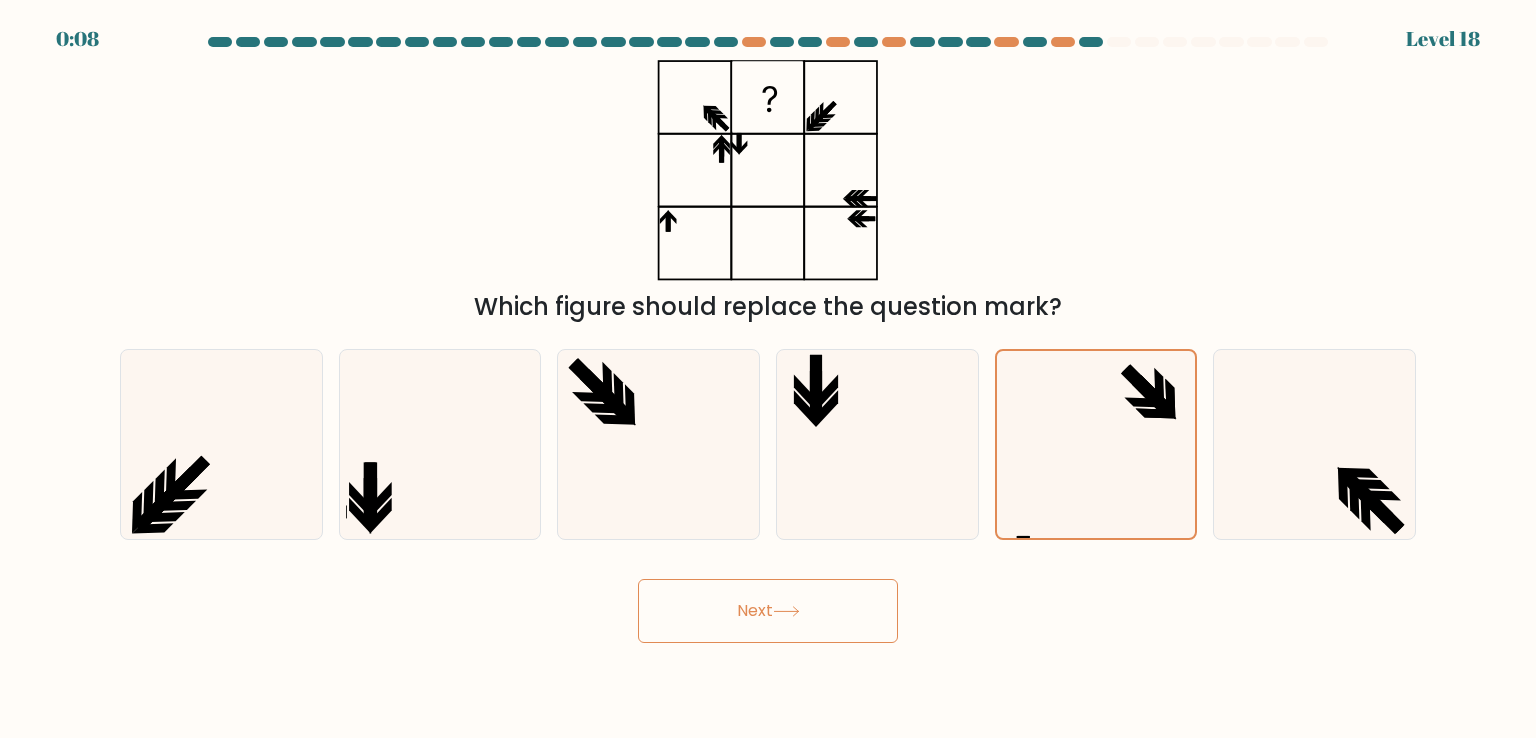 click on "Next" at bounding box center (768, 611) 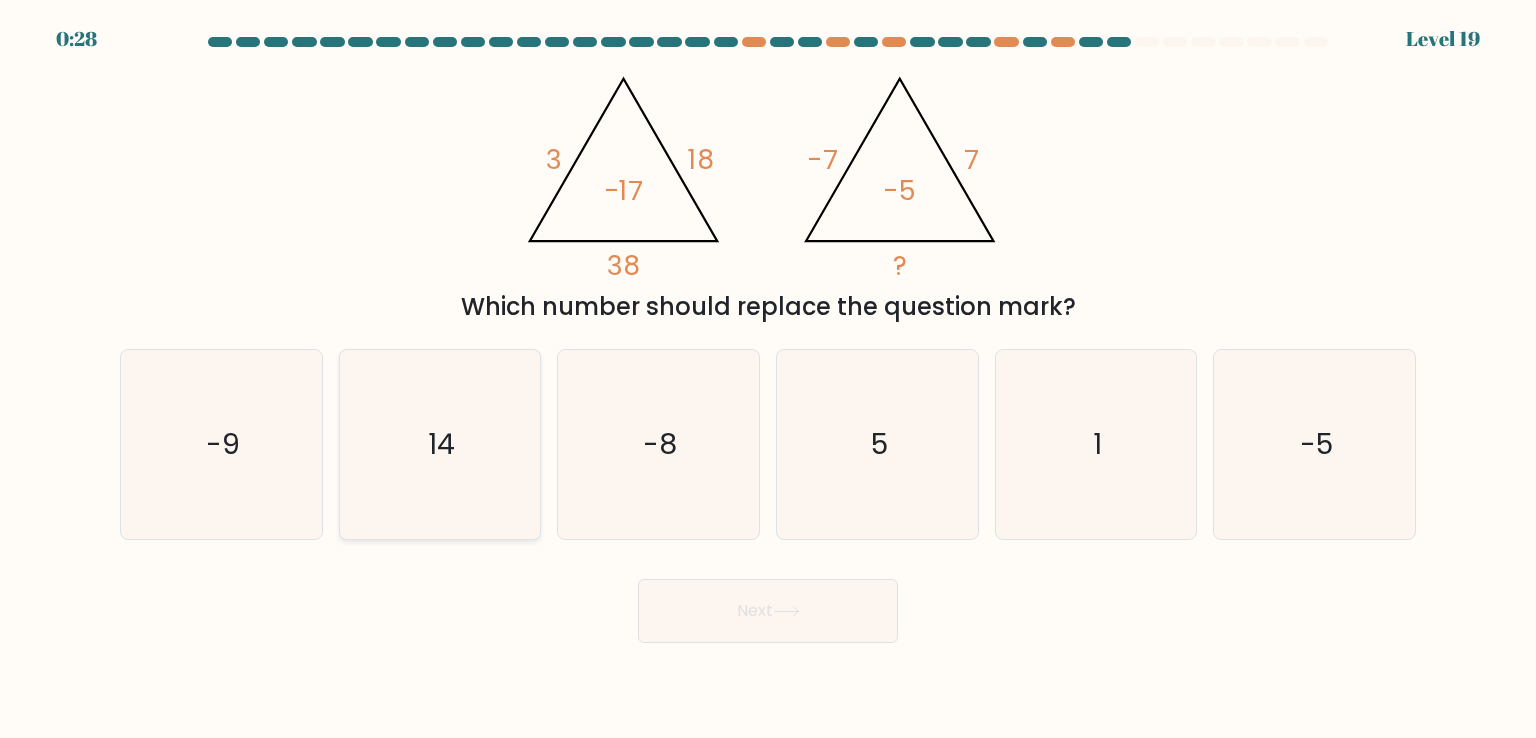 click on "14" 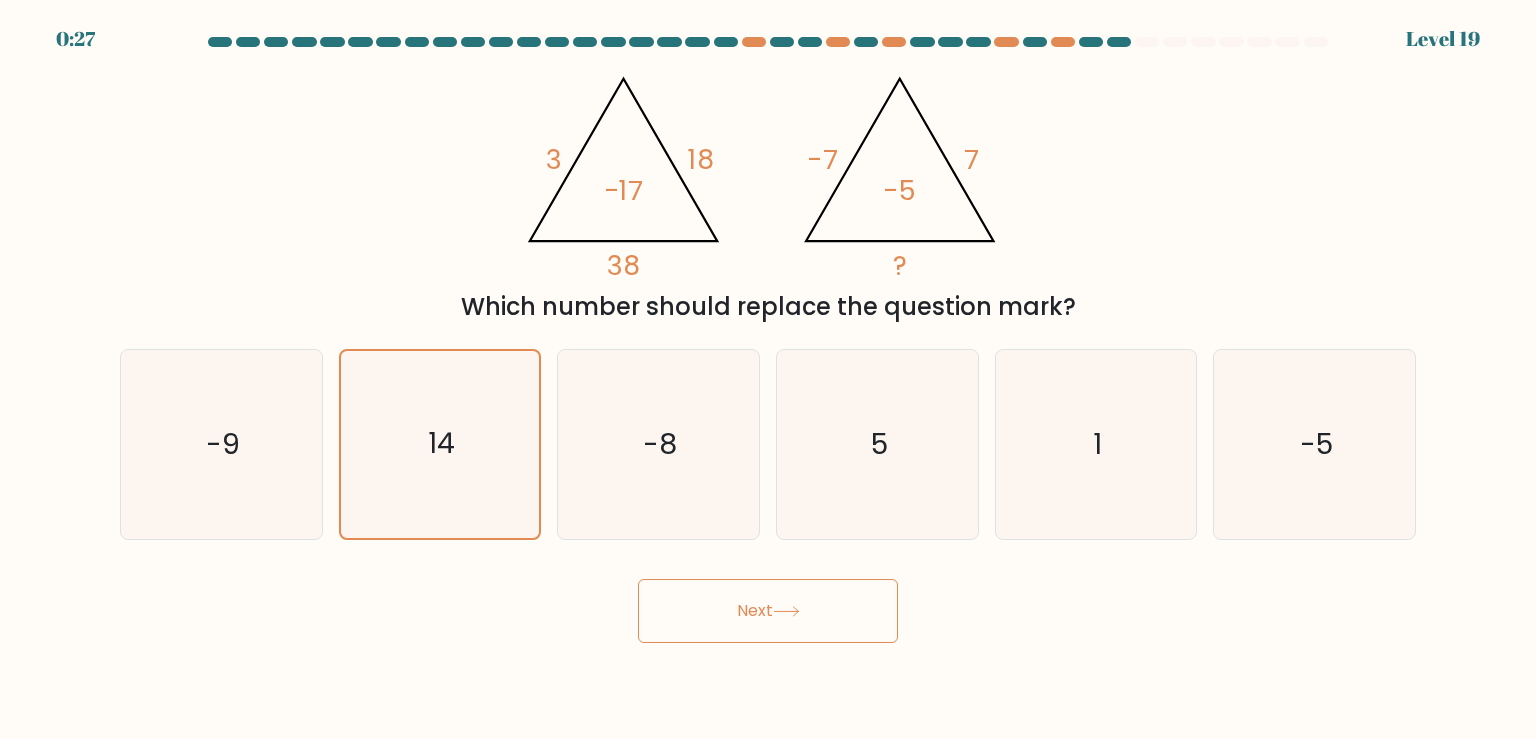 click on "Next" at bounding box center [768, 611] 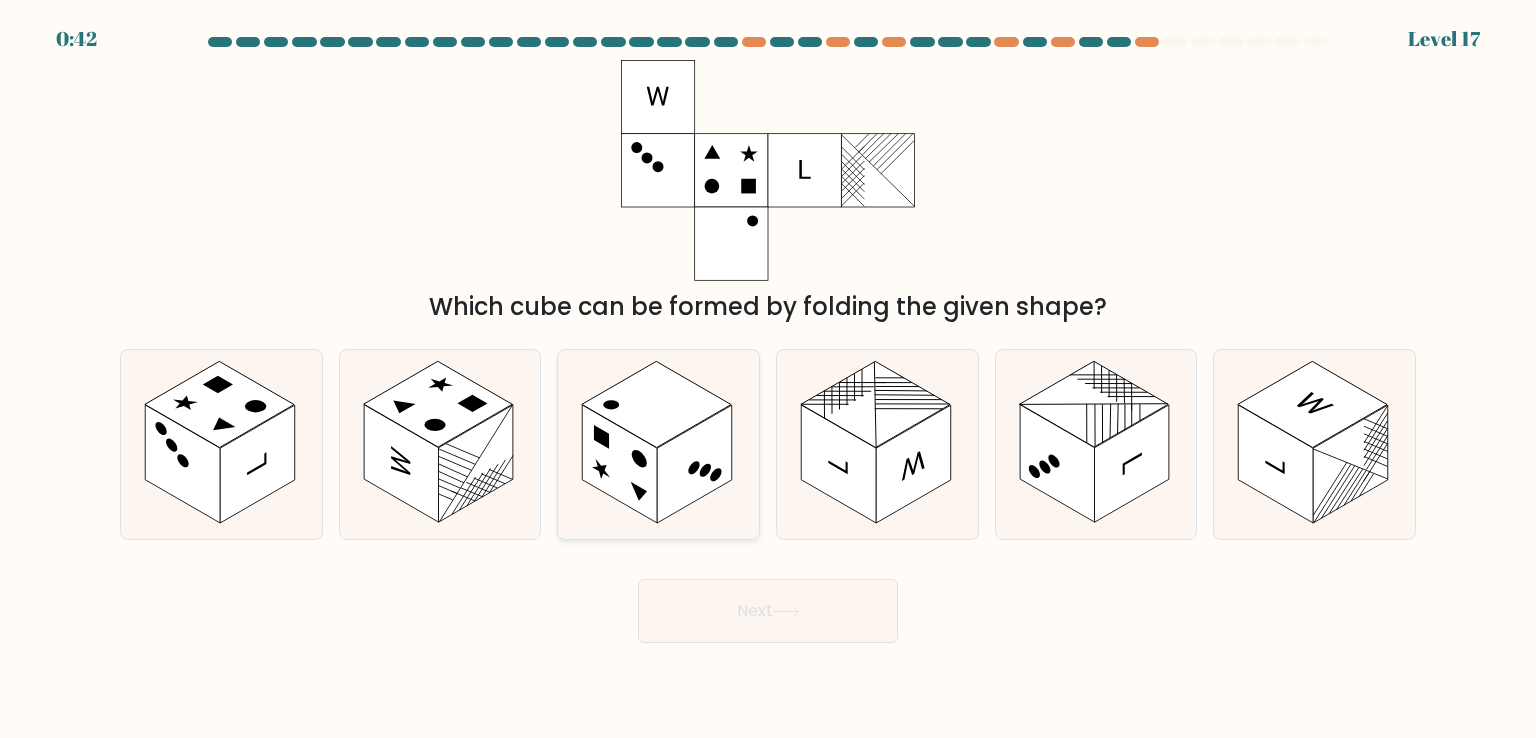 click 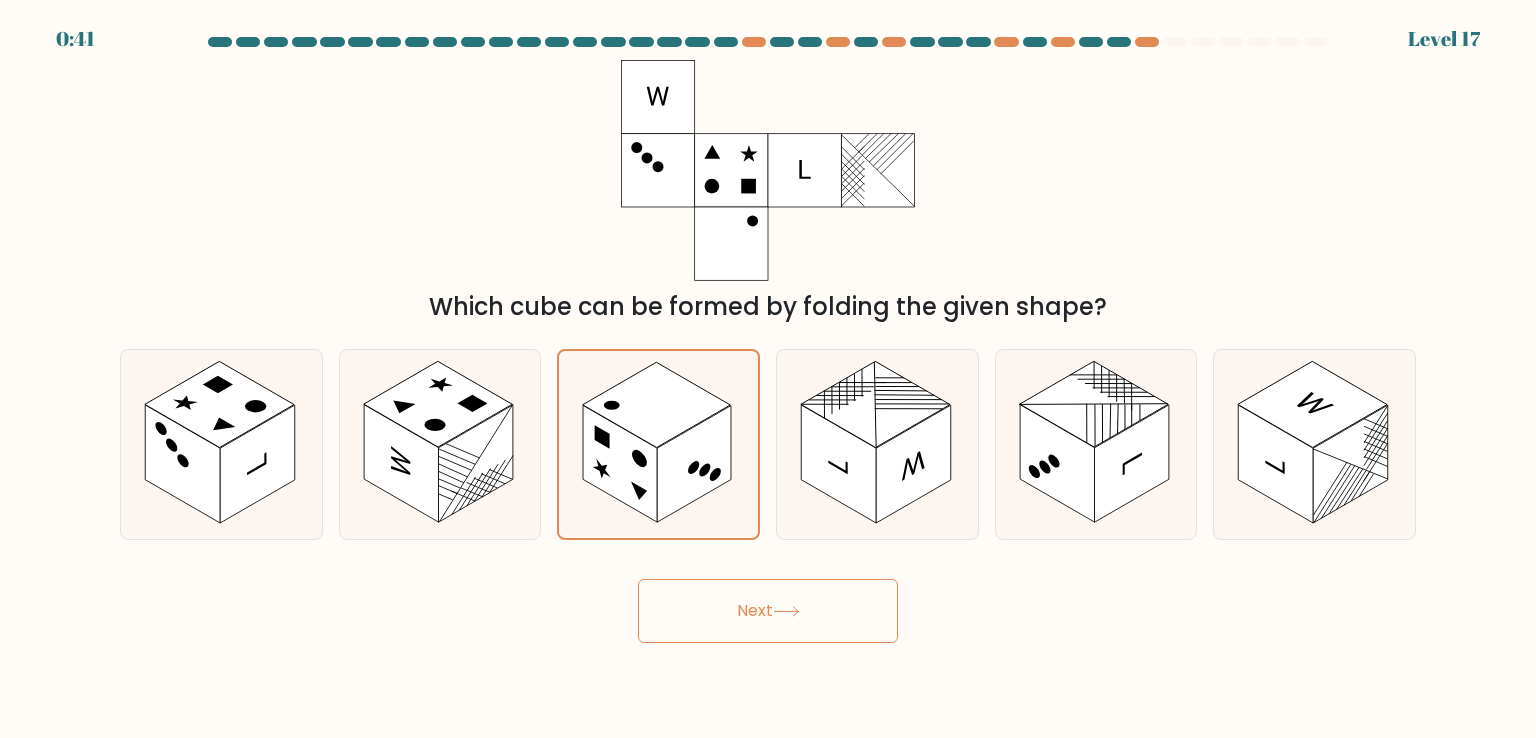 click 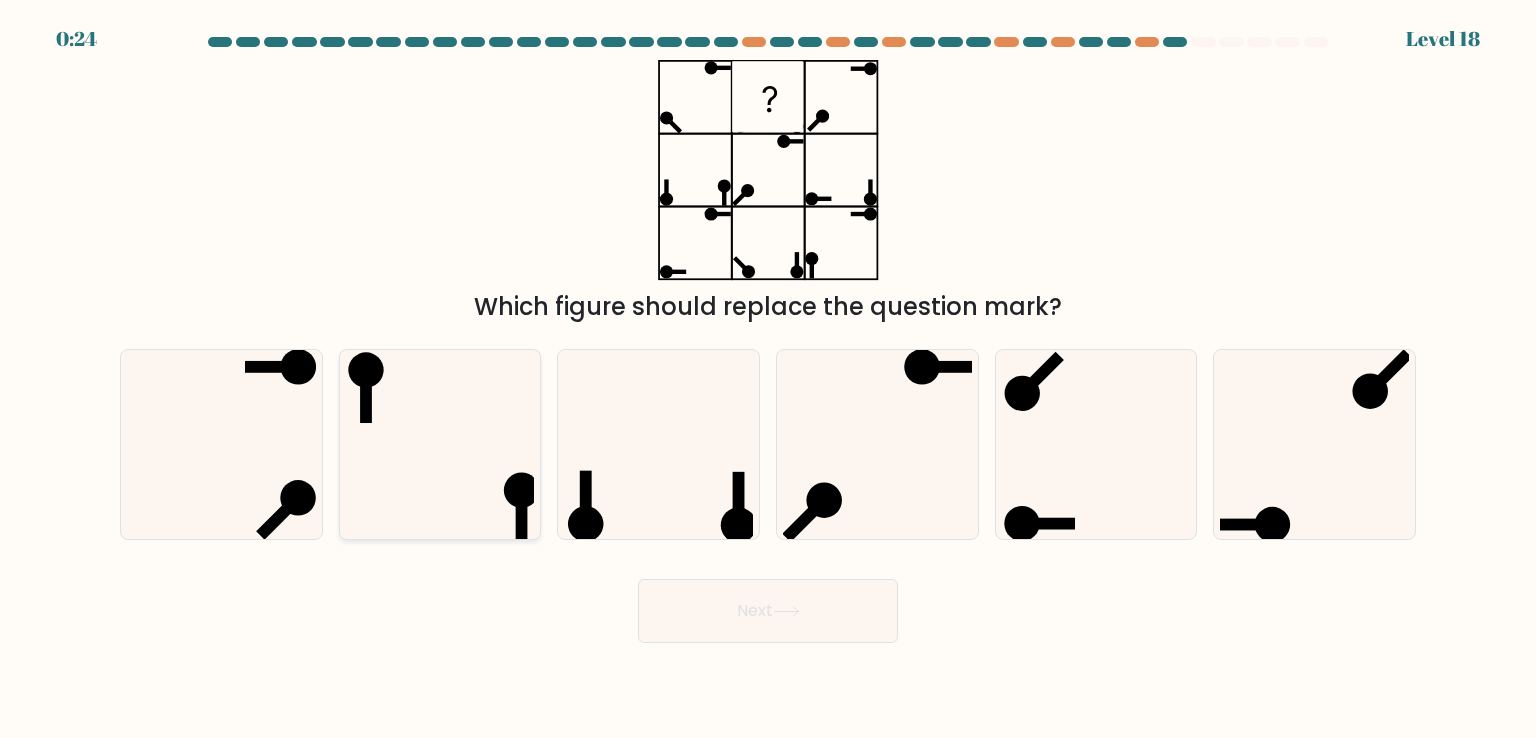 click 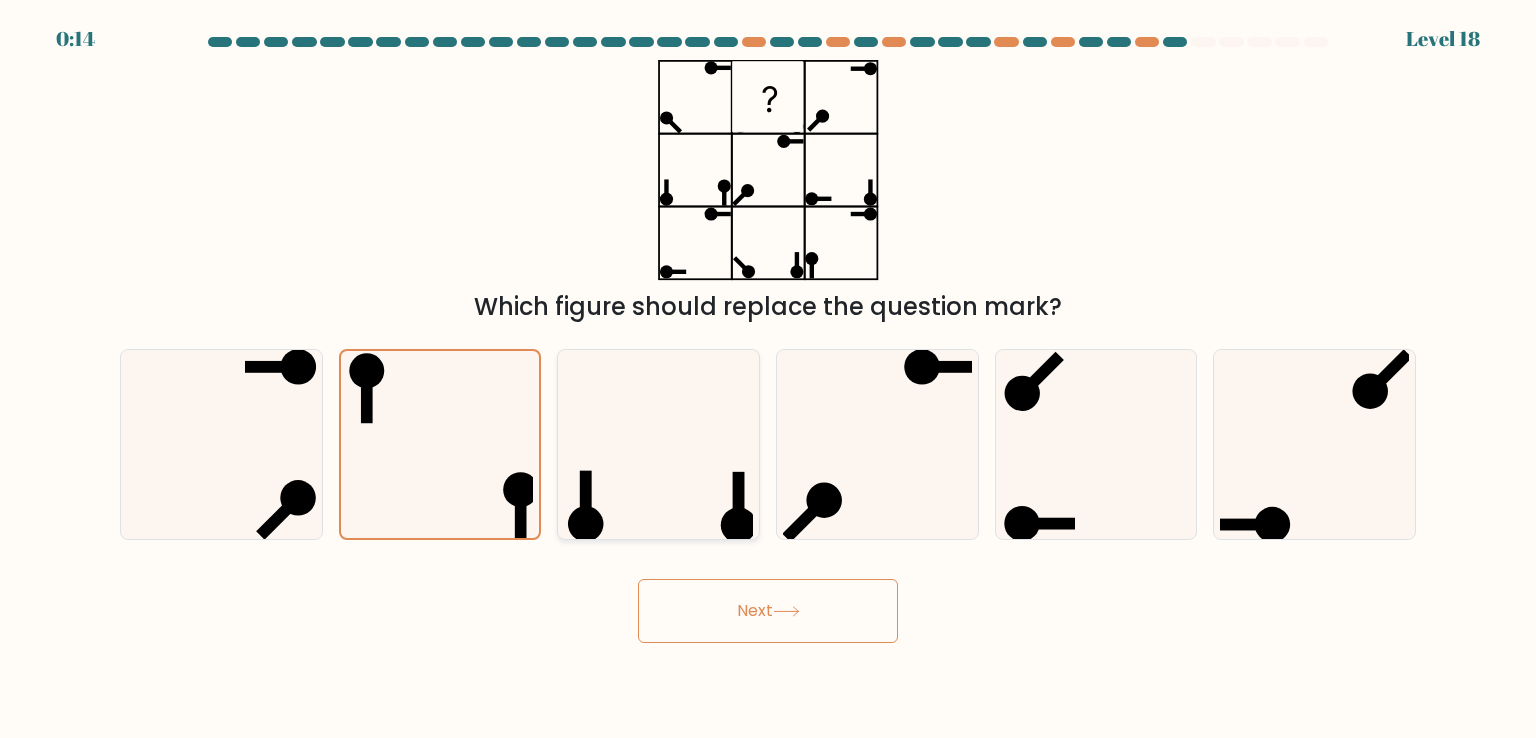 click 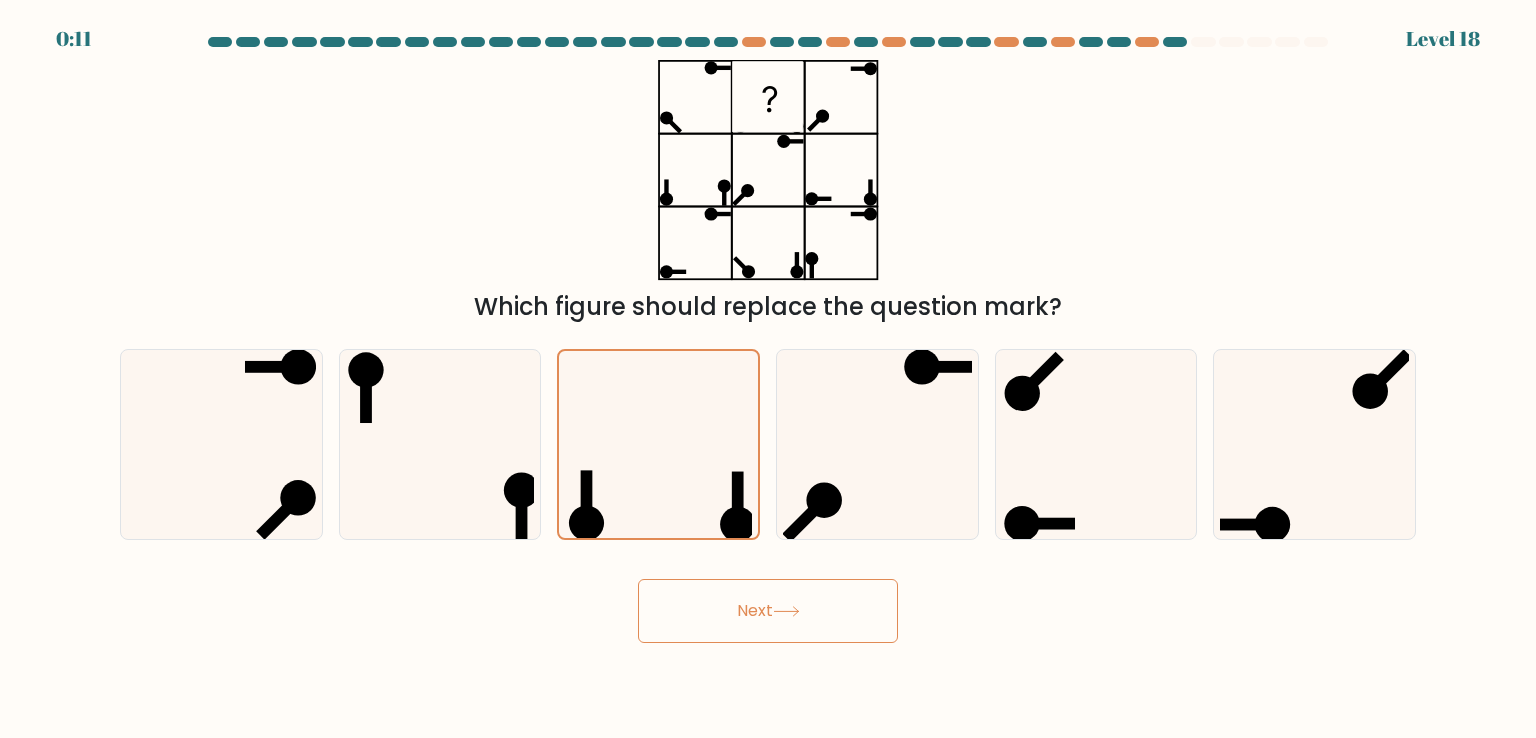 click on "Next" at bounding box center [768, 611] 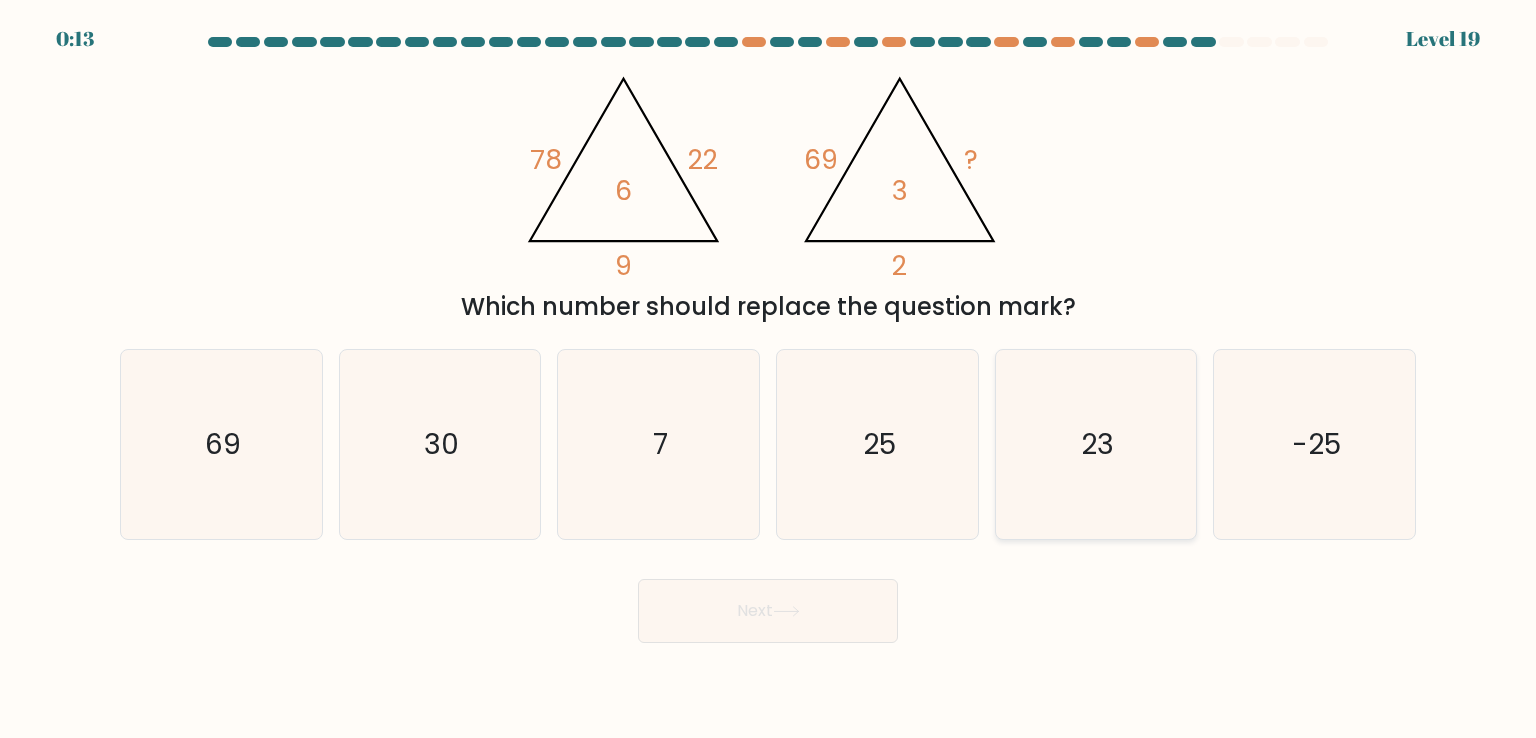 drag, startPoint x: 1060, startPoint y: 452, endPoint x: 1065, endPoint y: 462, distance: 11.18034 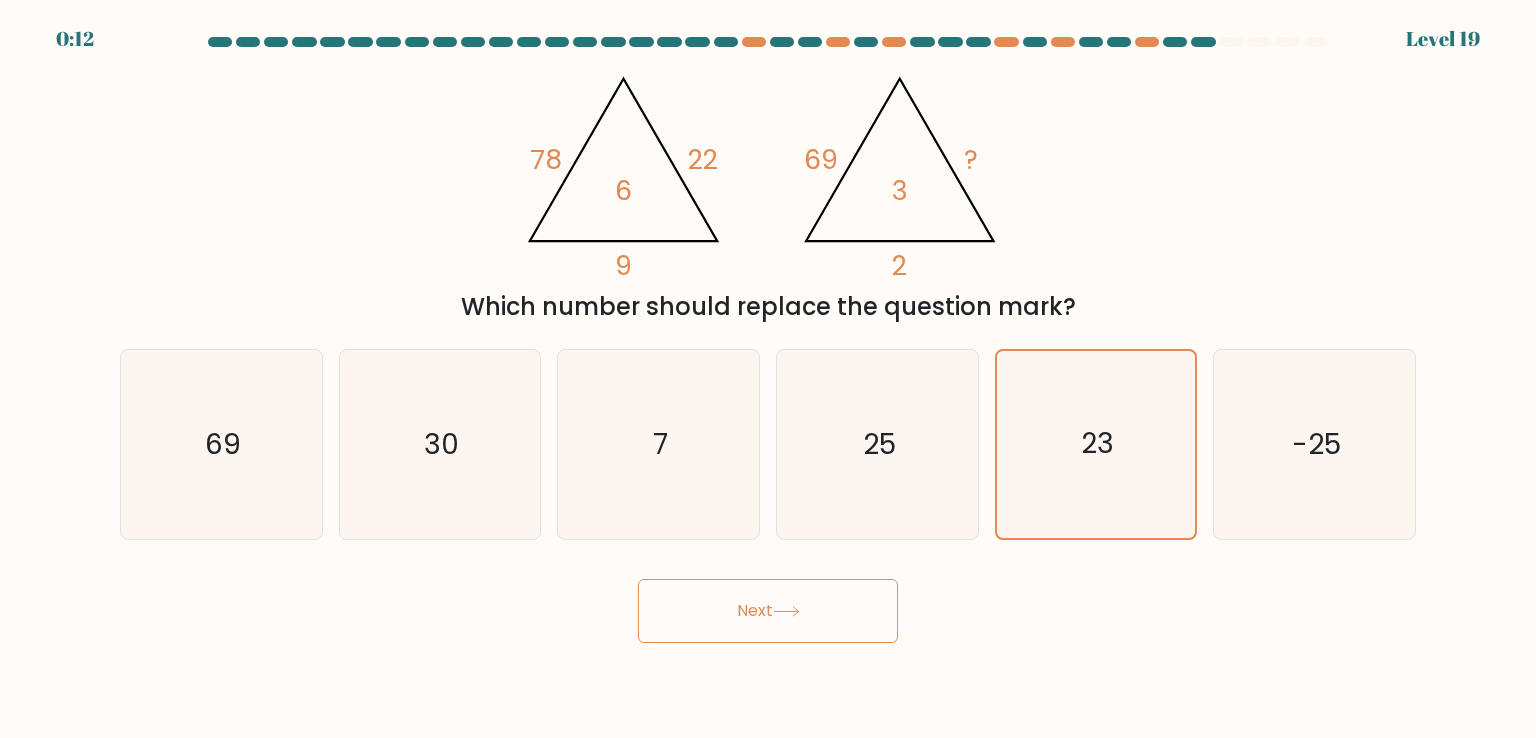 click on "Next" at bounding box center [768, 611] 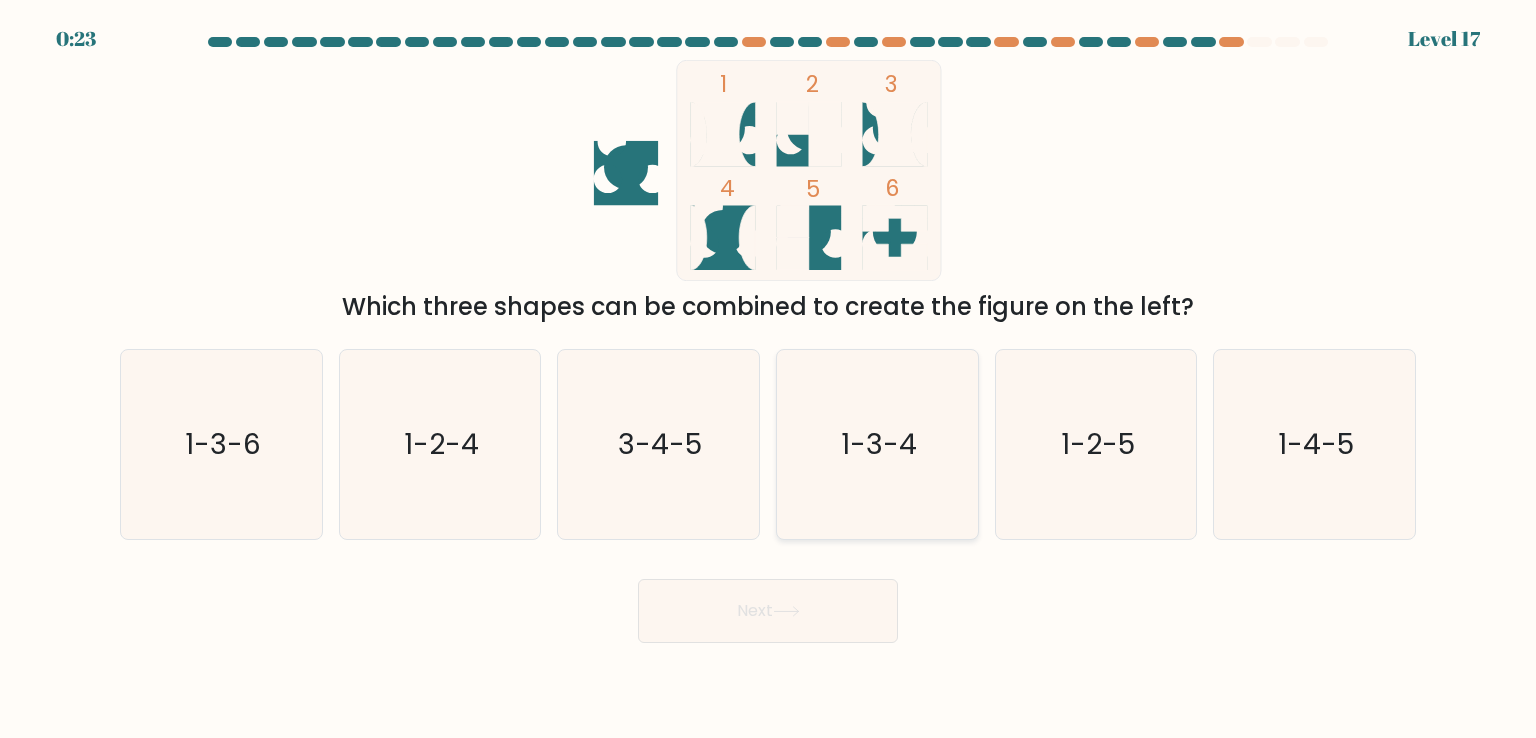 click on "1-3-4" 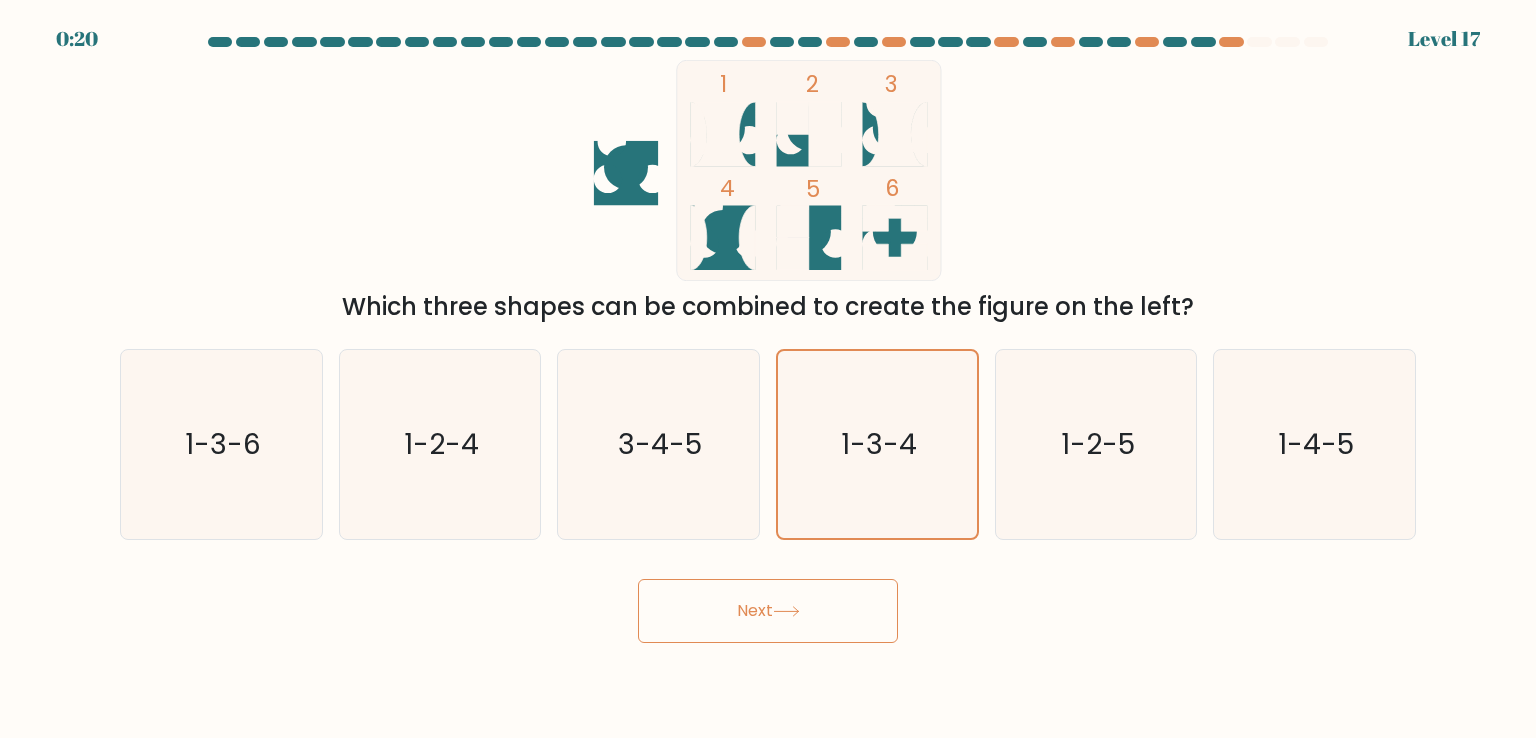 click 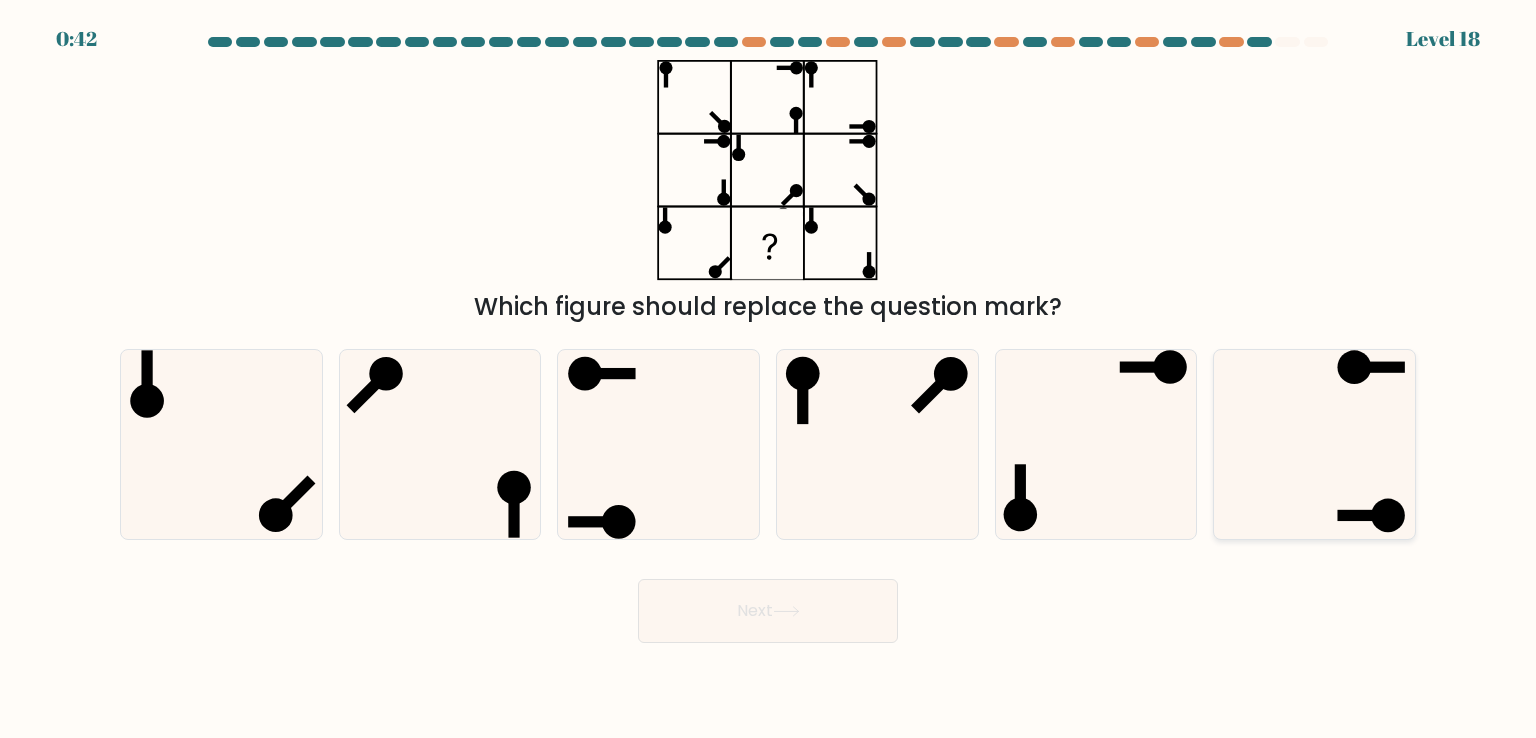 click 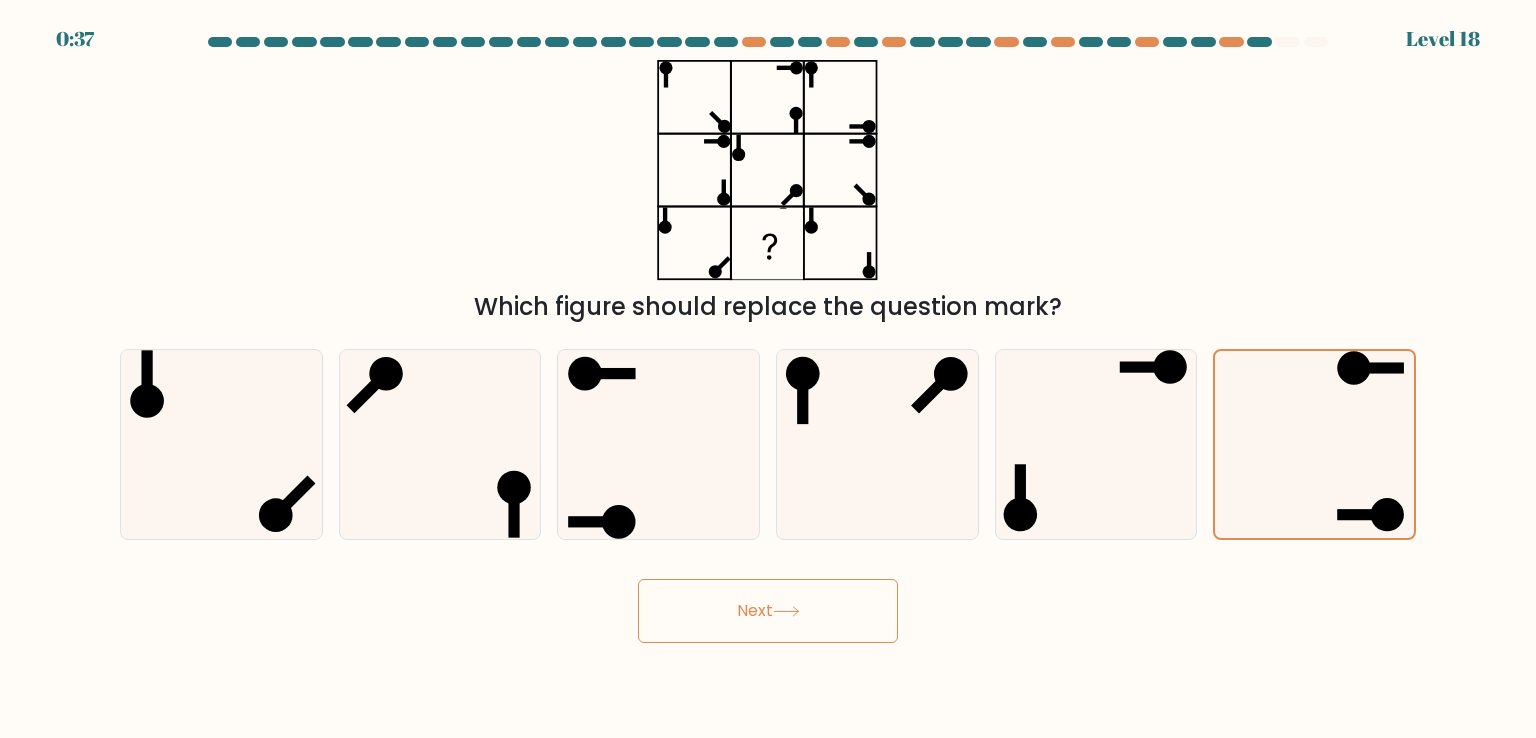 click on "Next" at bounding box center [768, 611] 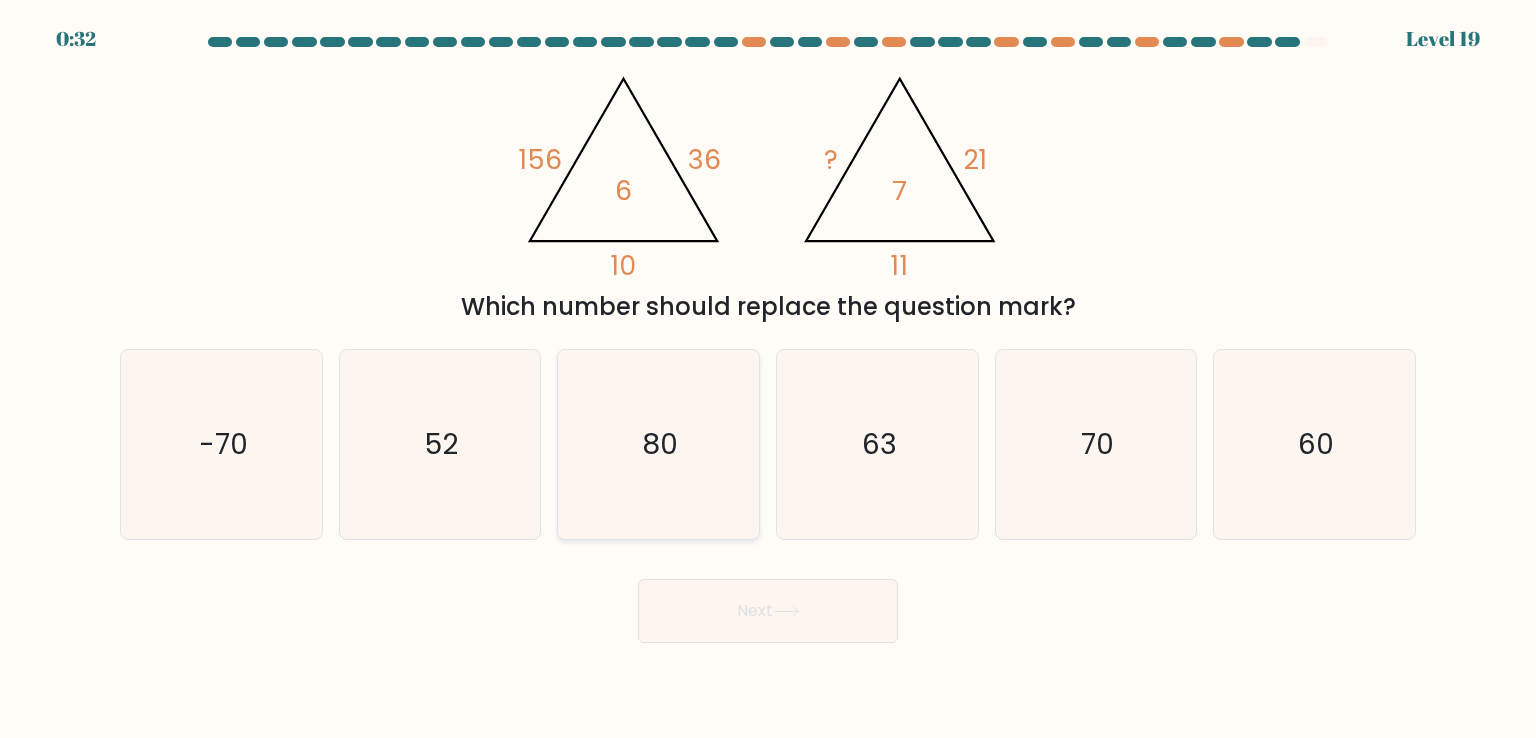 click on "80" 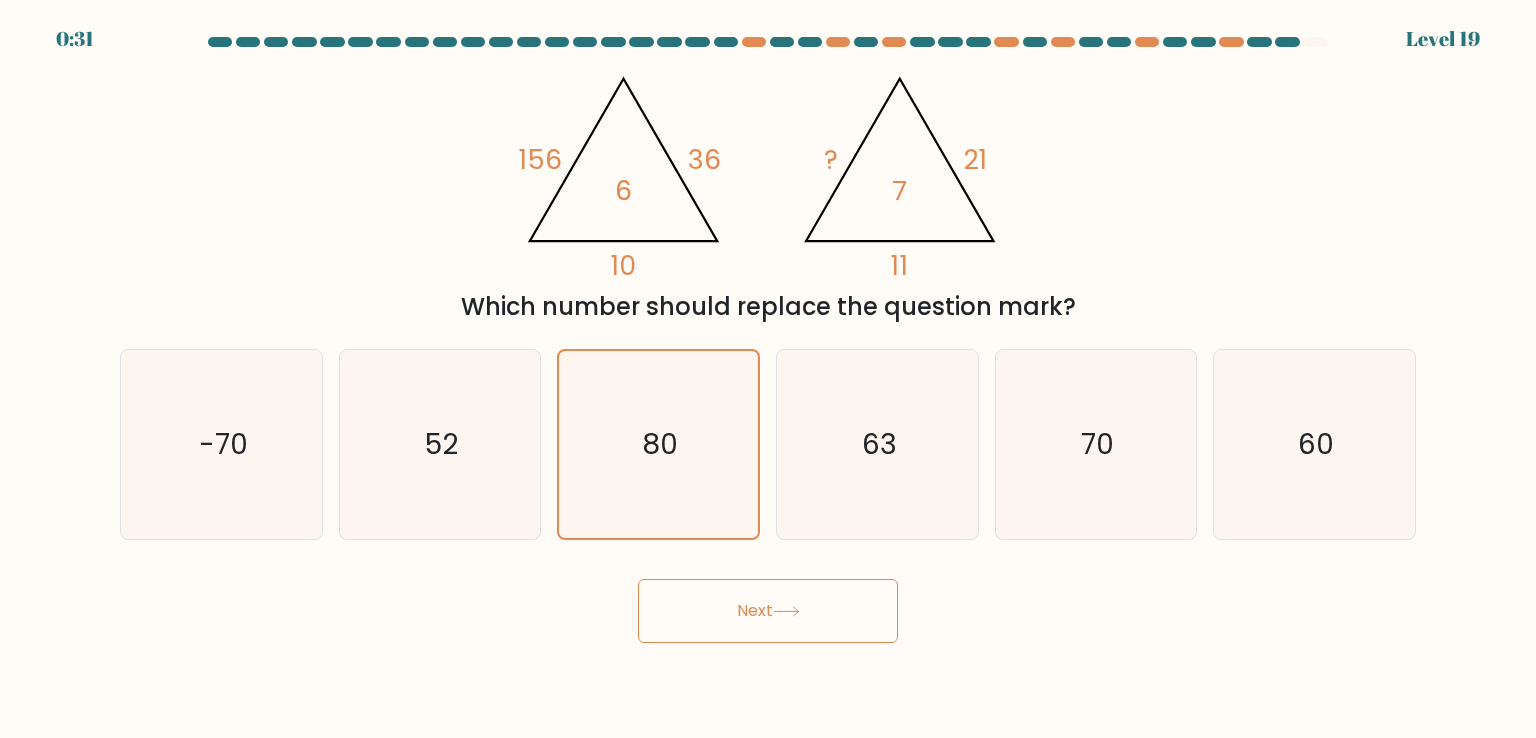 click 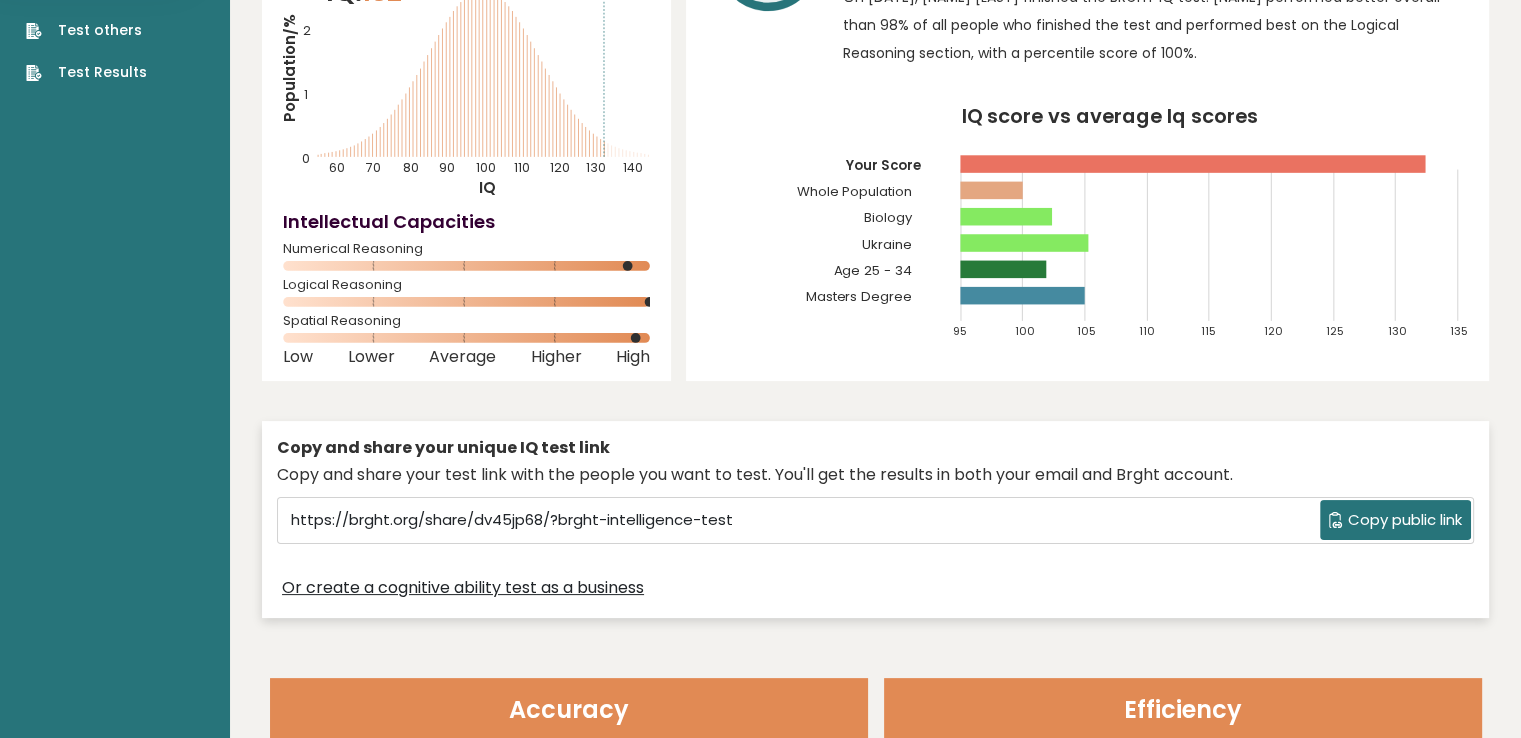 scroll, scrollTop: 0, scrollLeft: 0, axis: both 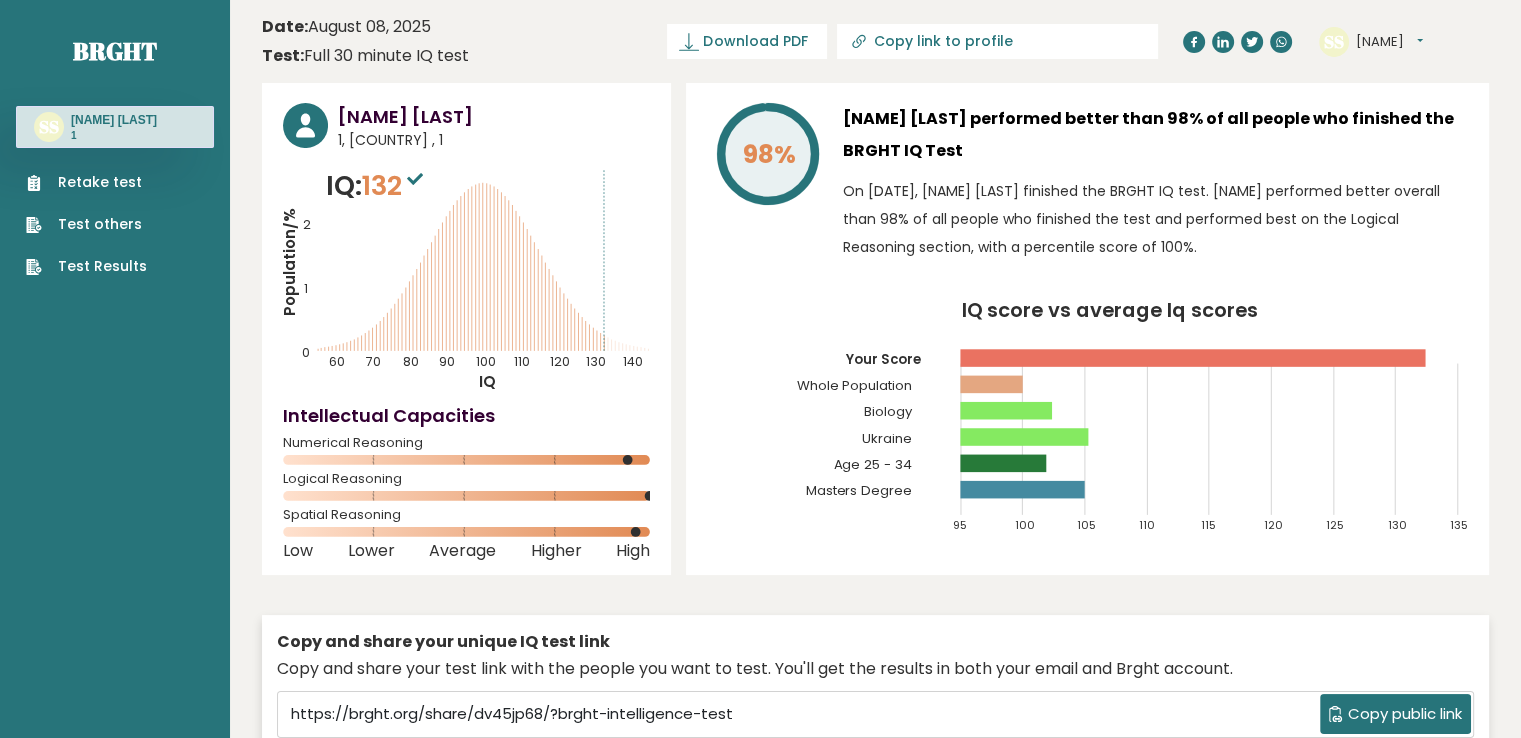click on "Test Results" at bounding box center (86, 266) 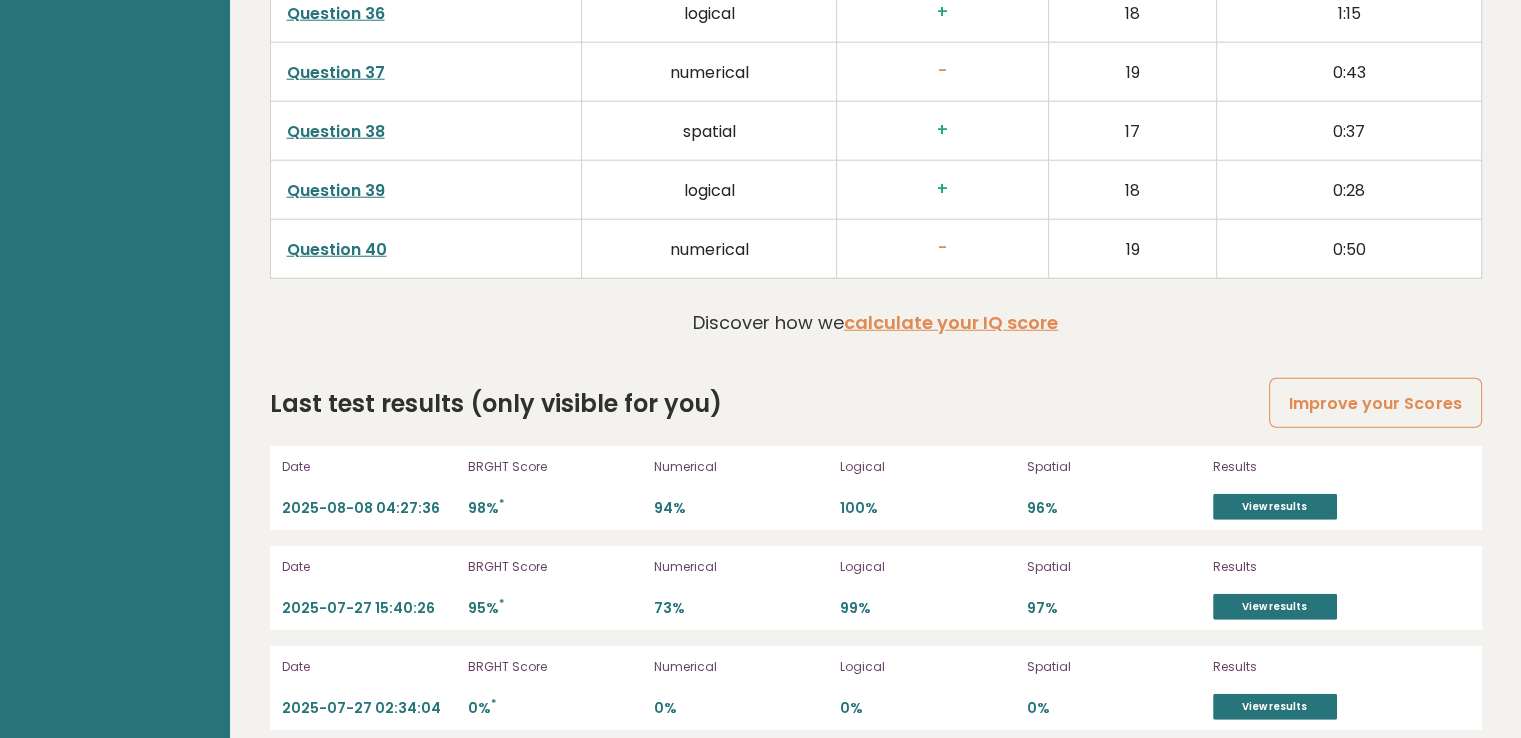 scroll, scrollTop: 5336, scrollLeft: 0, axis: vertical 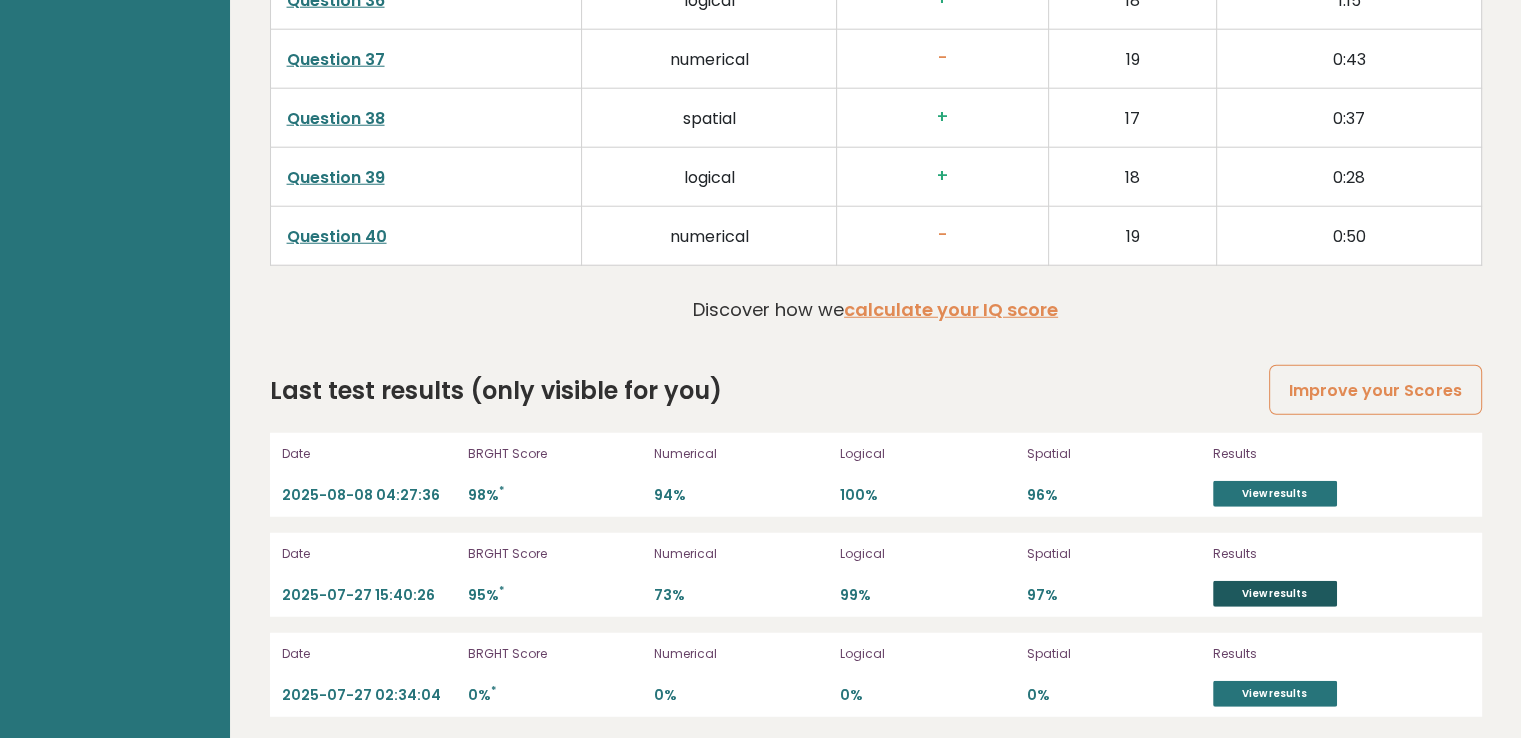 click on "View results" at bounding box center (1275, 594) 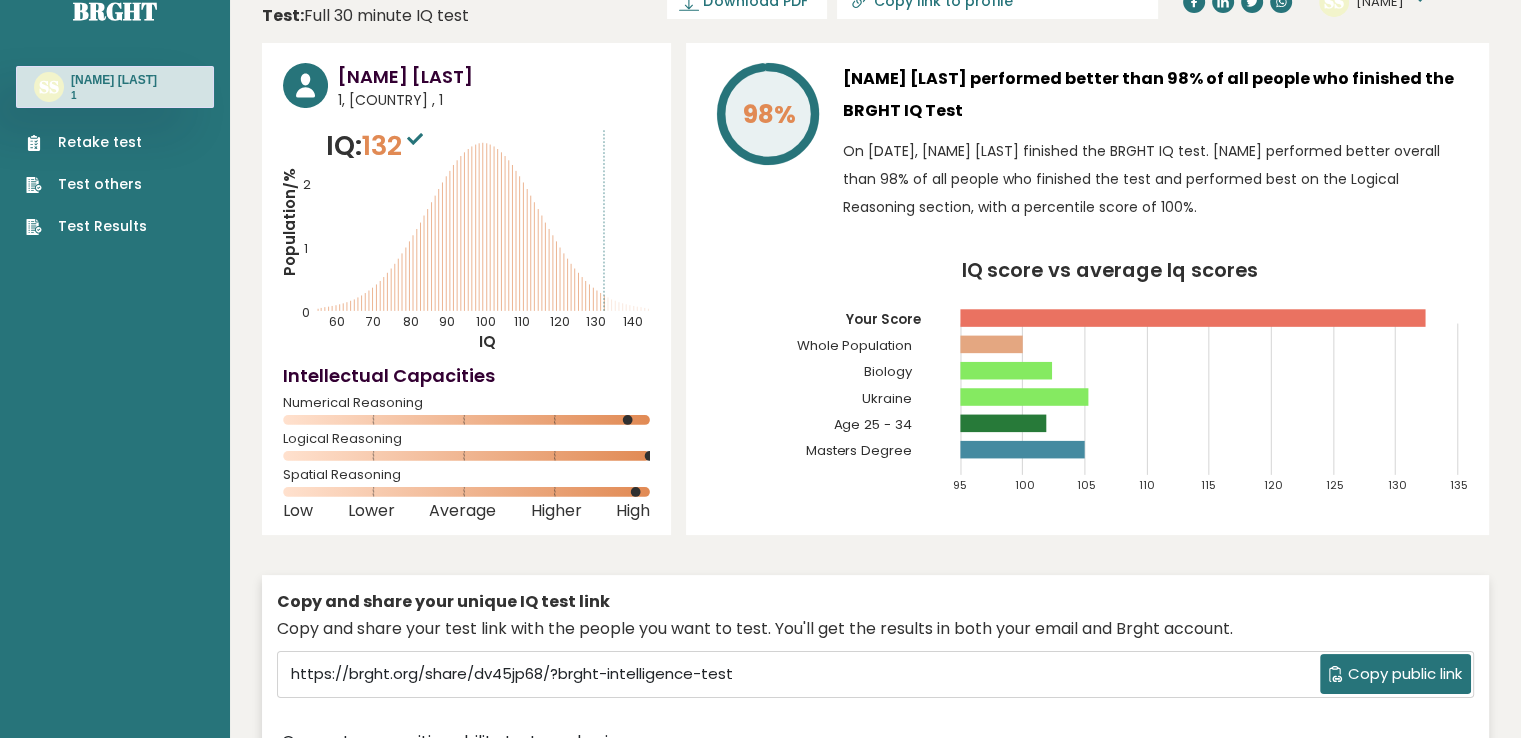 scroll, scrollTop: 0, scrollLeft: 0, axis: both 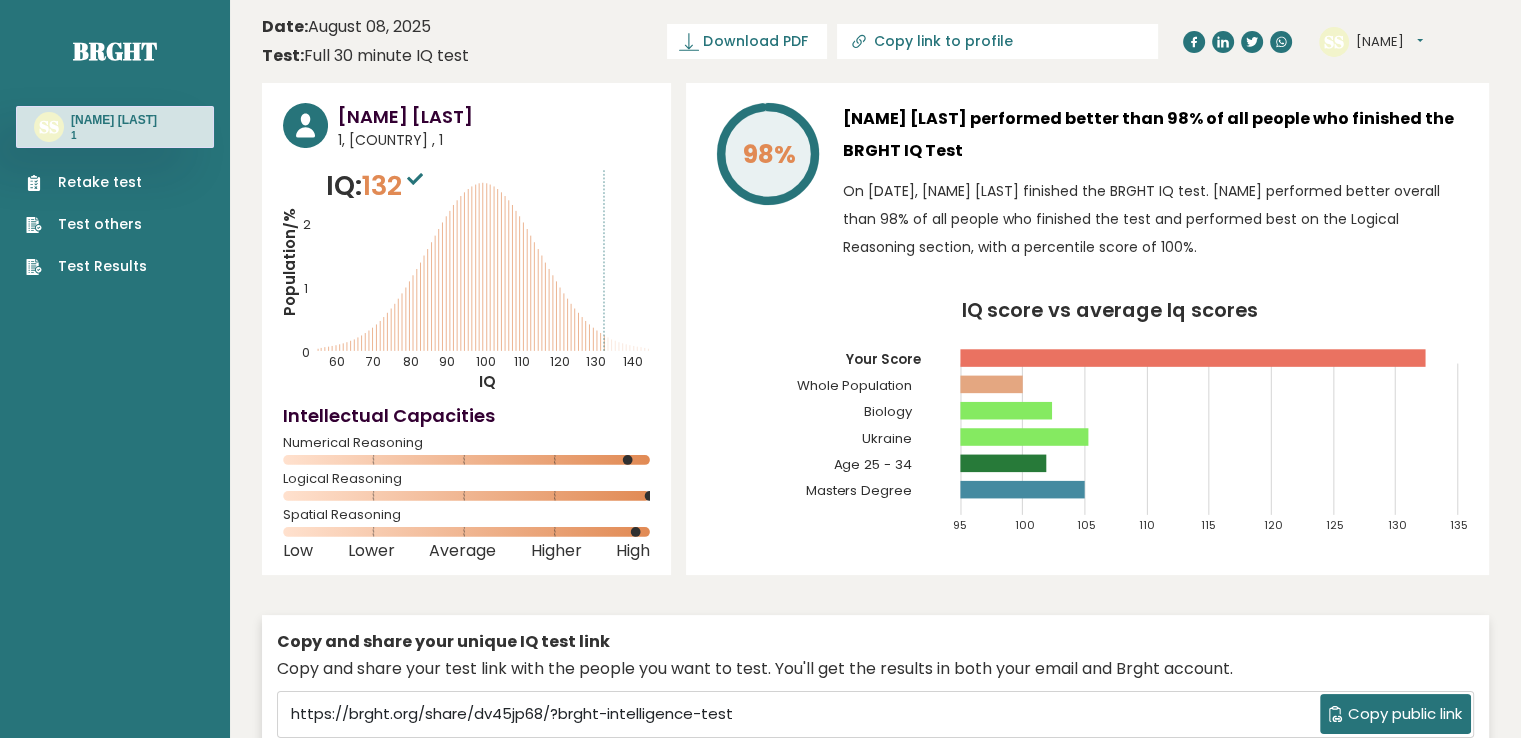 click on "Date:  August 08, 2025
Test:   Full 30 minute IQ test
Download PDF
Downloading...
Downloading
✓ Your PDF is downloaded...
Copy link to profile
SS
Serhii
Dashboard
Profile
Settings
Logout" at bounding box center [875, 41] 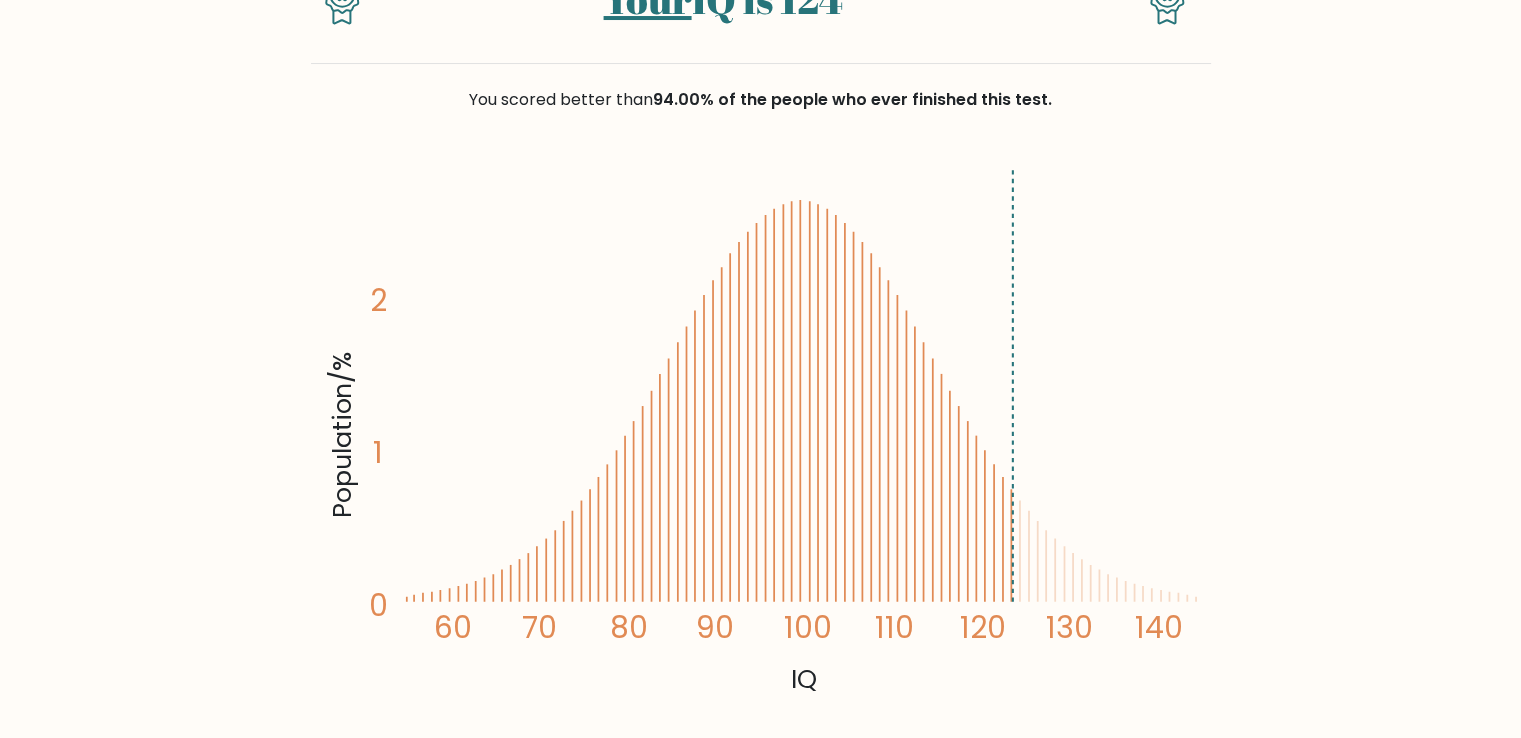 scroll, scrollTop: 100, scrollLeft: 0, axis: vertical 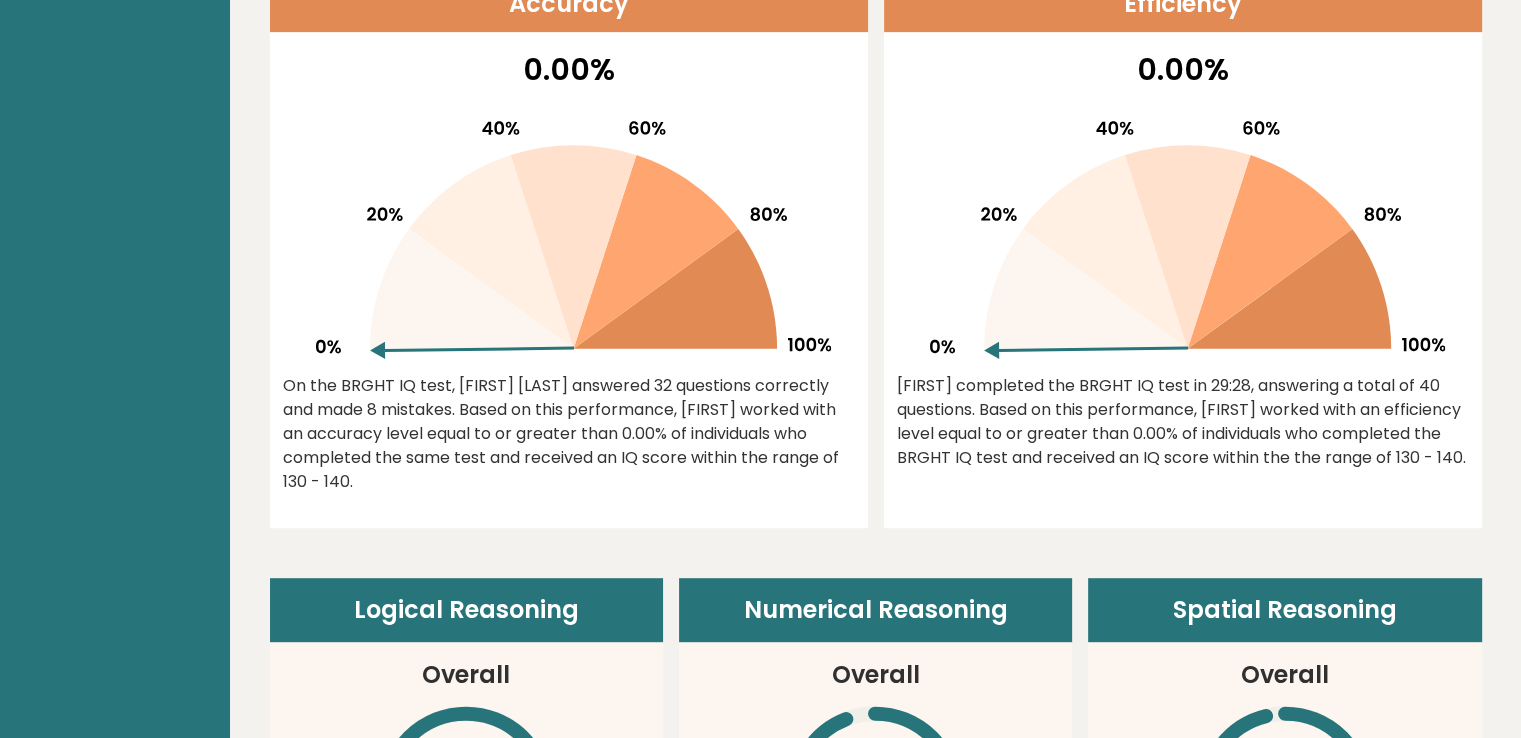 drag, startPoint x: 389, startPoint y: 477, endPoint x: 282, endPoint y: 390, distance: 137.90576 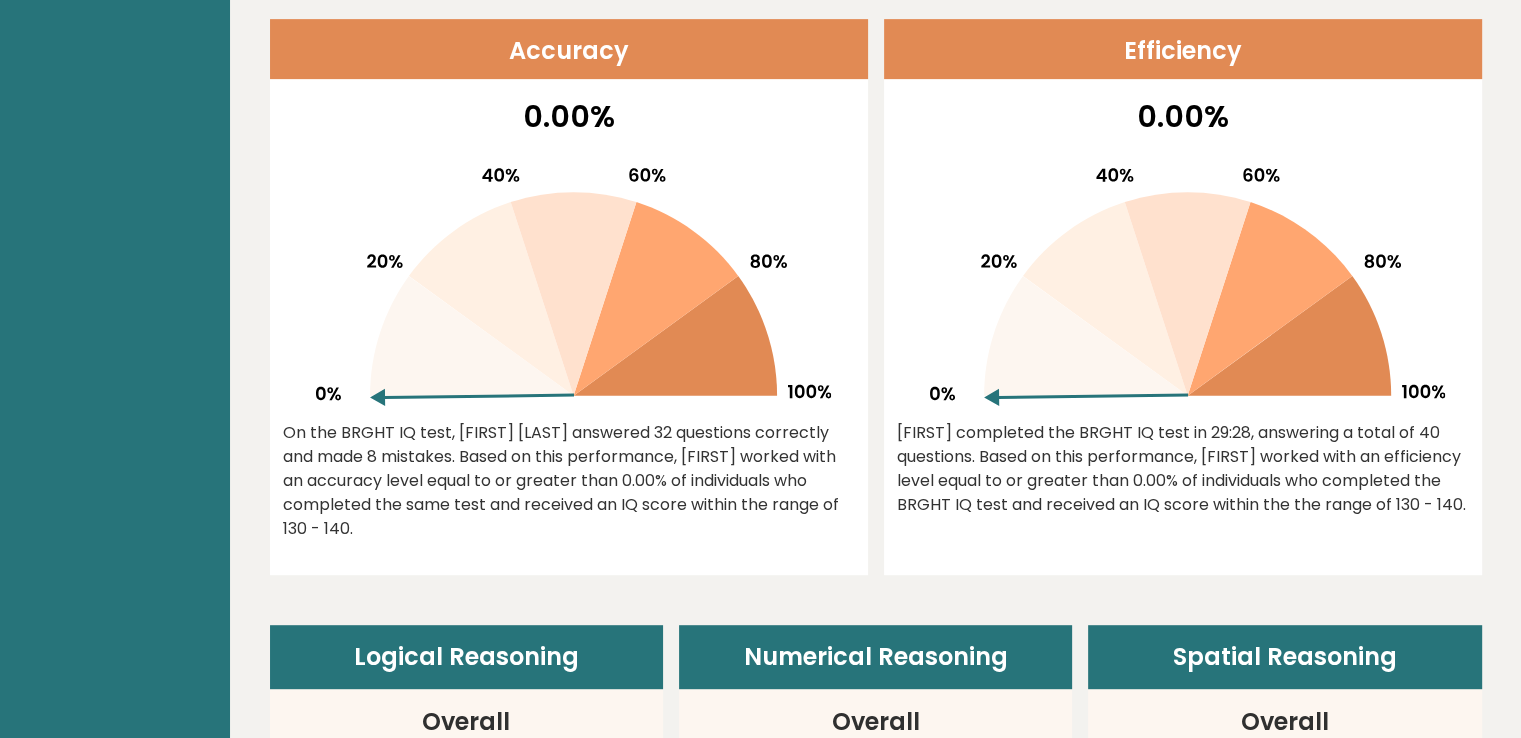 scroll, scrollTop: 900, scrollLeft: 0, axis: vertical 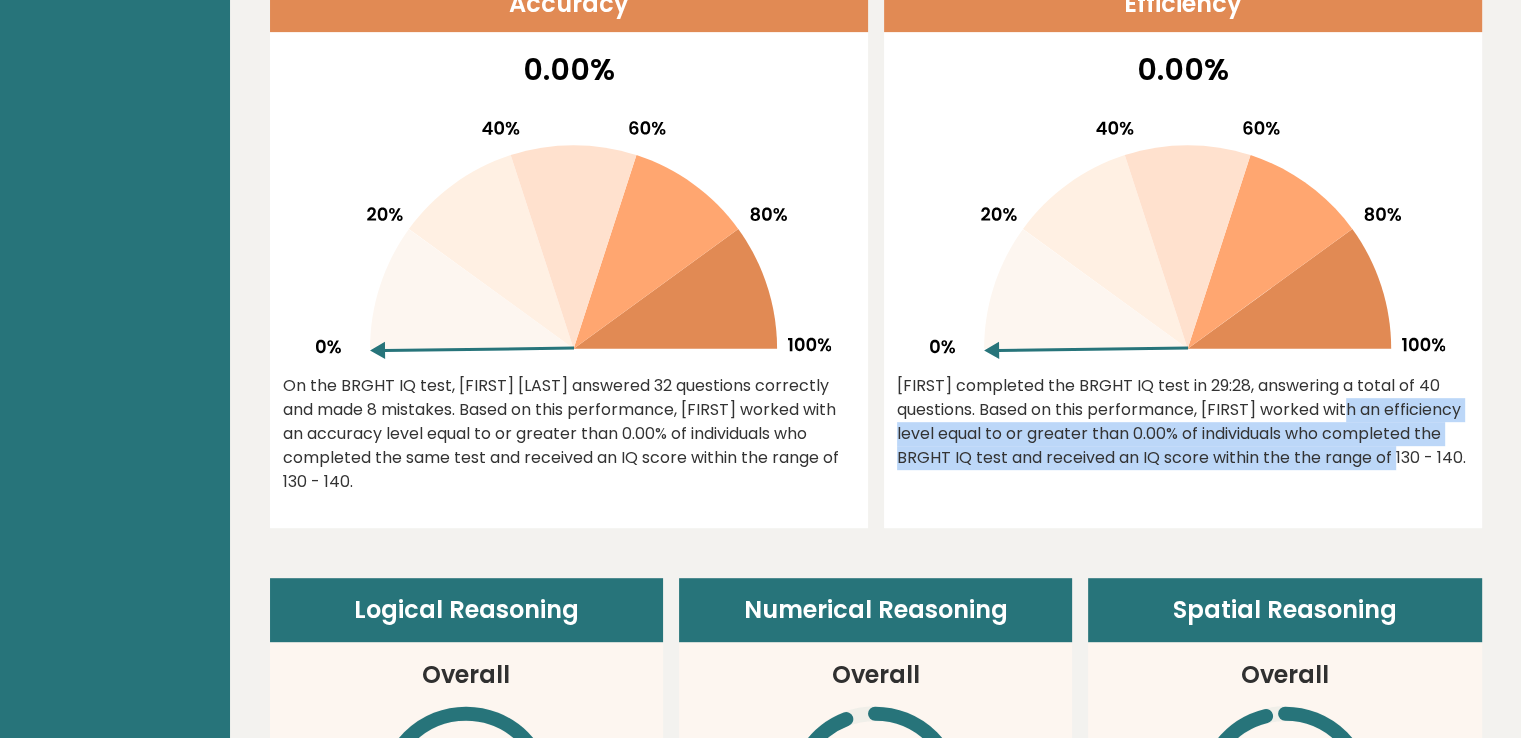 drag, startPoint x: 1215, startPoint y: 407, endPoint x: 1273, endPoint y: 469, distance: 84.89994 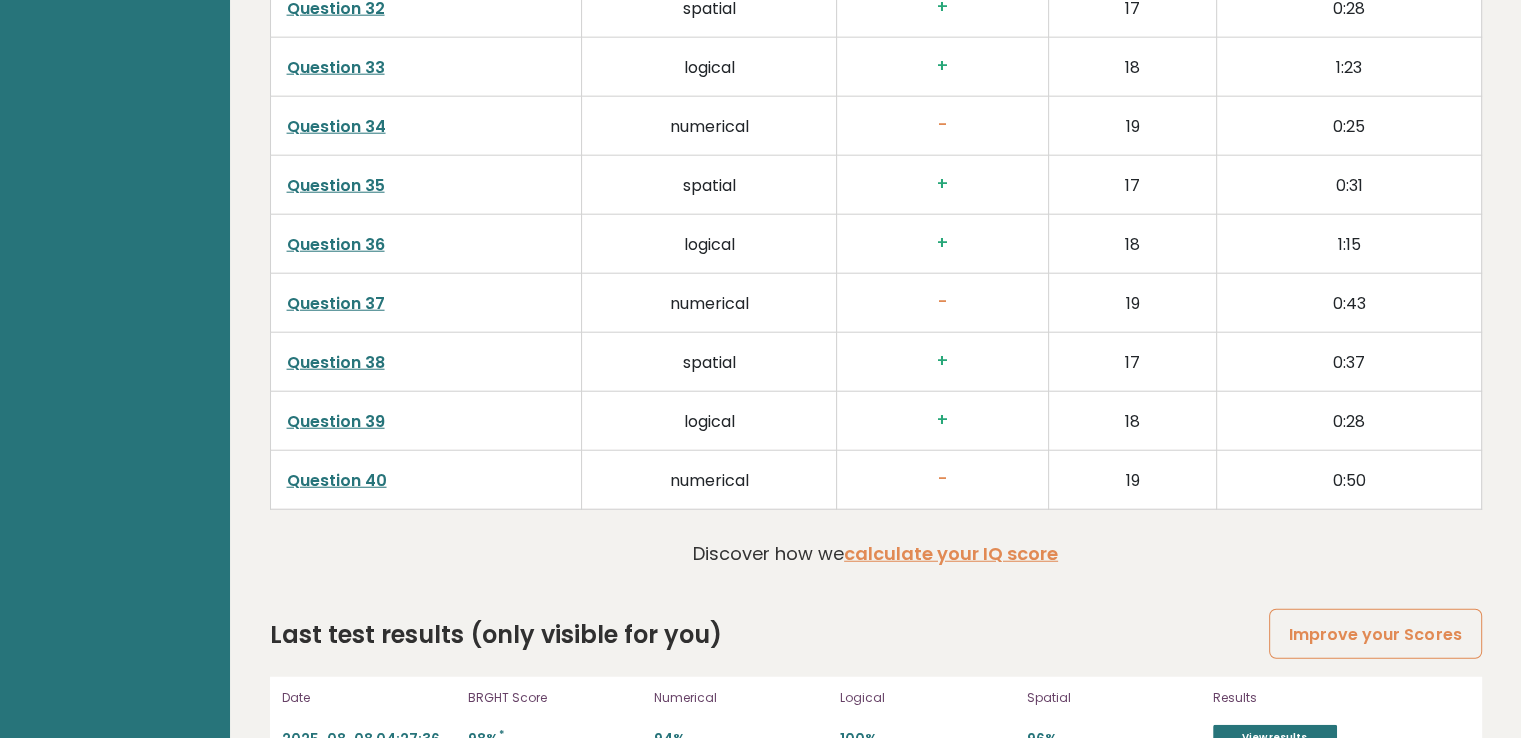 scroll, scrollTop: 5336, scrollLeft: 0, axis: vertical 